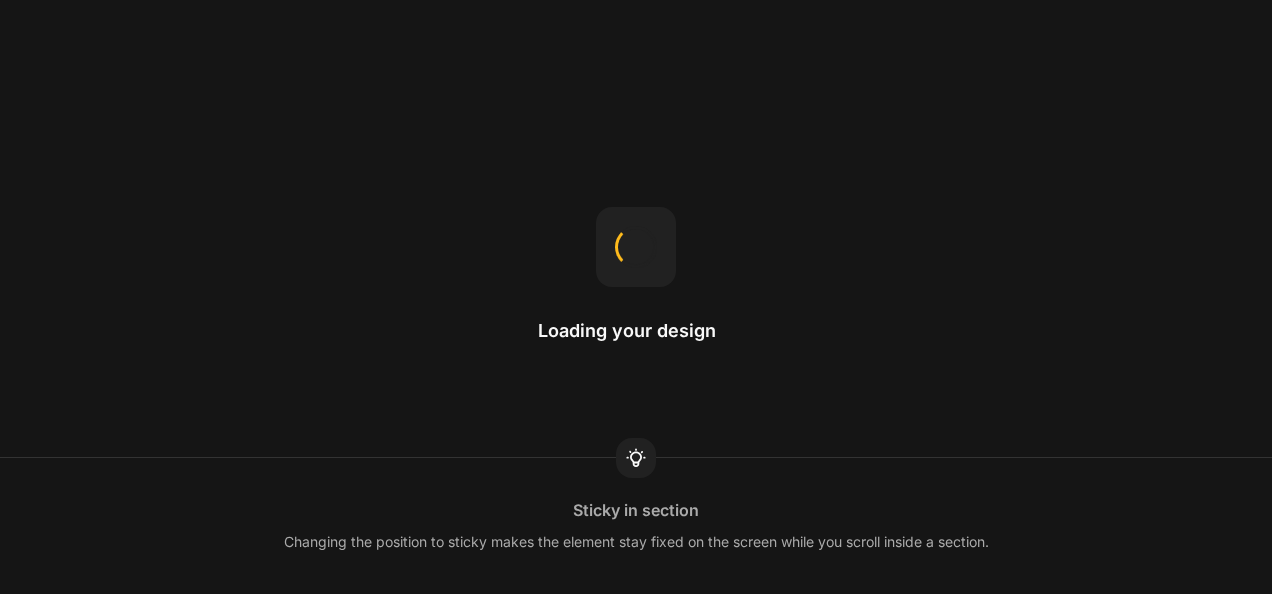 scroll, scrollTop: 0, scrollLeft: 0, axis: both 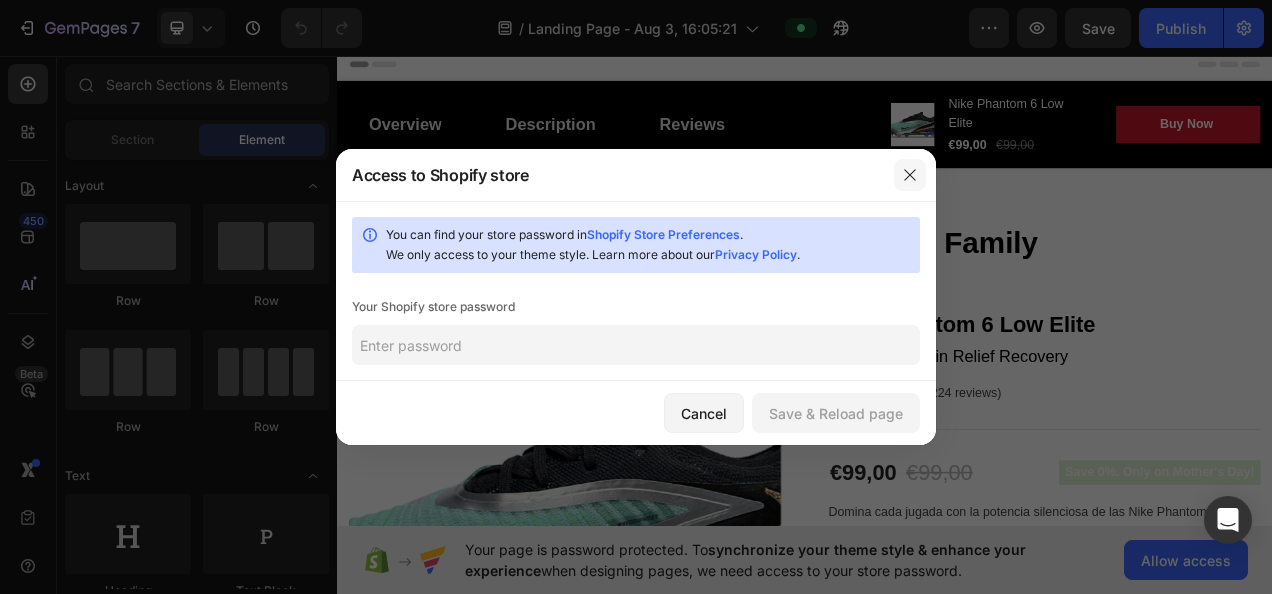 click 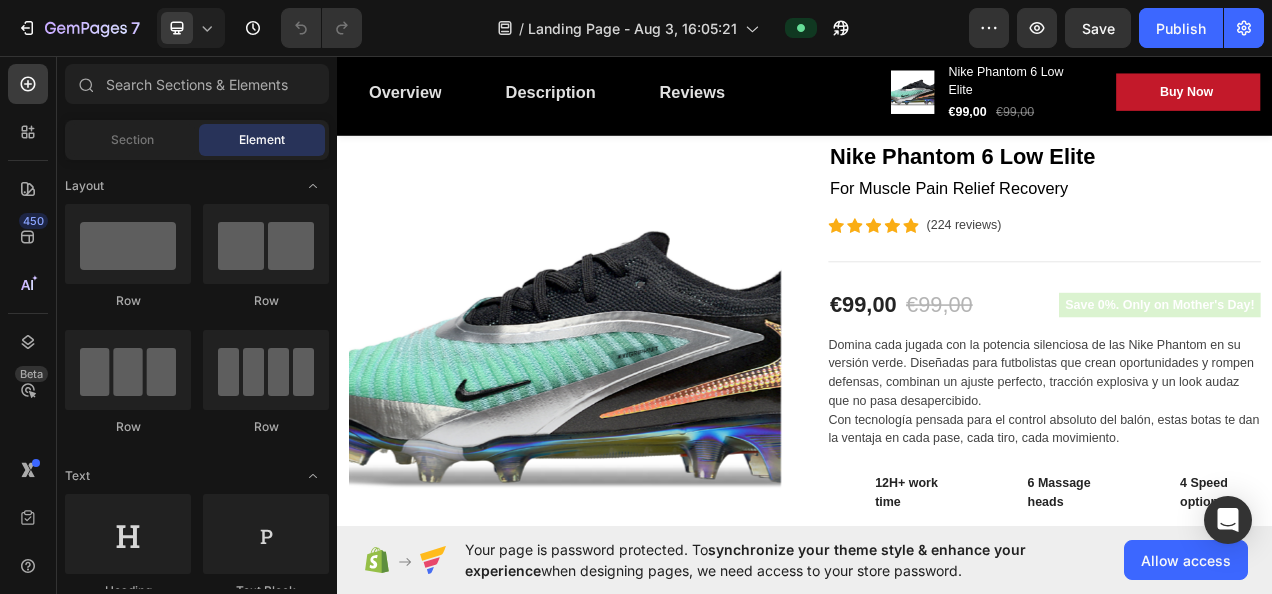 scroll, scrollTop: 0, scrollLeft: 0, axis: both 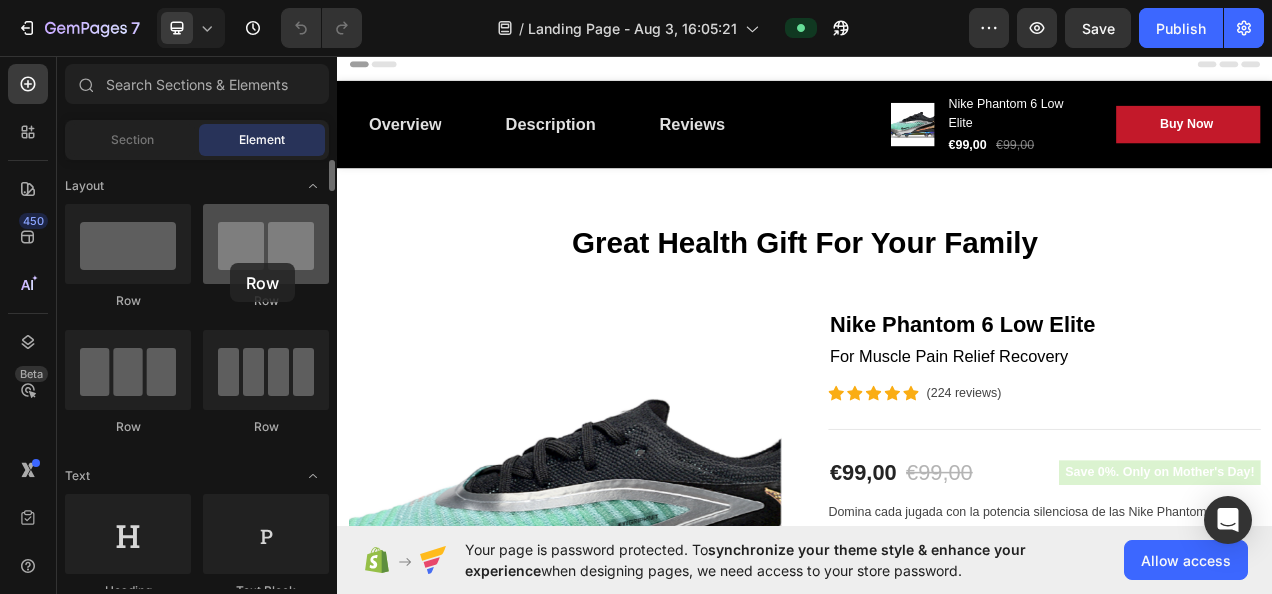 click at bounding box center (266, 244) 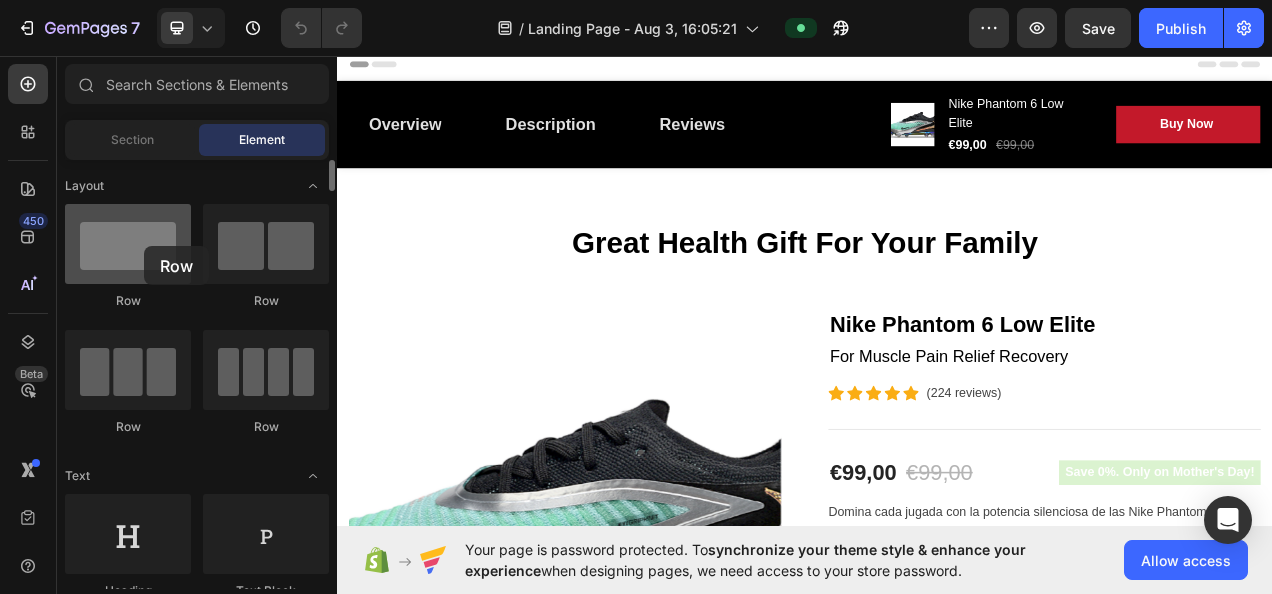click at bounding box center [128, 244] 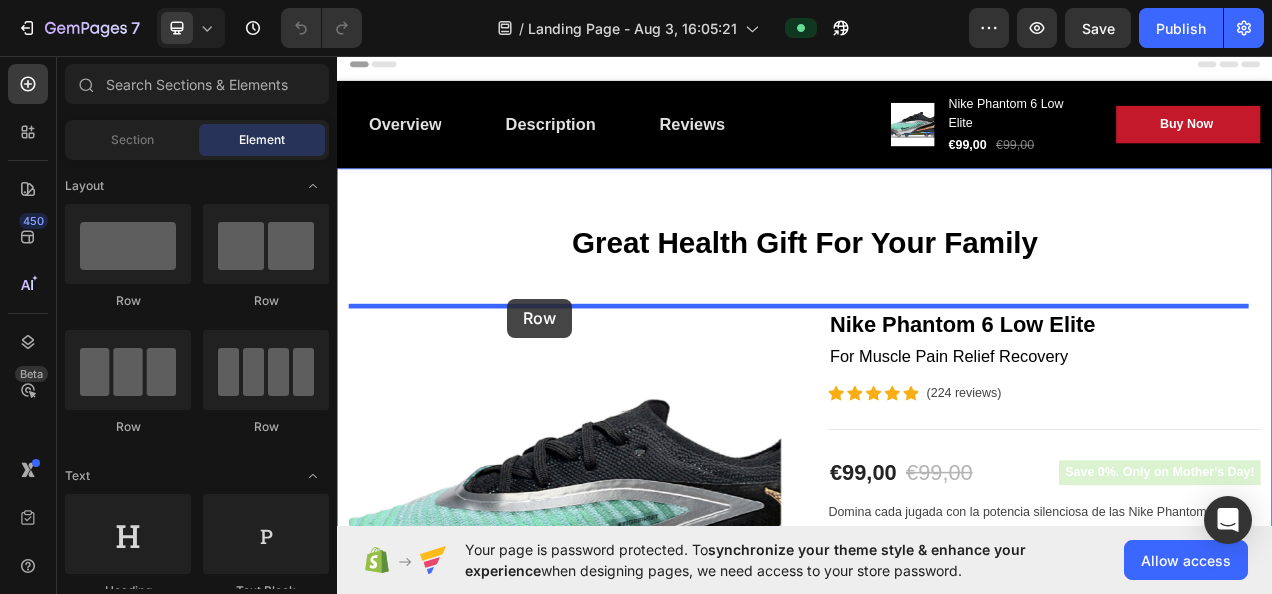 drag, startPoint x: 489, startPoint y: 293, endPoint x: 697, endPoint y: 385, distance: 227.4379 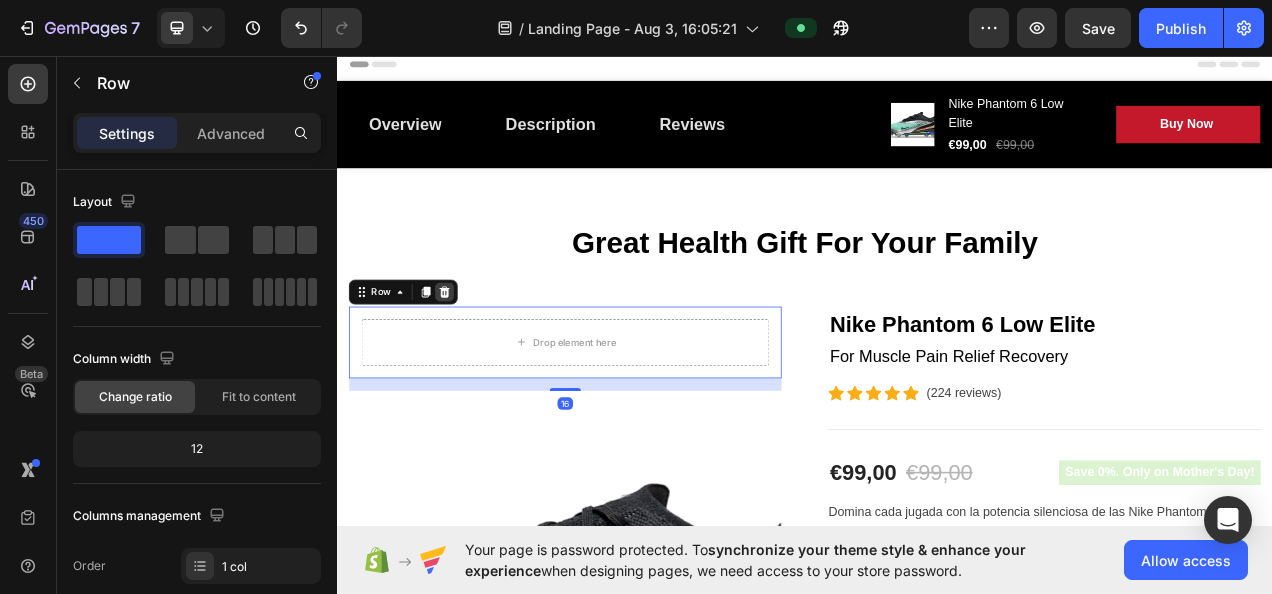 click 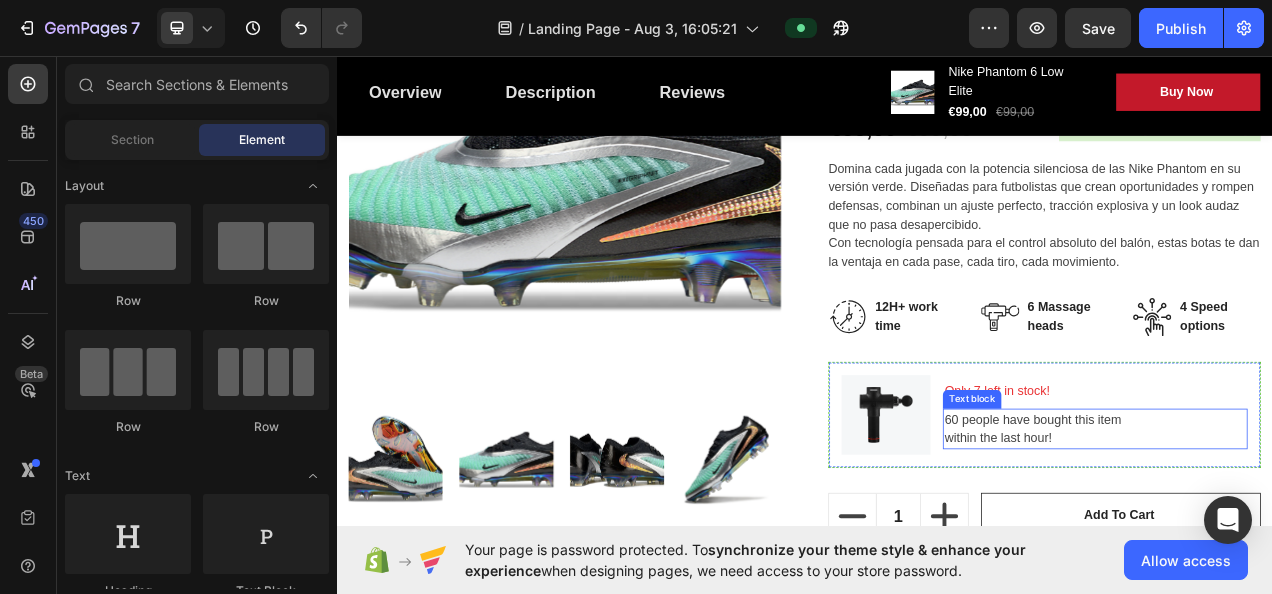 scroll, scrollTop: 500, scrollLeft: 0, axis: vertical 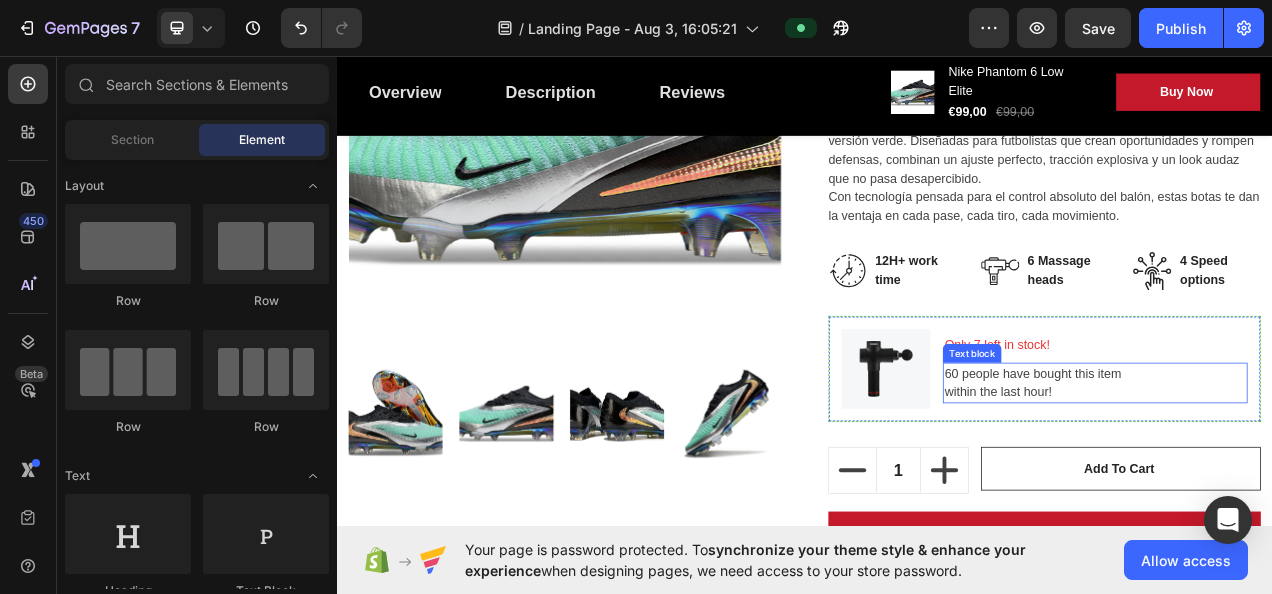 click on "60 people have bought this item within the last hour!" at bounding box center (1309, 477) 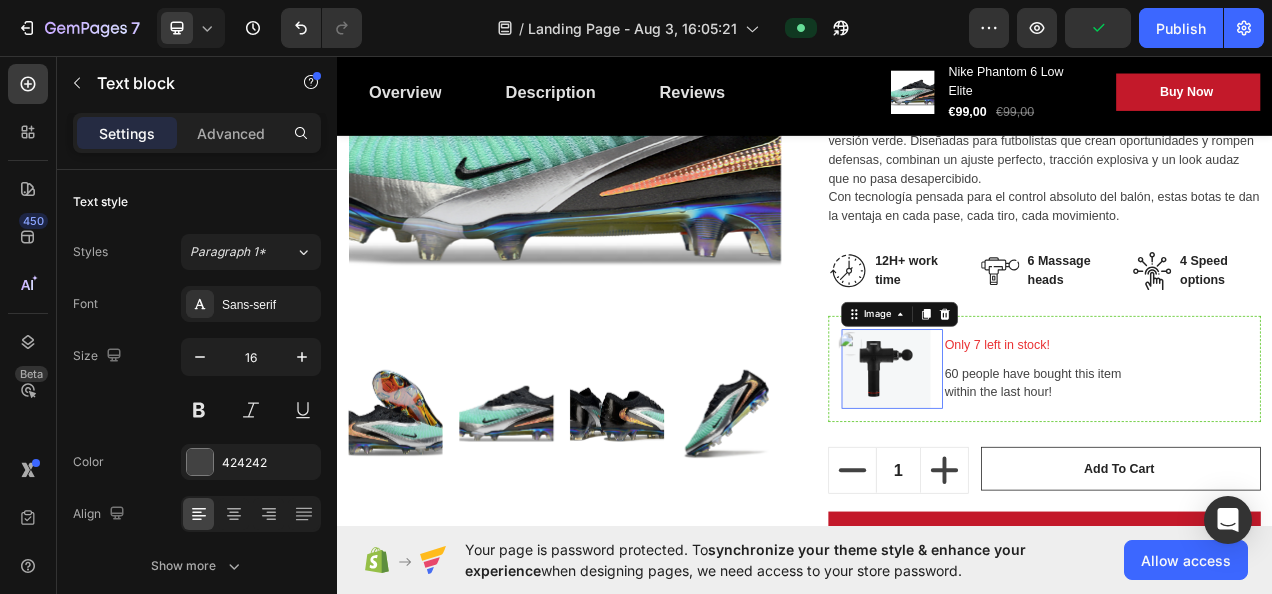 click at bounding box center [1041, 459] 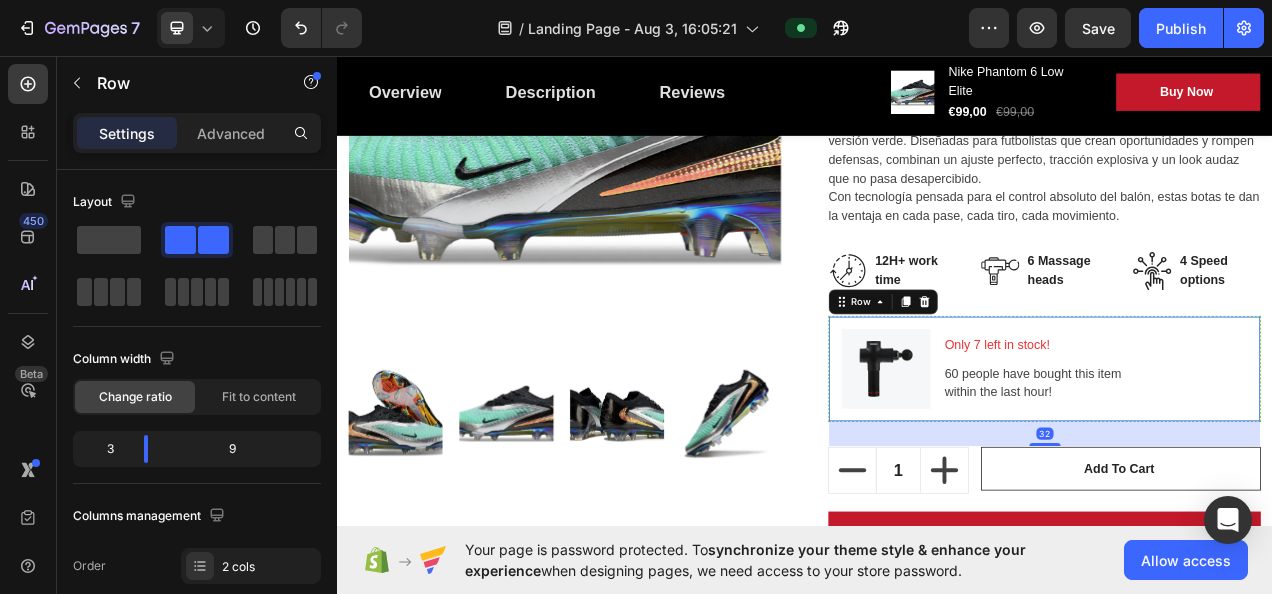 click on "Image Only 7 left in stock! Text block 60 people have bought this item within the last hour! Text block Row   32" at bounding box center [1244, 459] 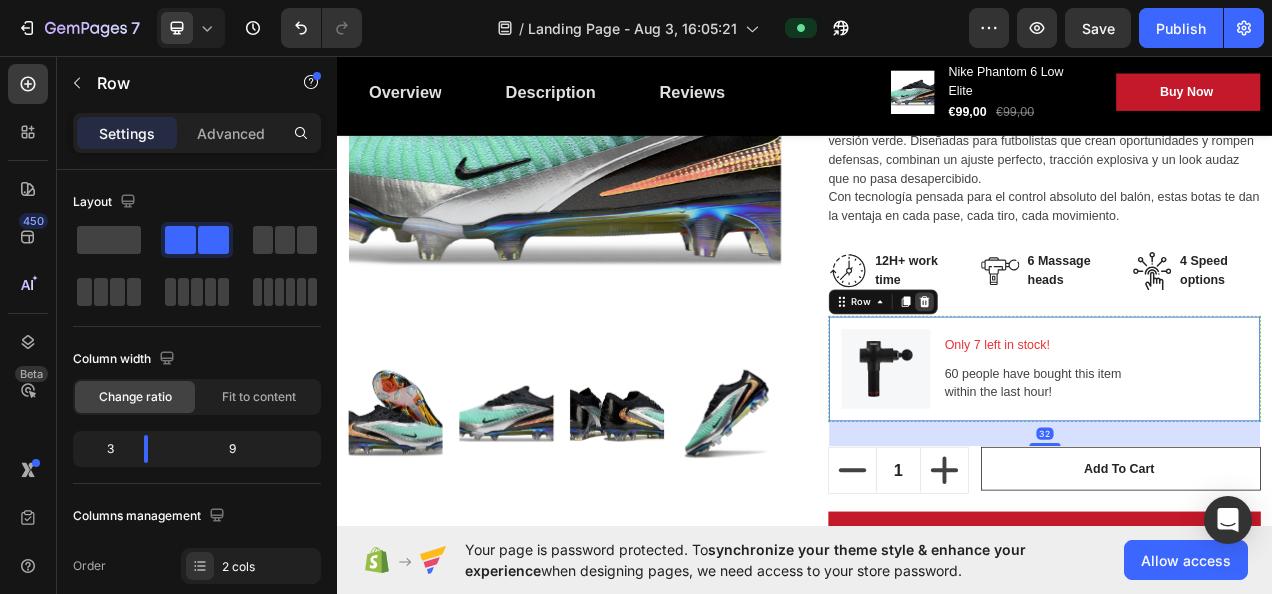 click 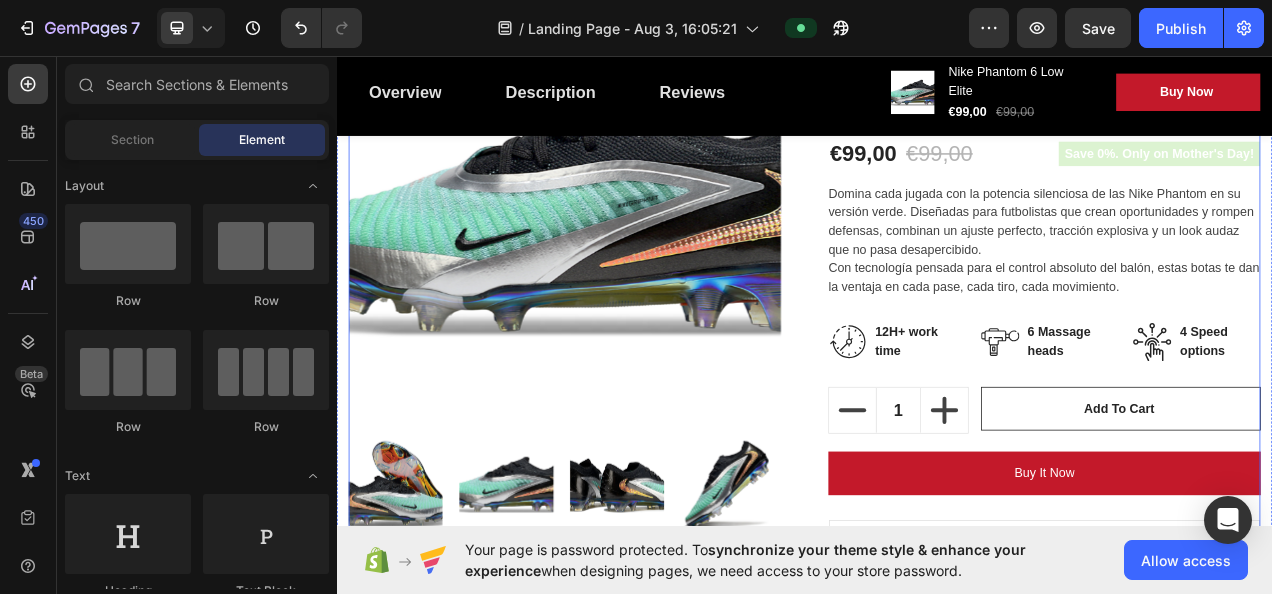 scroll, scrollTop: 300, scrollLeft: 0, axis: vertical 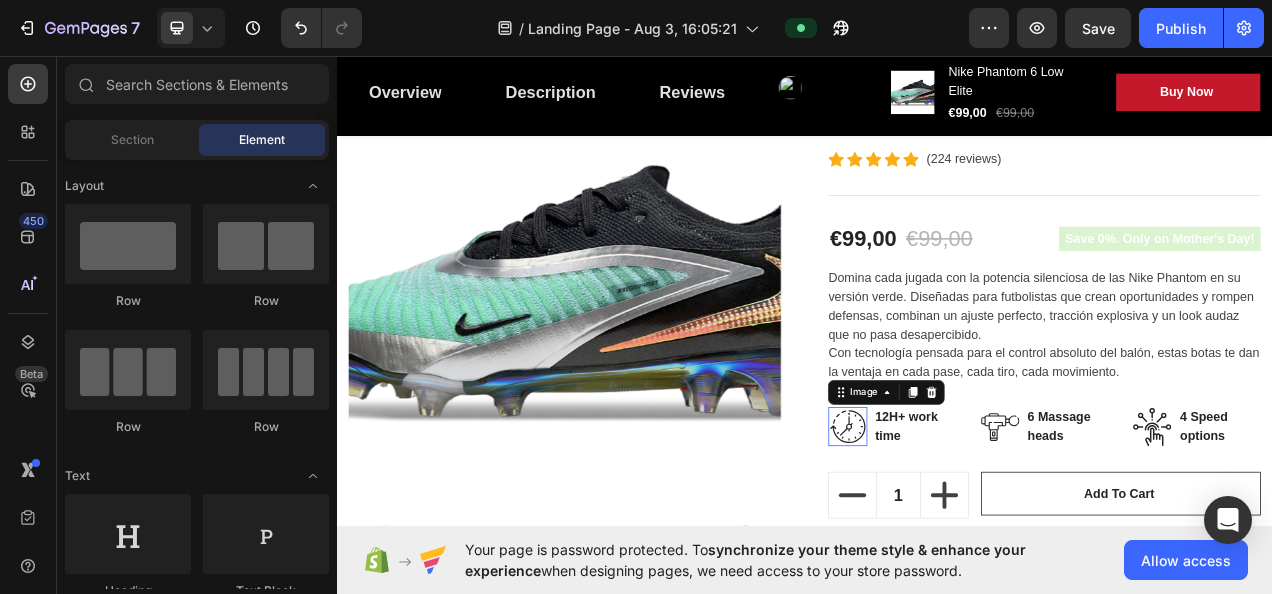 click at bounding box center (992, 533) 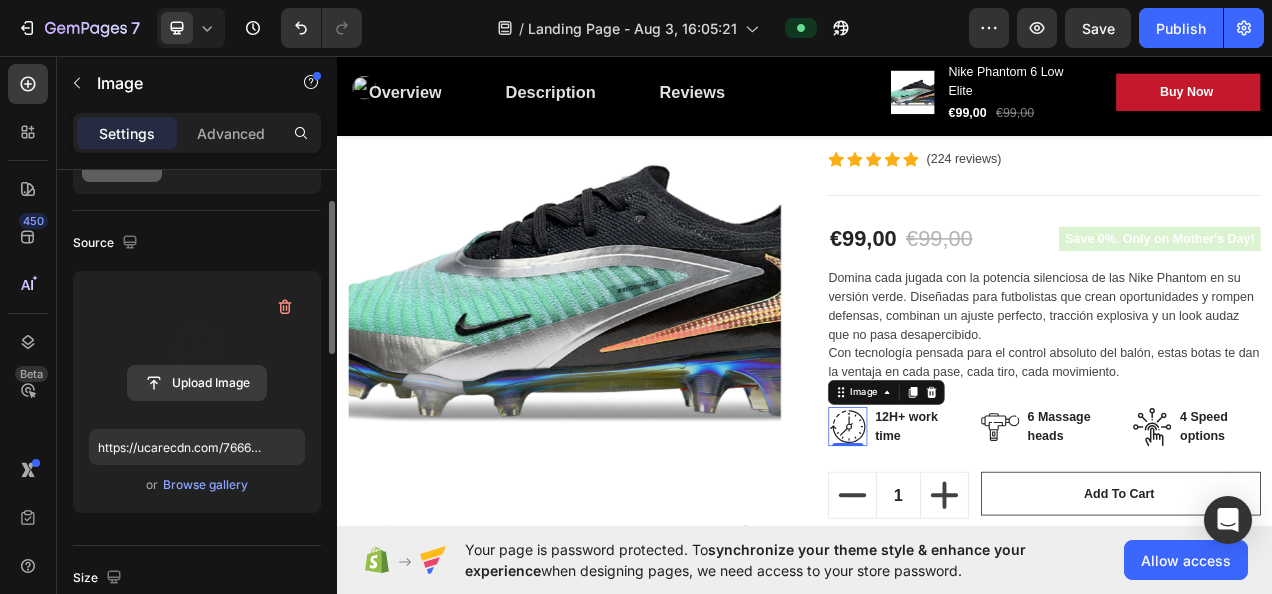 scroll, scrollTop: 0, scrollLeft: 0, axis: both 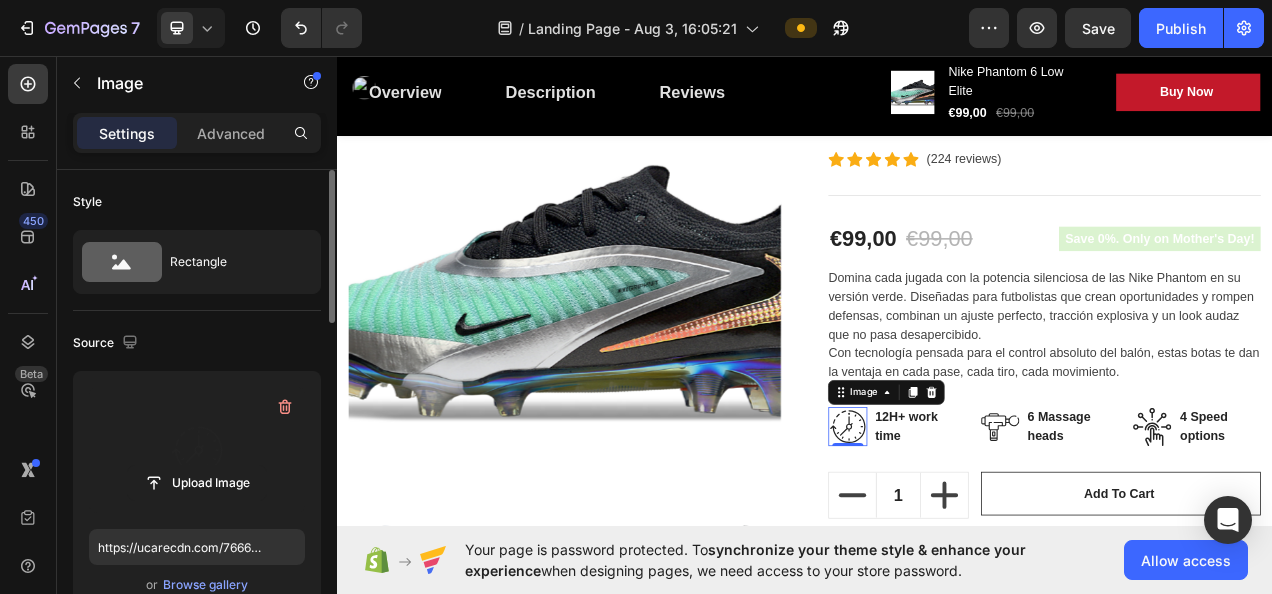 click at bounding box center (197, 450) 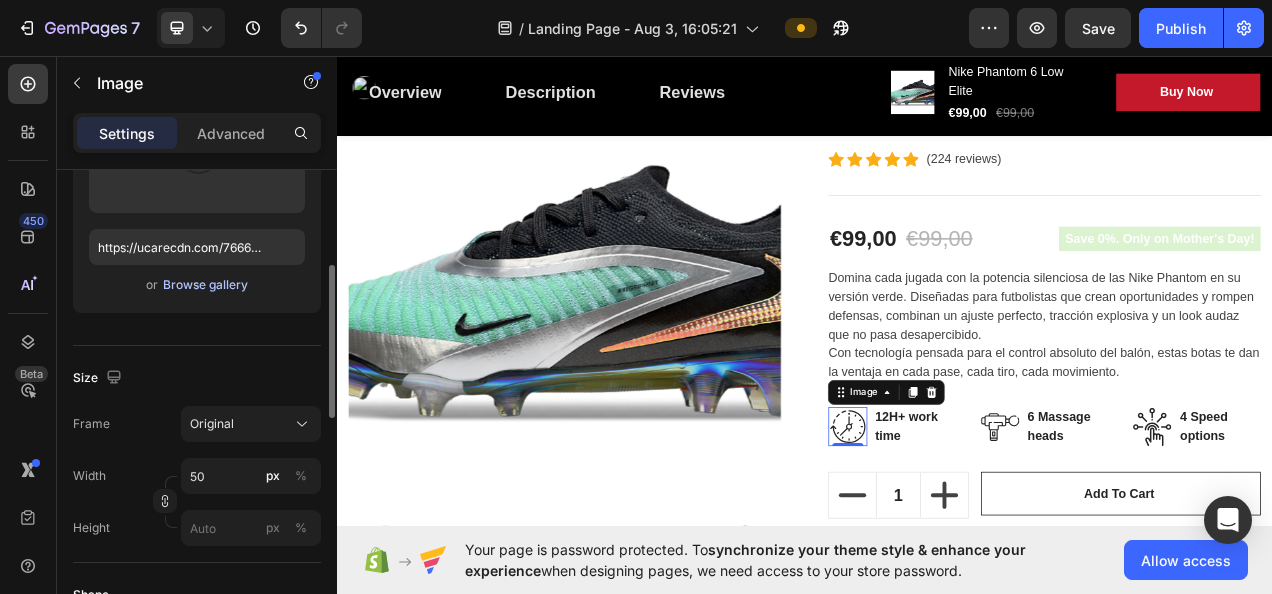 scroll, scrollTop: 200, scrollLeft: 0, axis: vertical 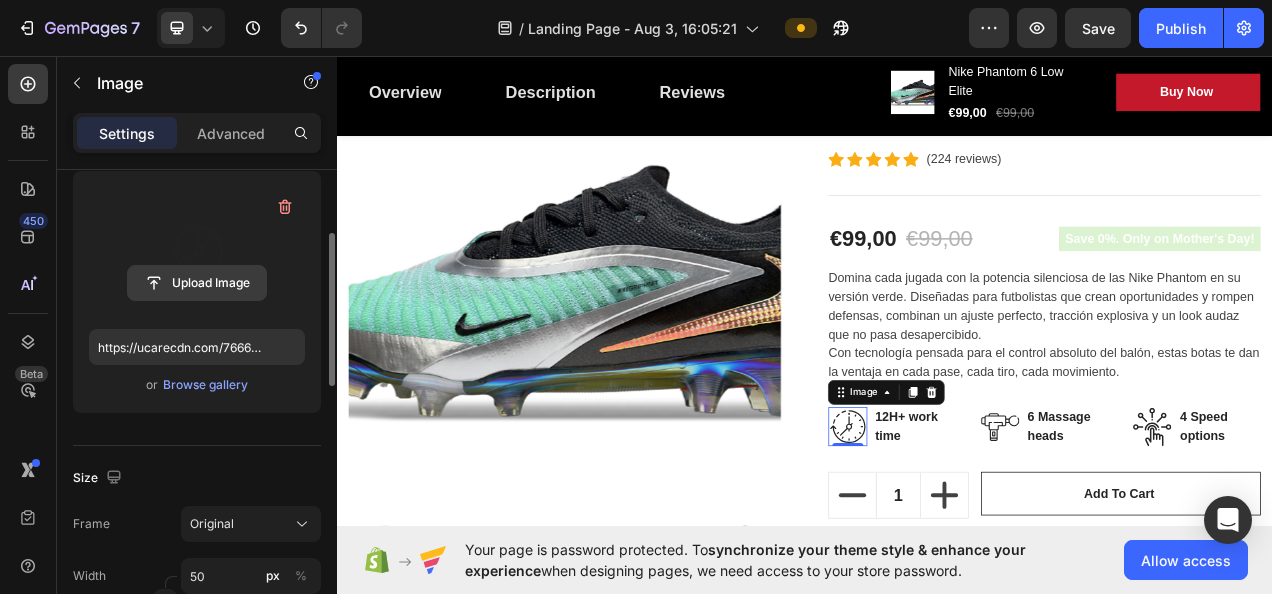 click 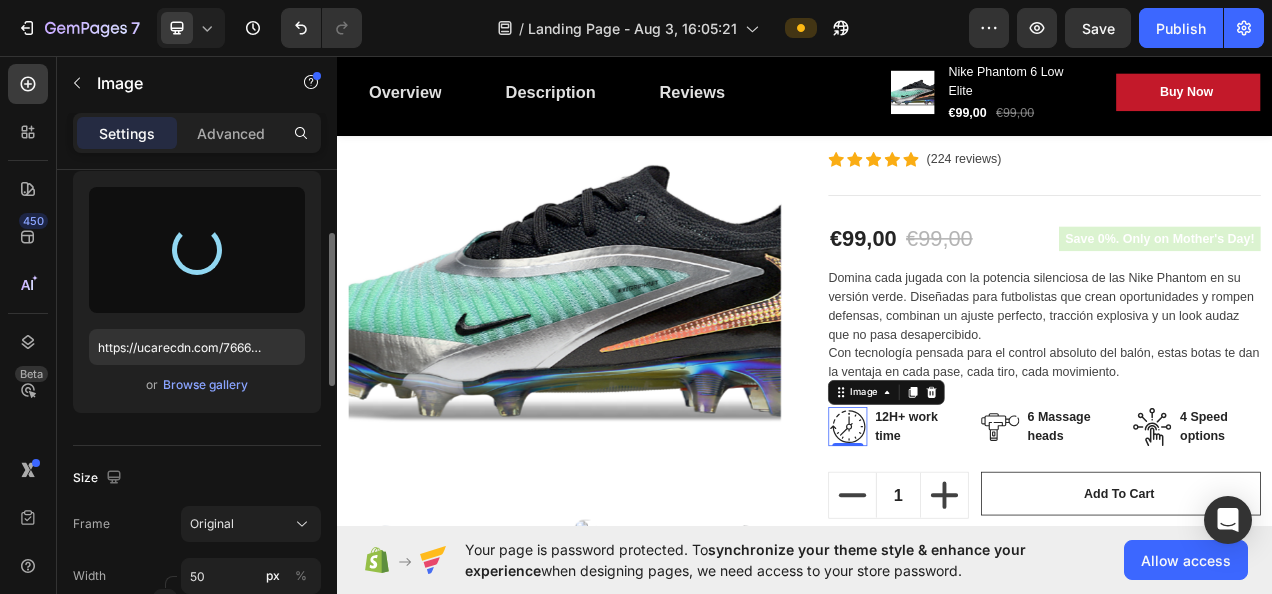 type on "https://cdn.shopify.com/s/files/1/0919/1319/1797/files/gempages_578309571525739461-97e7912f-a53e-4fa9-992e-976144f1282d.png" 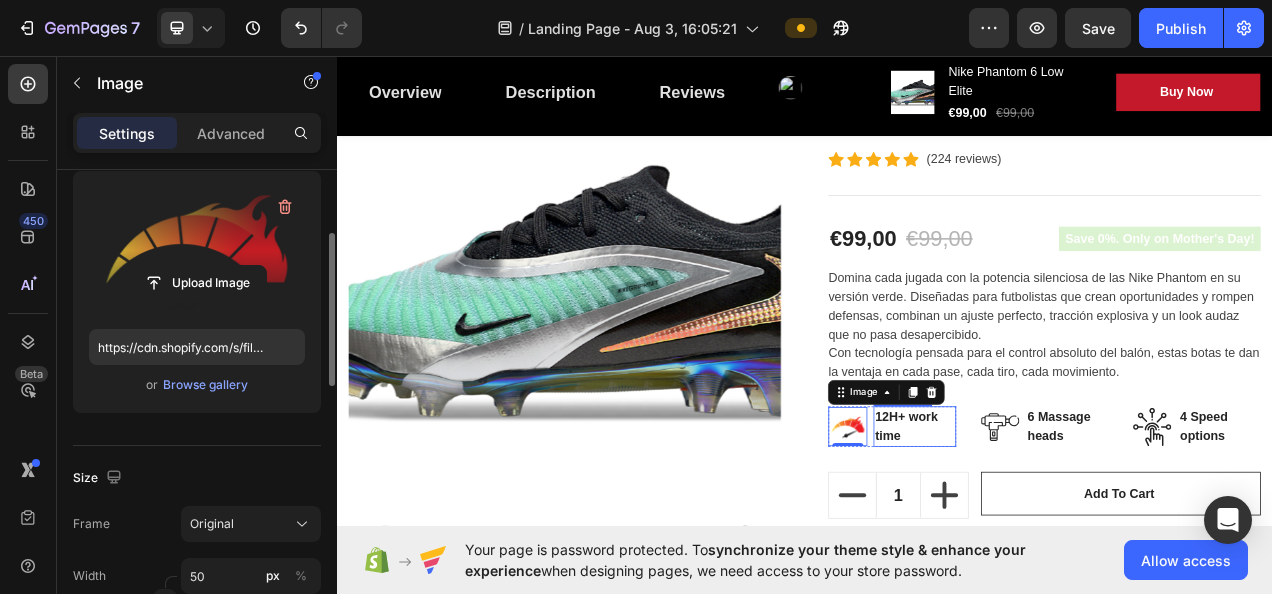 click on "12H+ work time" at bounding box center (1078, 533) 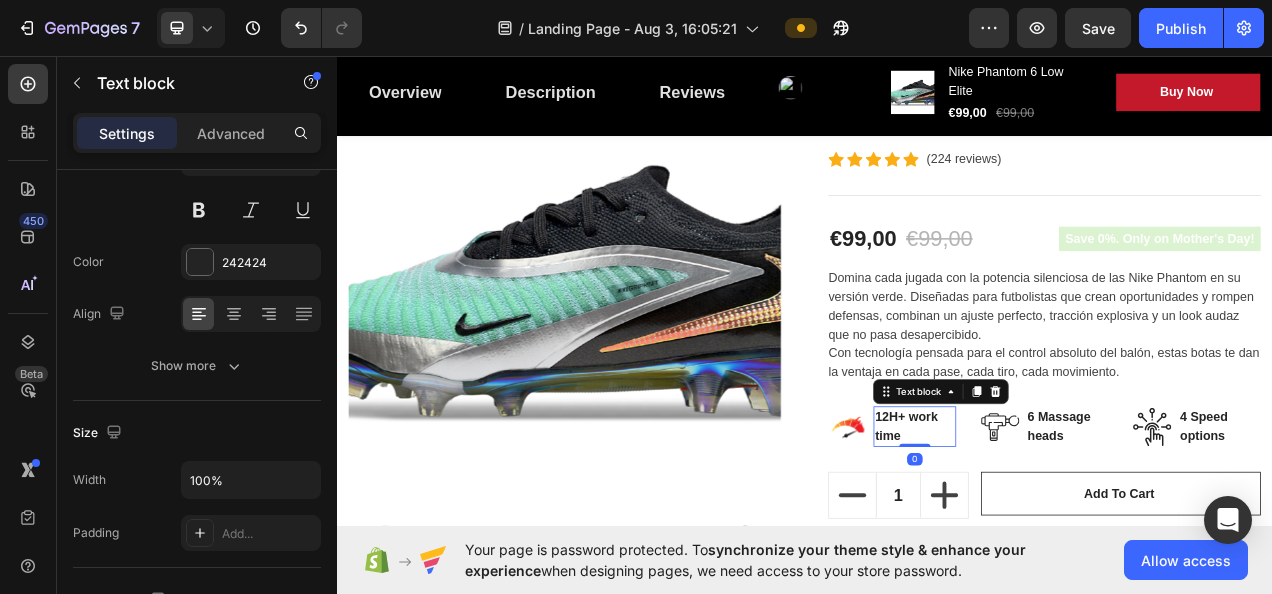 scroll, scrollTop: 0, scrollLeft: 0, axis: both 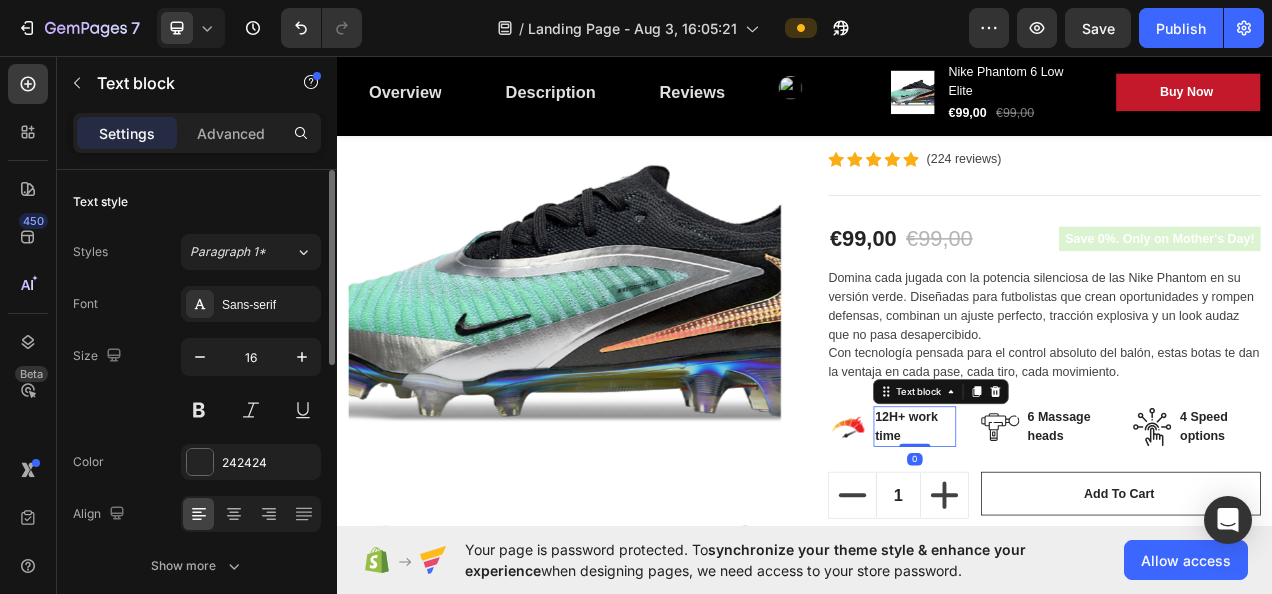 click on "12H+ work time" at bounding box center [1078, 533] 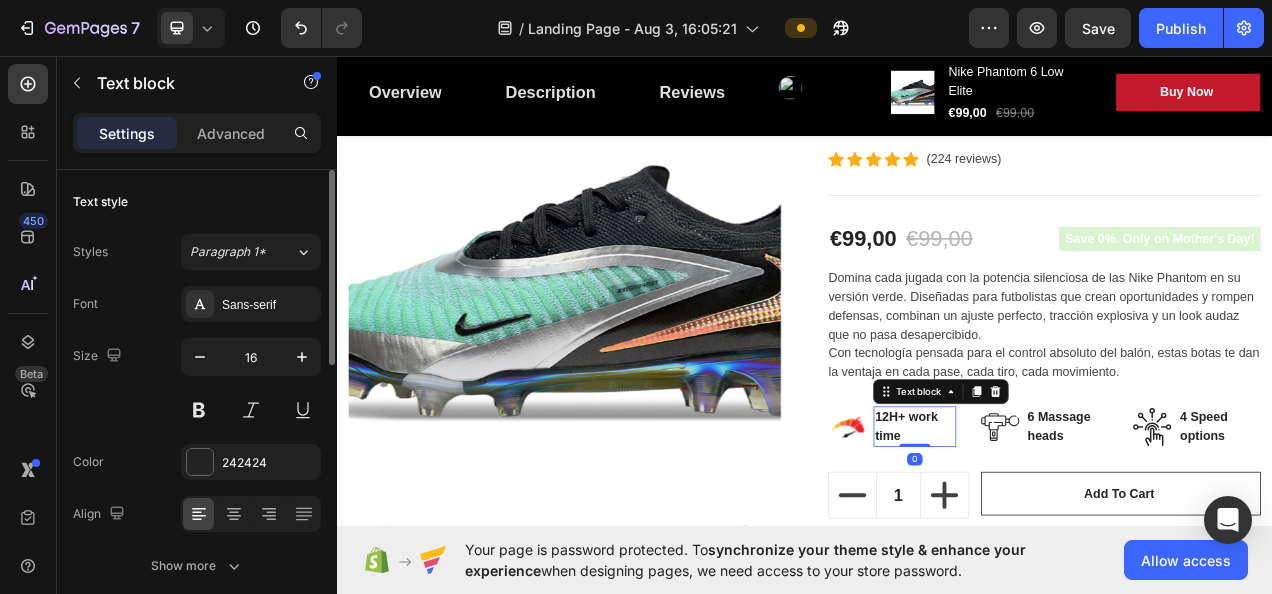 click on "12H+ work time" at bounding box center (1078, 533) 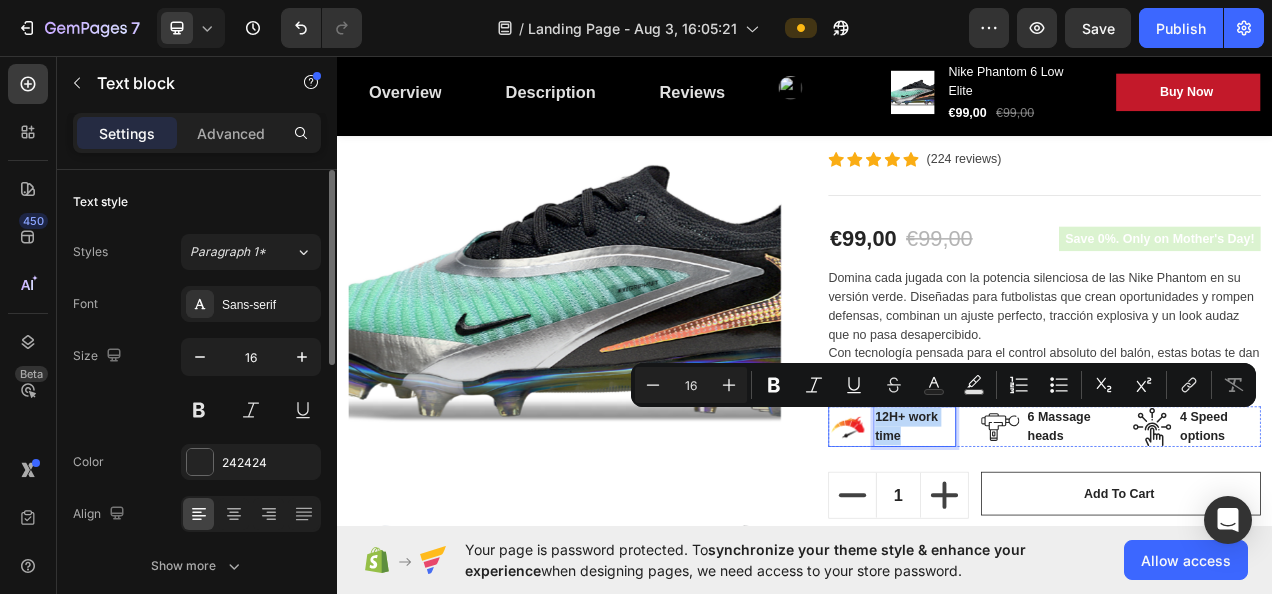 drag, startPoint x: 1059, startPoint y: 540, endPoint x: 1015, endPoint y: 516, distance: 50.119858 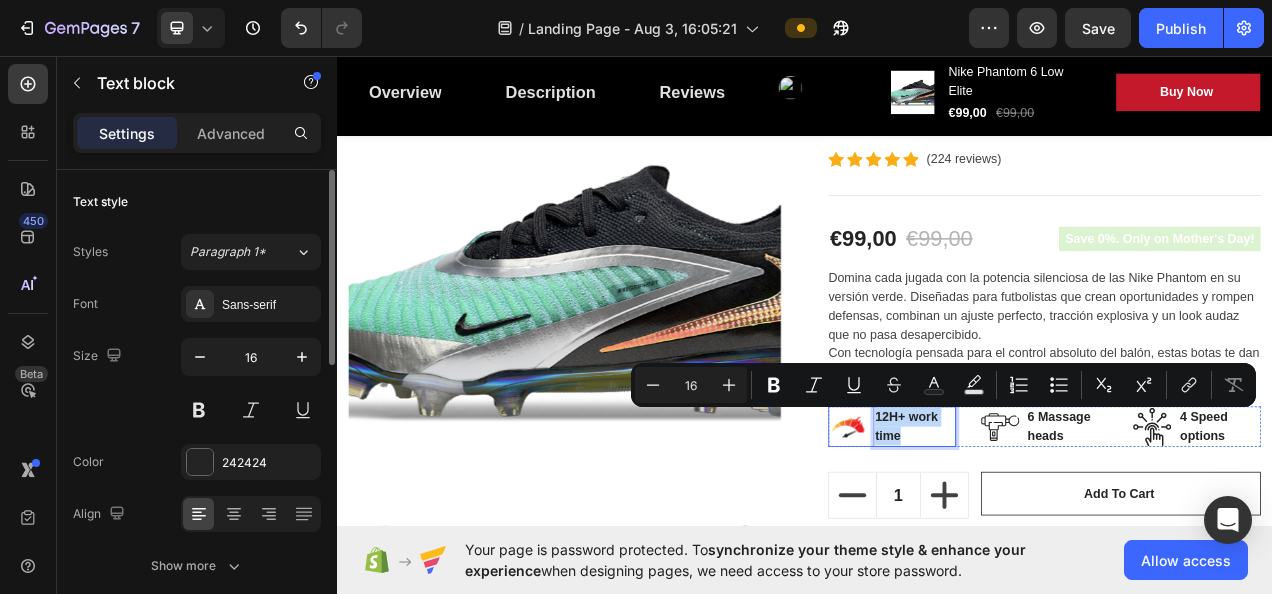 click on "Image 12H+ work time Text block   0 Row" at bounding box center (1049, 533) 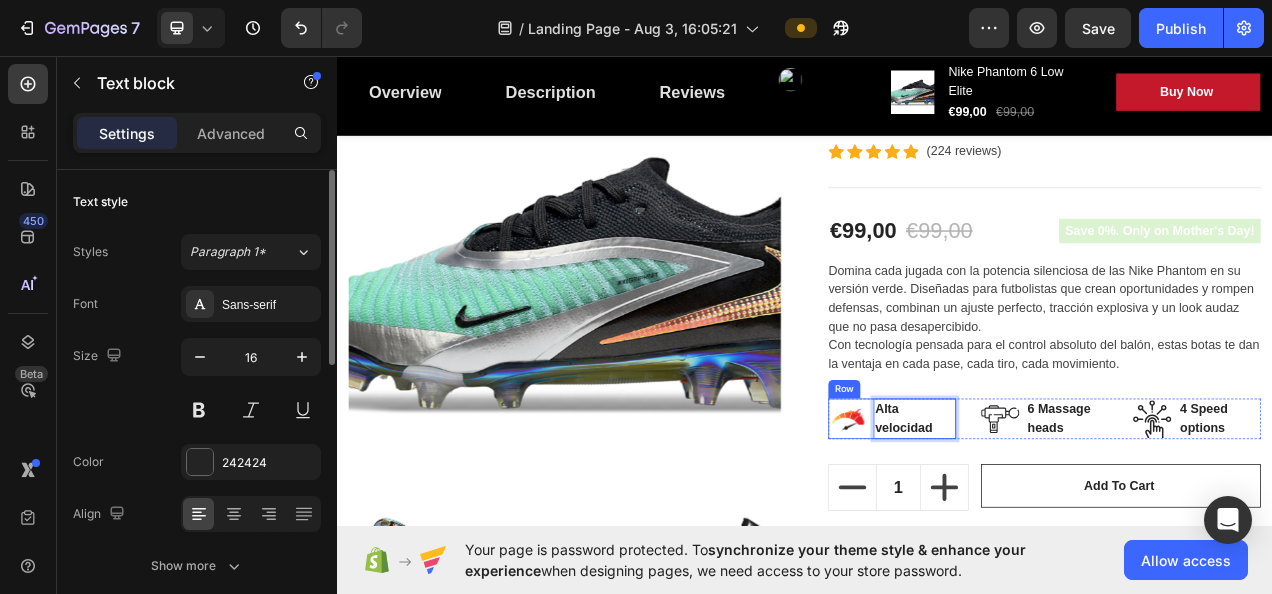 scroll, scrollTop: 300, scrollLeft: 0, axis: vertical 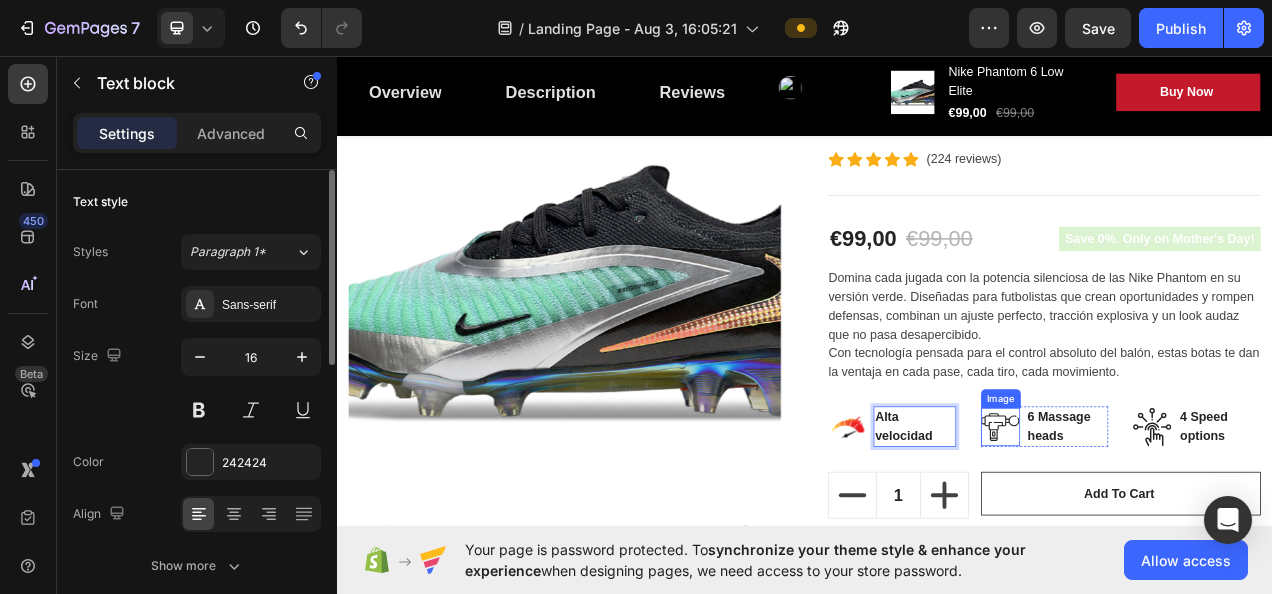 click at bounding box center [1188, 533] 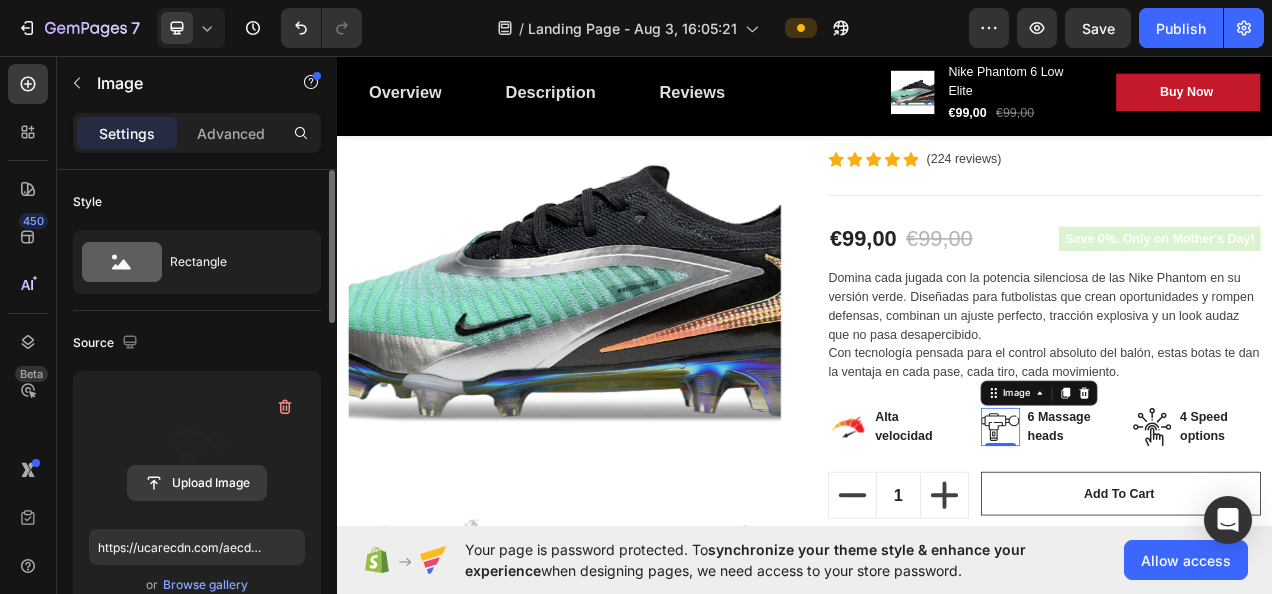 click 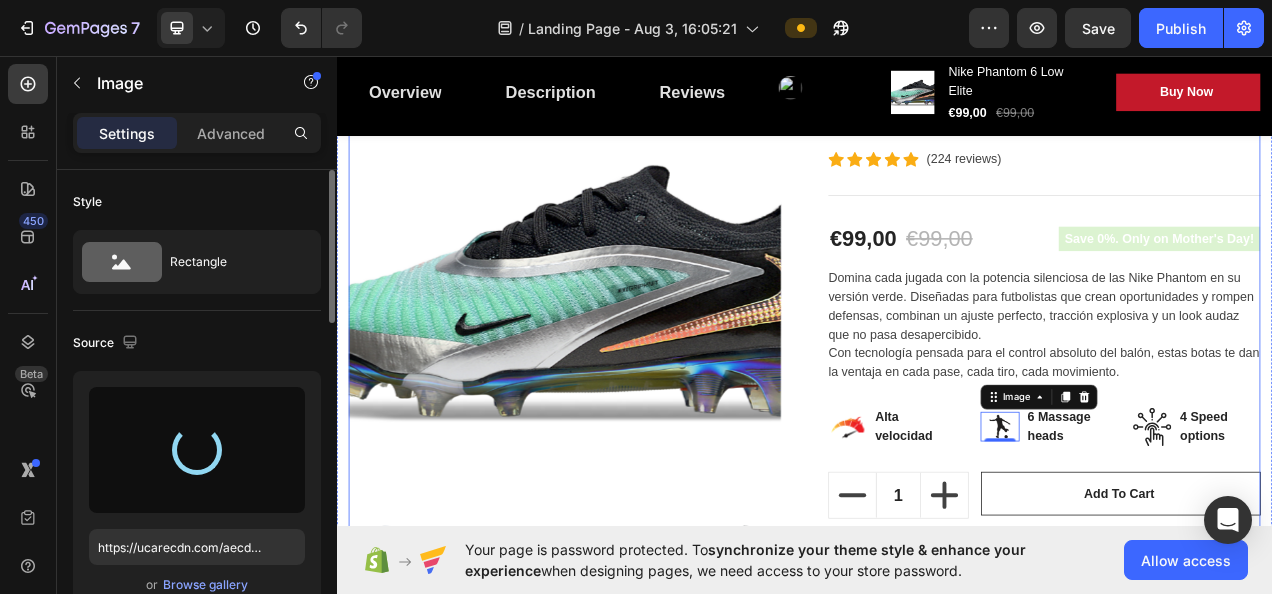 type on "https://cdn.shopify.com/s/files/1/0919/1319/1797/files/gempages_578309571525739461-cb3e783b-98c9-43a6-a8ad-dc9c9f62492d.webp" 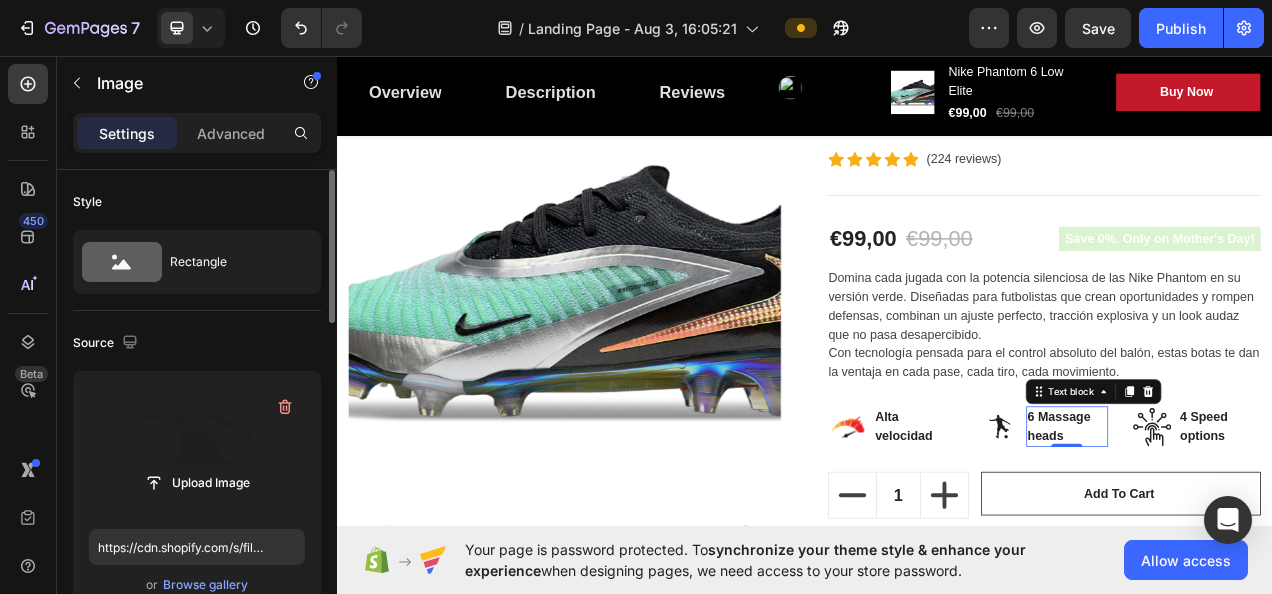 click on "6 Massage heads" at bounding box center [1274, 533] 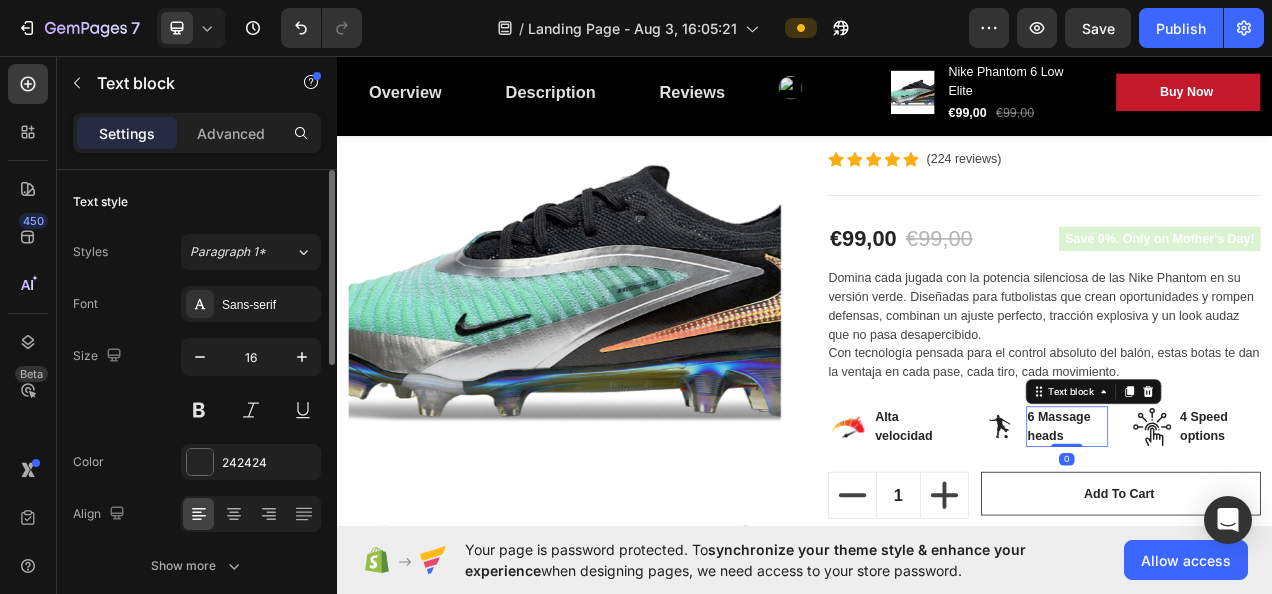 click on "6 Massage heads" at bounding box center (1274, 533) 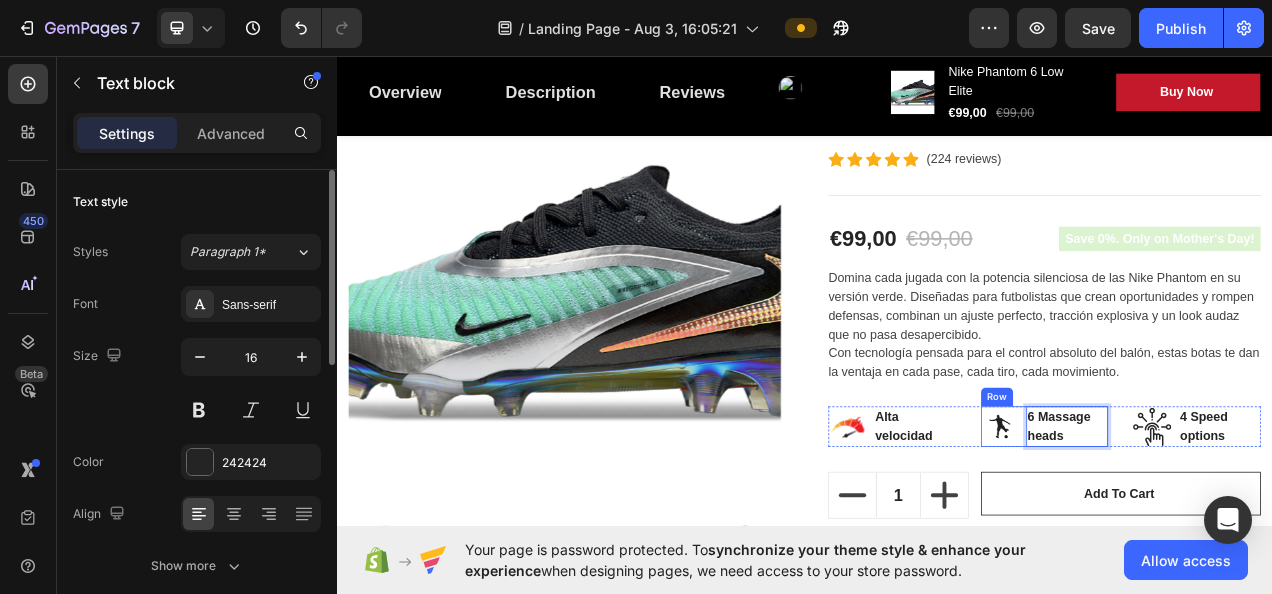 drag, startPoint x: 1270, startPoint y: 541, endPoint x: 1205, endPoint y: 510, distance: 72.013885 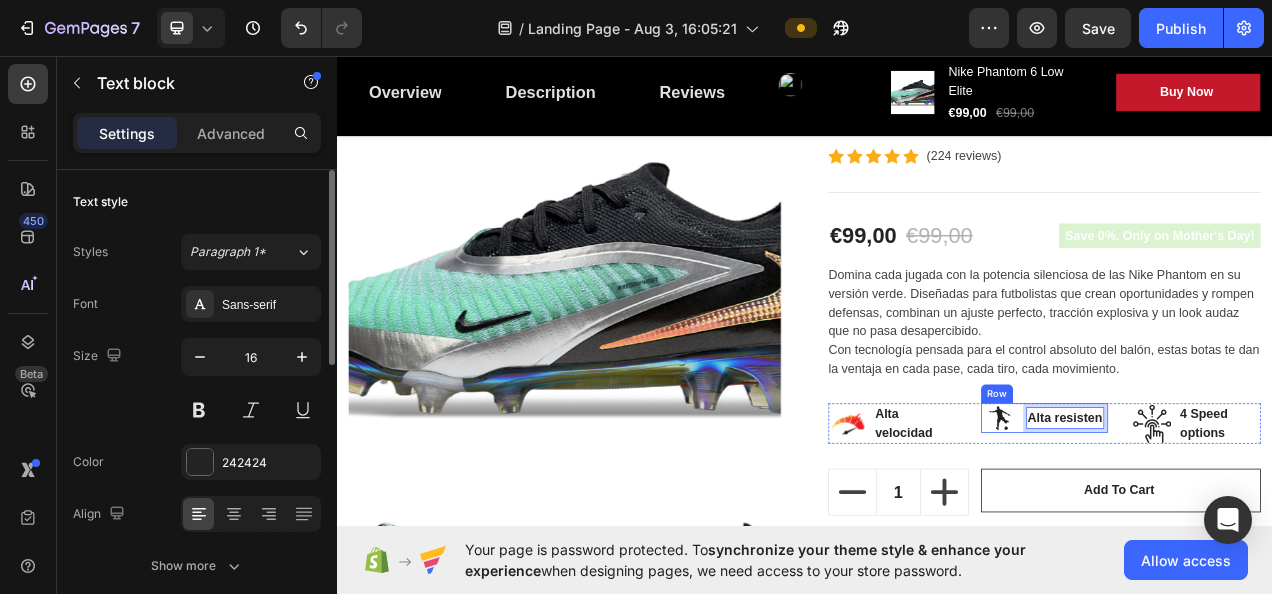 scroll, scrollTop: 300, scrollLeft: 0, axis: vertical 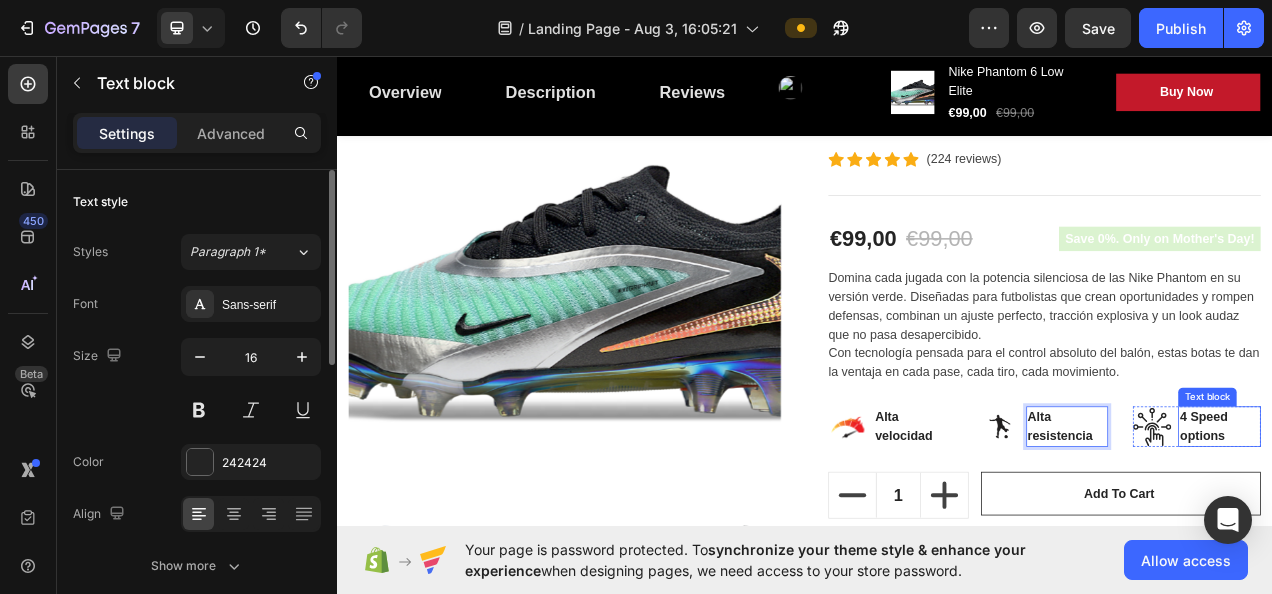 click on "4 Speed options" at bounding box center [1469, 533] 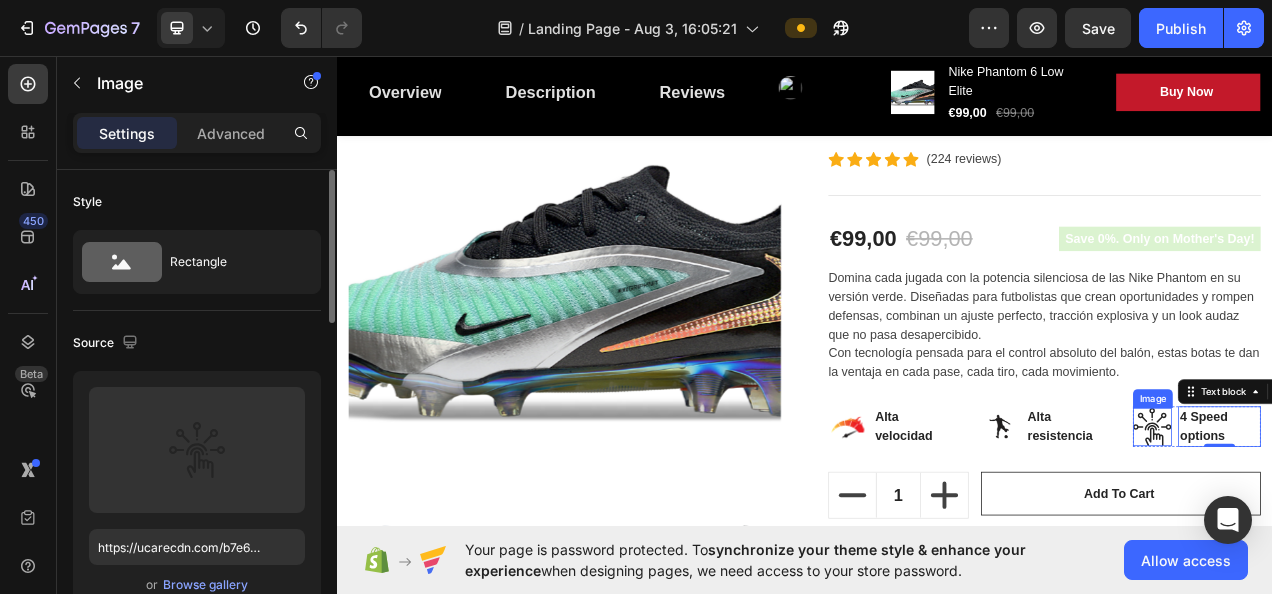 click at bounding box center (1383, 533) 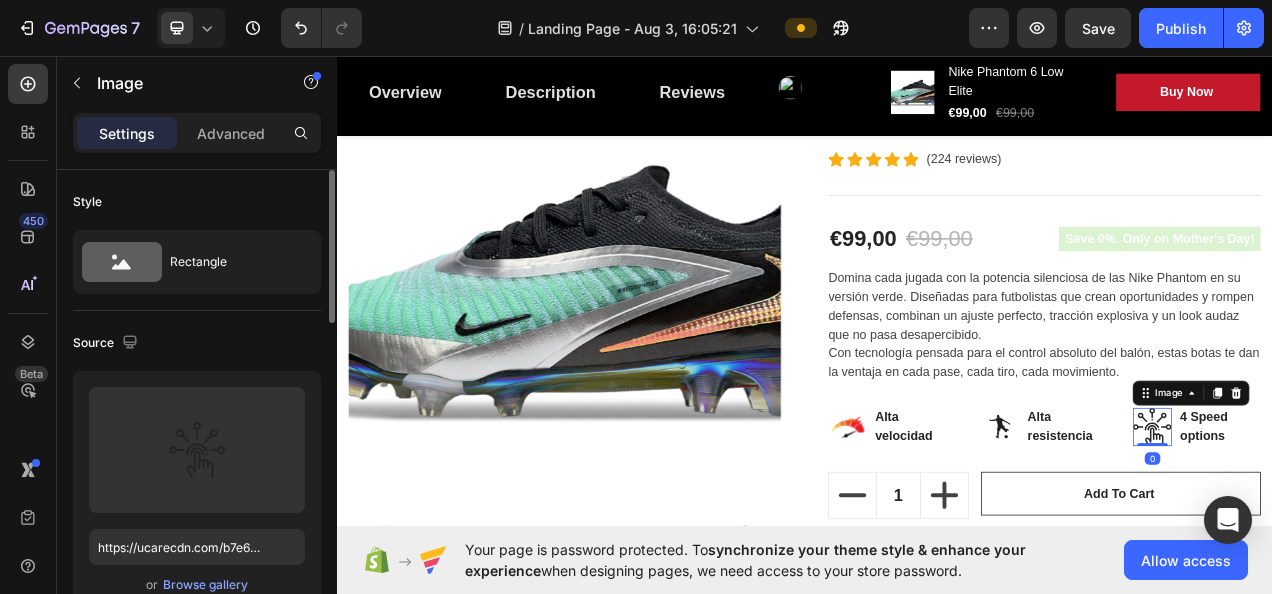 click on "Image" at bounding box center (1433, 490) 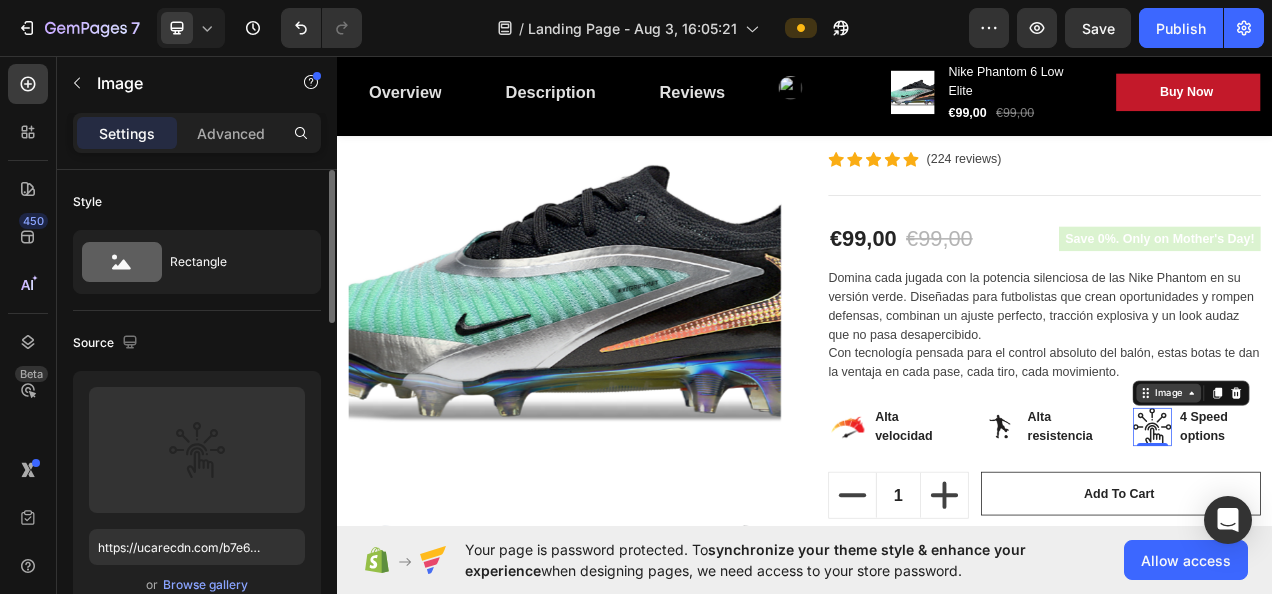 click 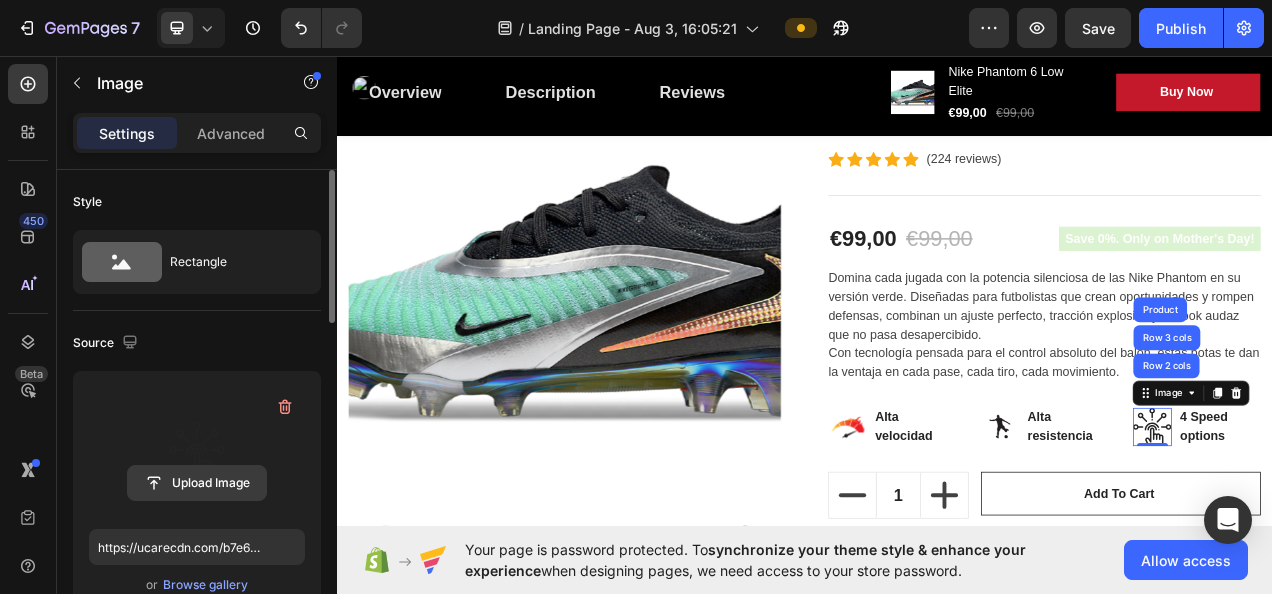 click 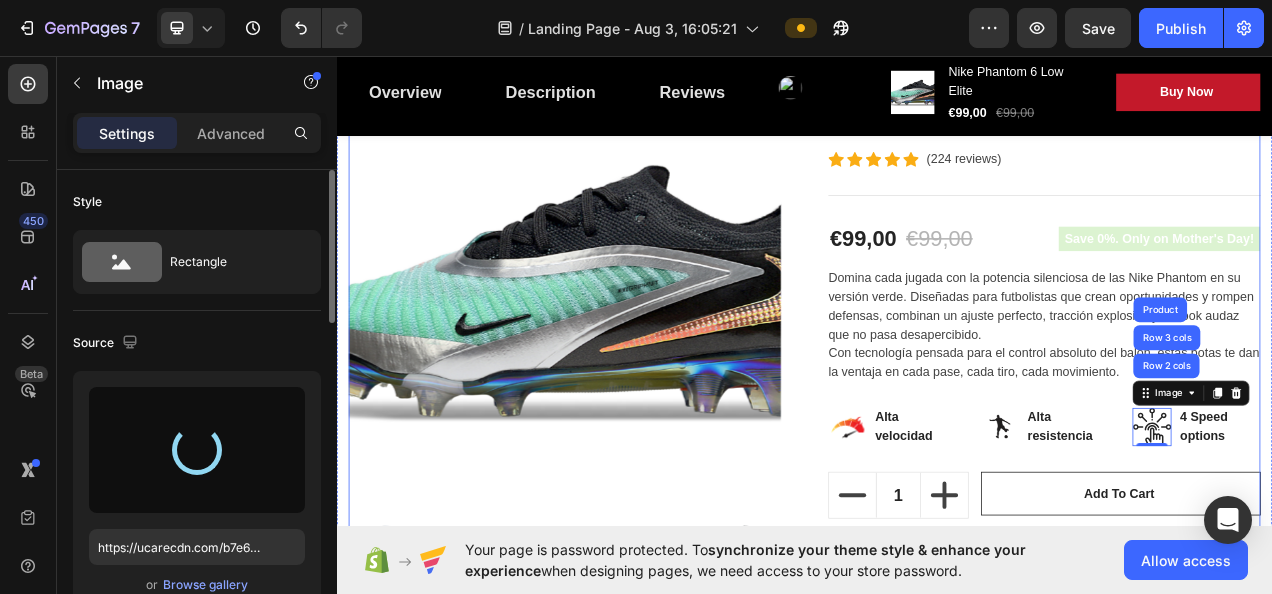 type on "https://cdn.shopify.com/s/files/1/0919/1319/1797/files/gempages_578309571525739461-617b1266-db05-4414-816f-ba5c6812b5ed.jpg" 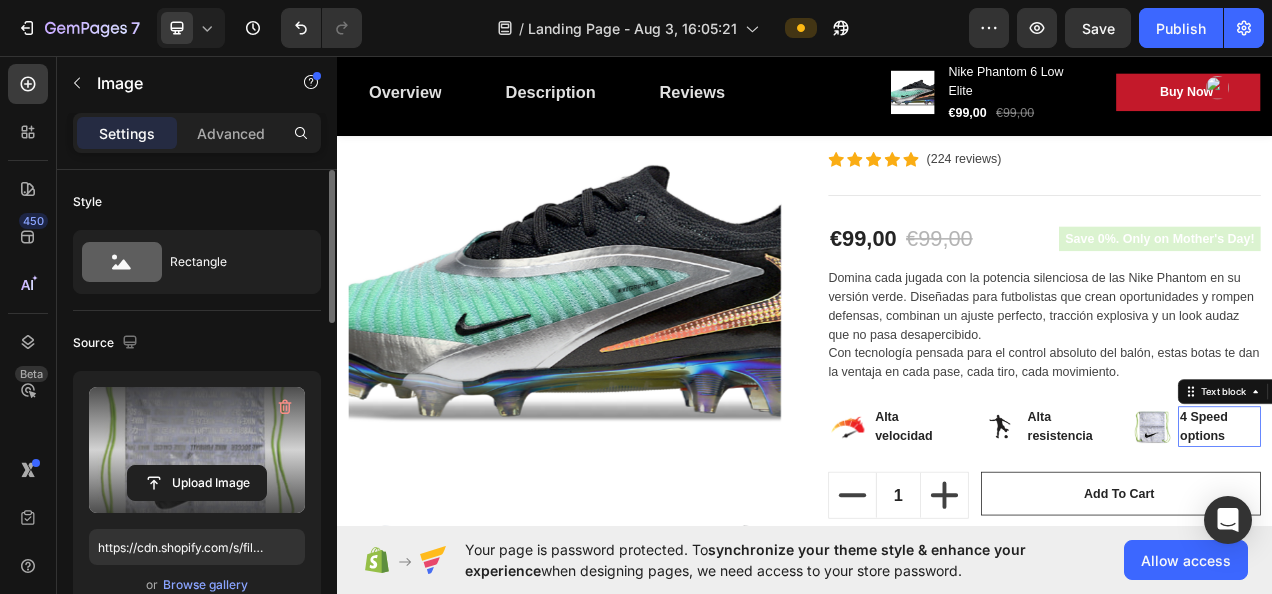 click on "4 Speed options" at bounding box center (1469, 533) 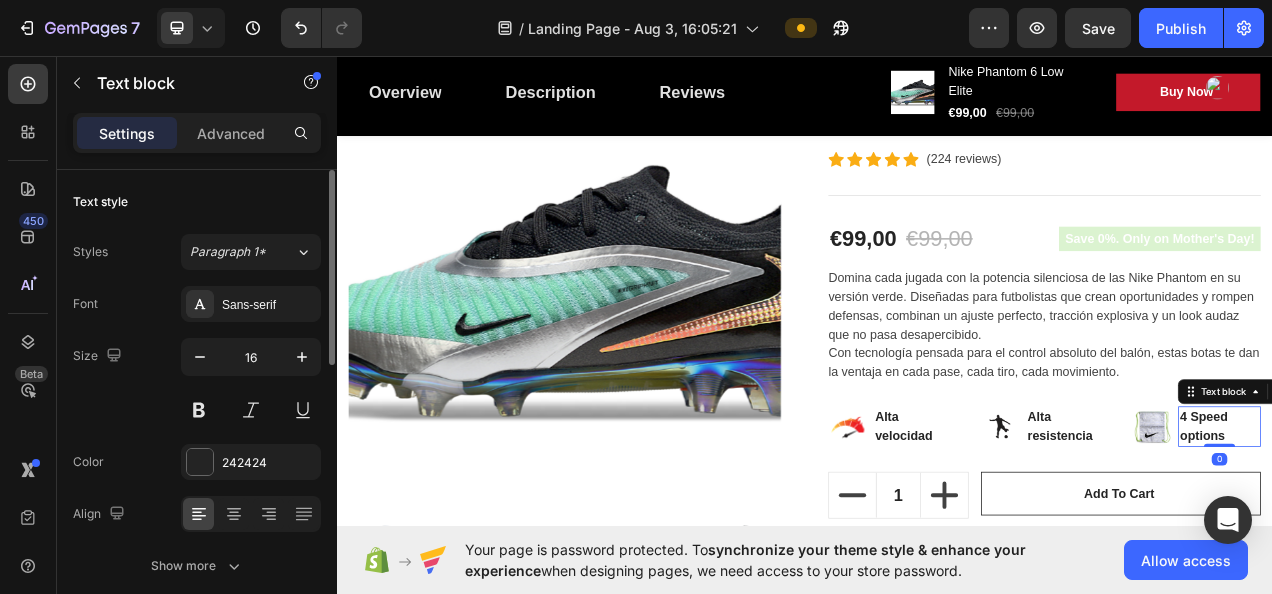 click on "4 Speed options" at bounding box center (1469, 533) 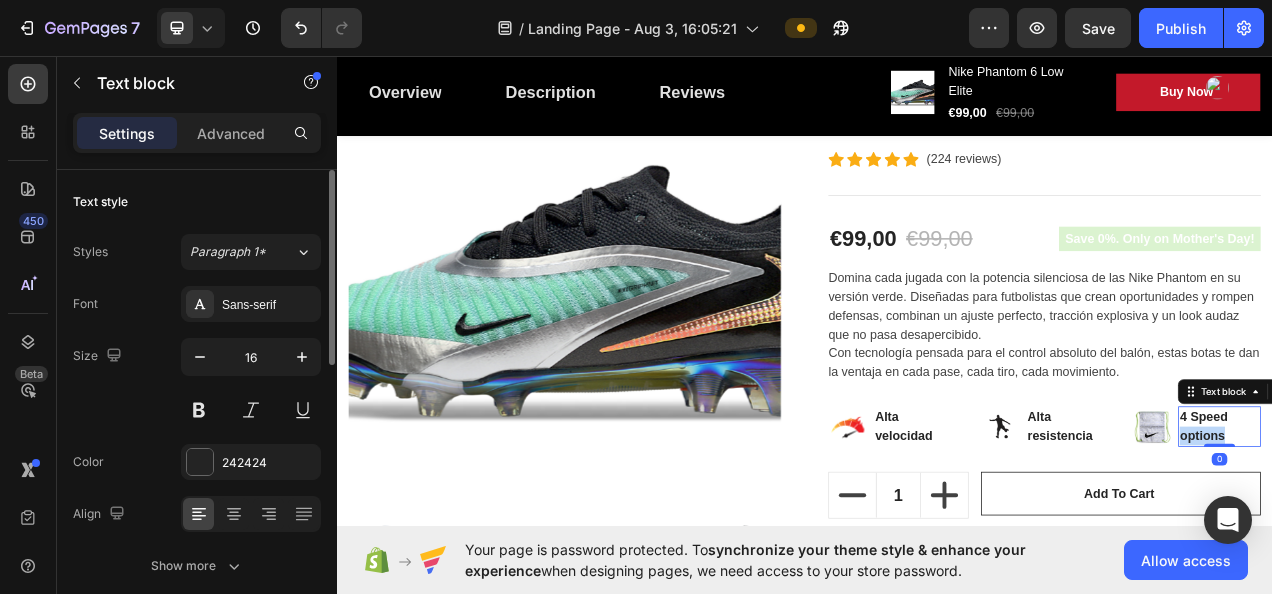 click on "4 Speed options" at bounding box center (1469, 533) 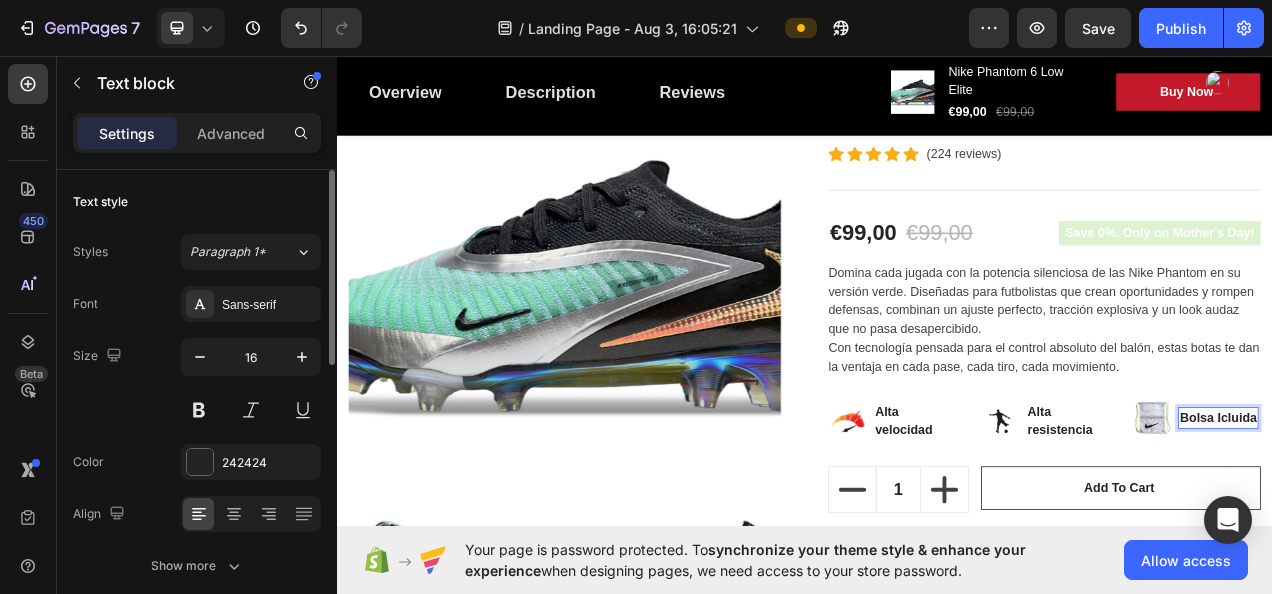 scroll, scrollTop: 300, scrollLeft: 0, axis: vertical 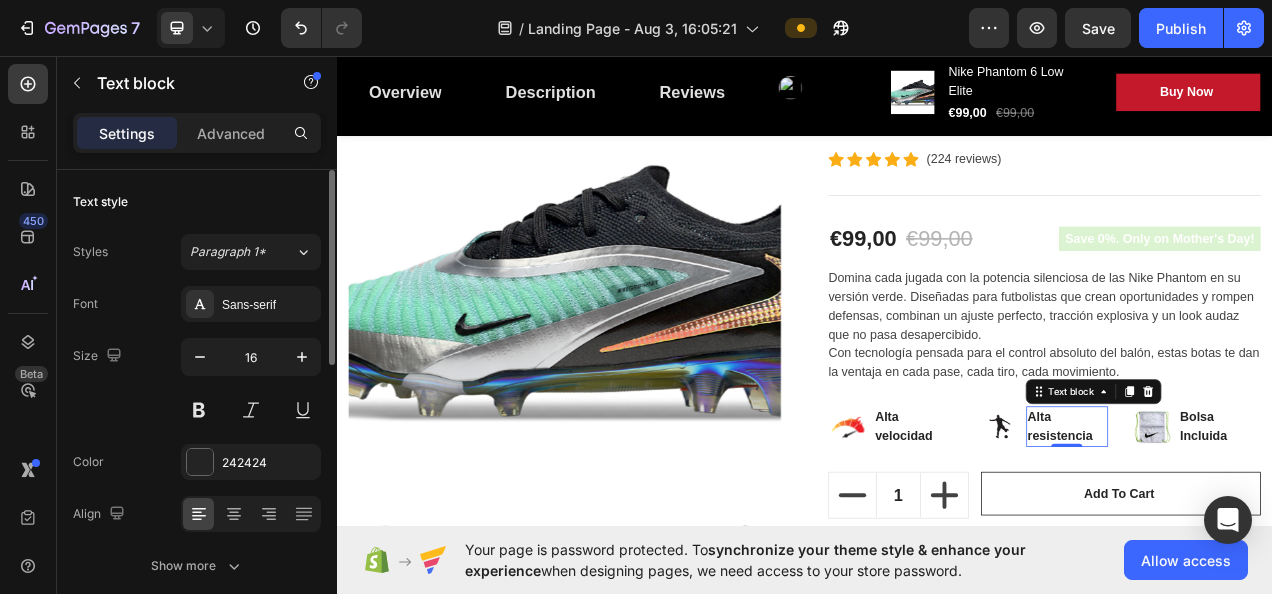 click on "Alta resistencia" at bounding box center (1274, 533) 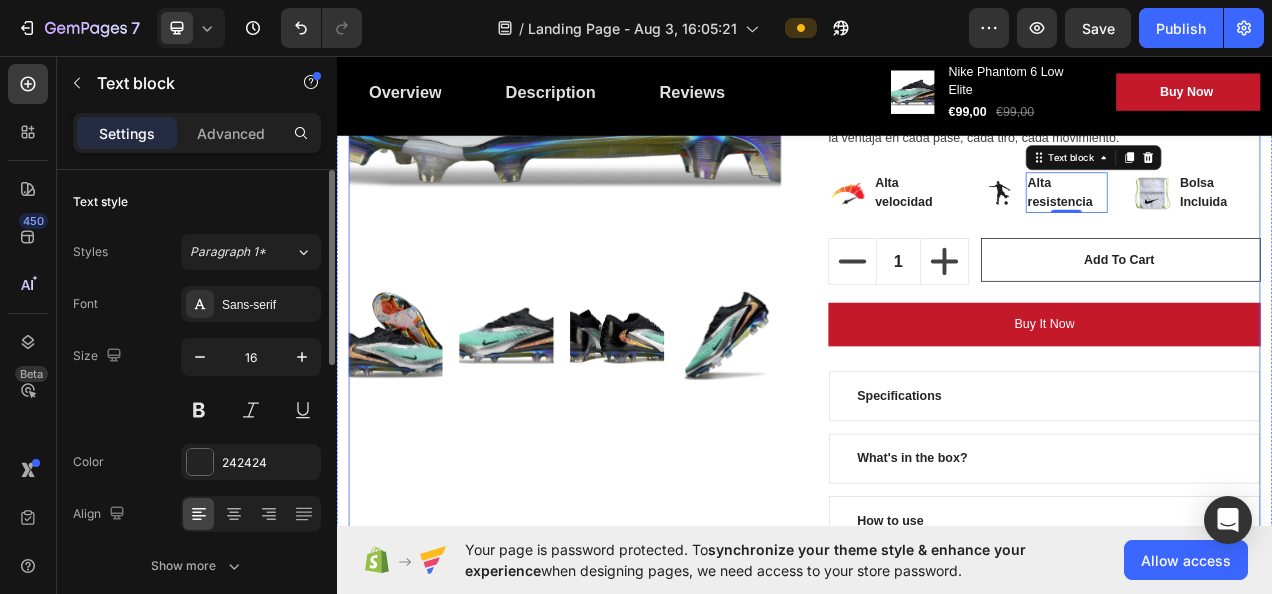 scroll, scrollTop: 400, scrollLeft: 0, axis: vertical 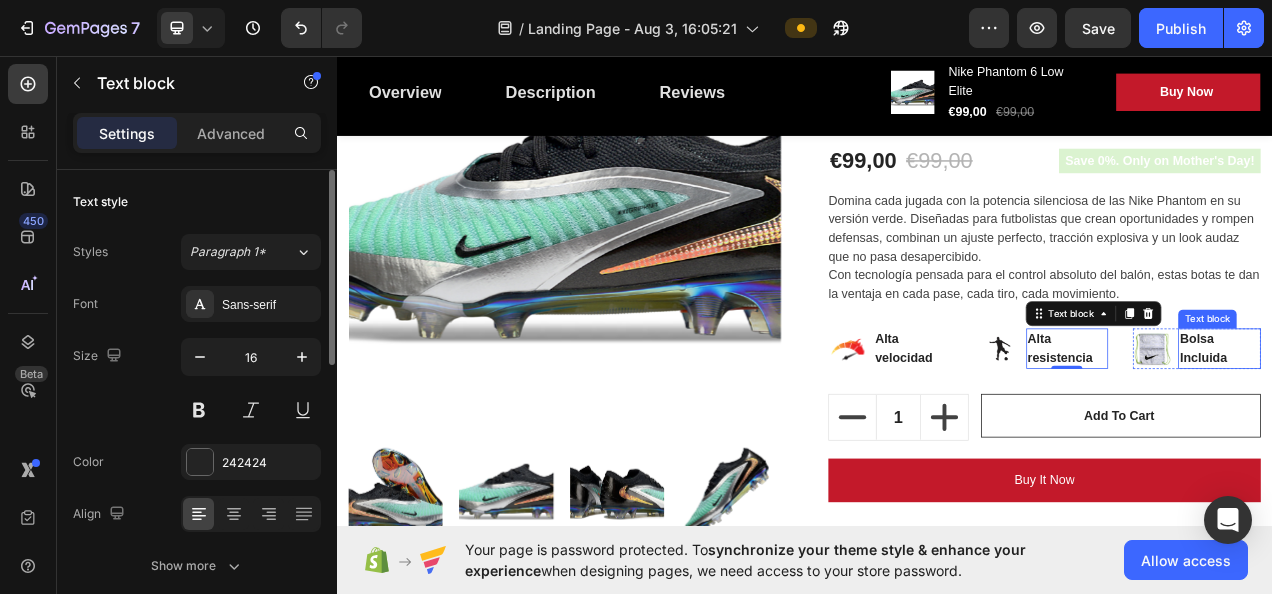 click on "Bolsa Incluida" at bounding box center (1469, 433) 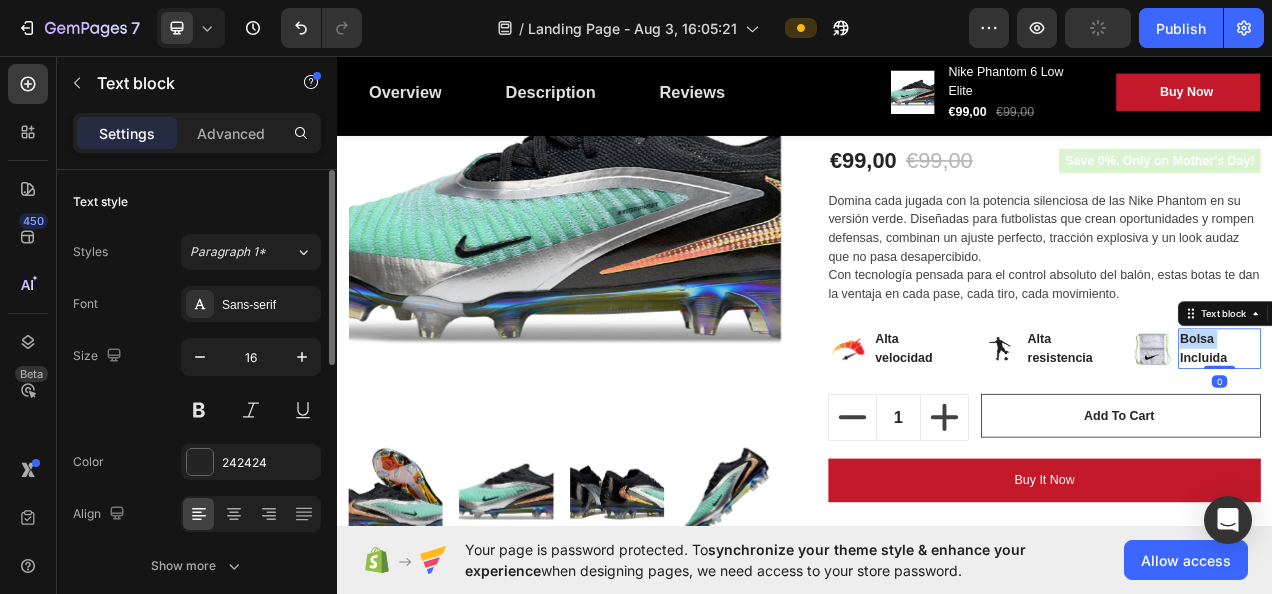 click on "Bolsa Incluida" at bounding box center [1469, 433] 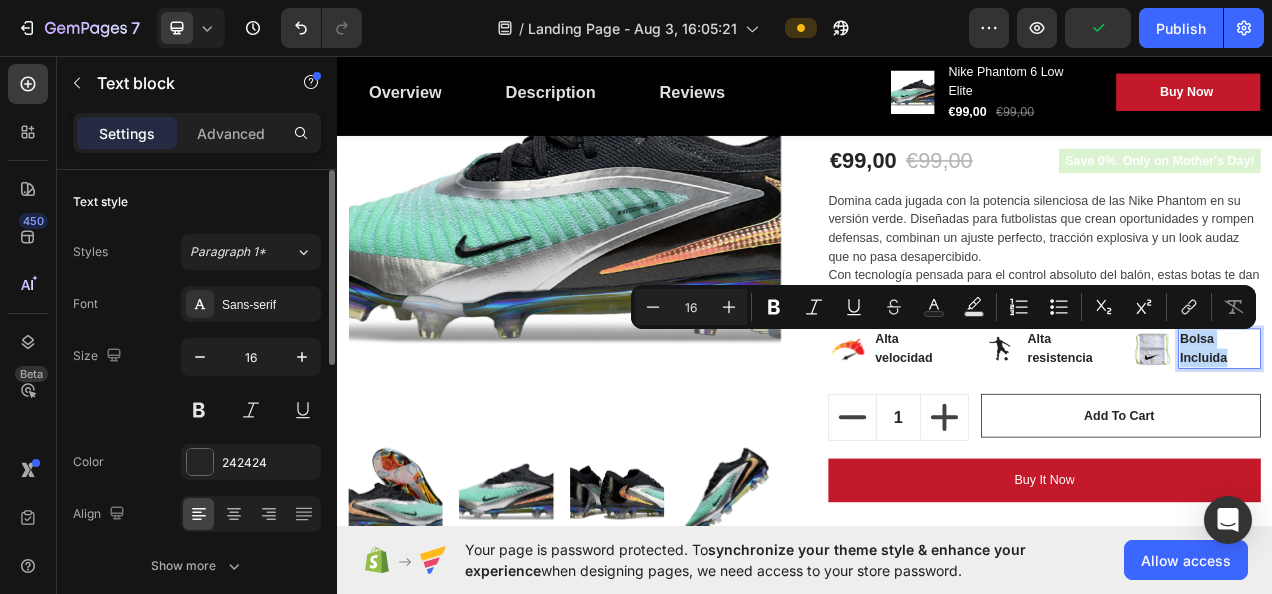 click on "Bolsa Incluida" at bounding box center (1469, 433) 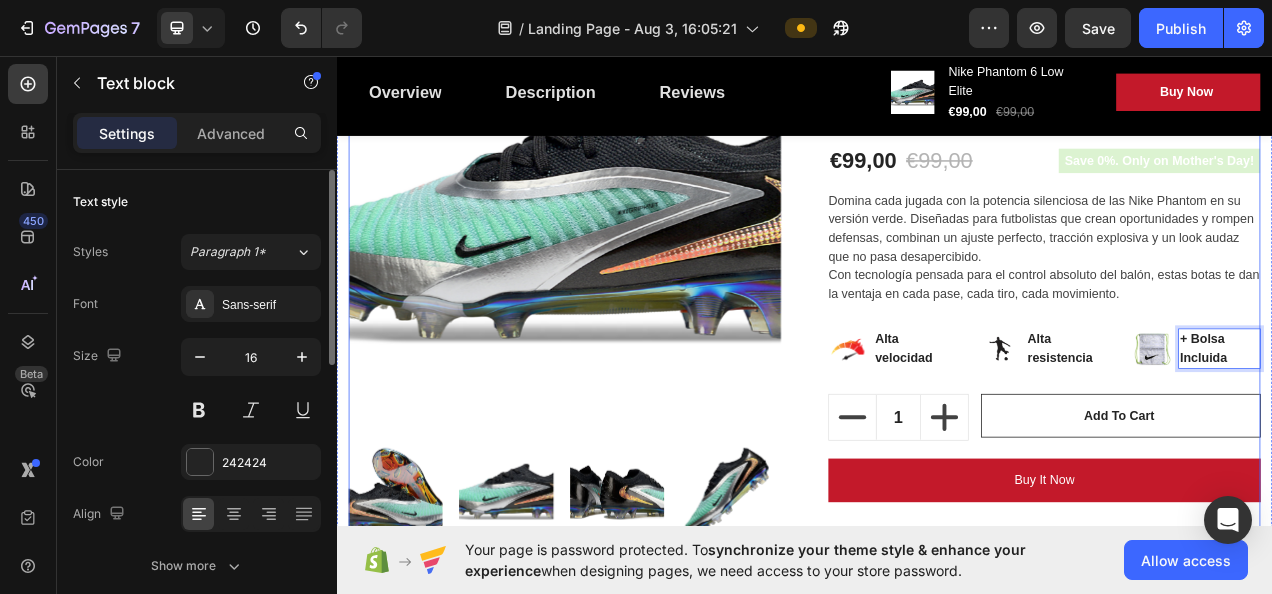 click on "Product Images Nike Phantom 6 Low Elite (P) Title For Muscle Pain Relief Recovery Text block                Icon                Icon                Icon                Icon                Icon Icon List Hoz (224 reviews) Text block Row                Title Line €99,00 (P) Price (P) Price €99,00 (P) Price (P) Price Row Save 0%. Only on Mother's Day! Product Badge Row Domina cada jugada con la potencia silenciosa de las Nike Phantom en su versión verde. Diseñadas para futbolistas que crean oportunidades y rompen defensas, combinan un ajuste perfecto, tracción explosiva y un look audaz que no pasa desapercibido. Con tecnología pensada para el control absoluto del balón, estas botas te dan la ventaja en cada pase, cada tiro, cada movimiento.   (P) Description Image Alta velocidad Text block Row Image Alta resistencia Text block Row Image + Bolsa Incluida Text block   0 Row Row
1
(P) Quantity Add to cart (P) Cart Button Row Buy it now (P) Dynamic Checkout Specifications" at bounding box center (937, 433) 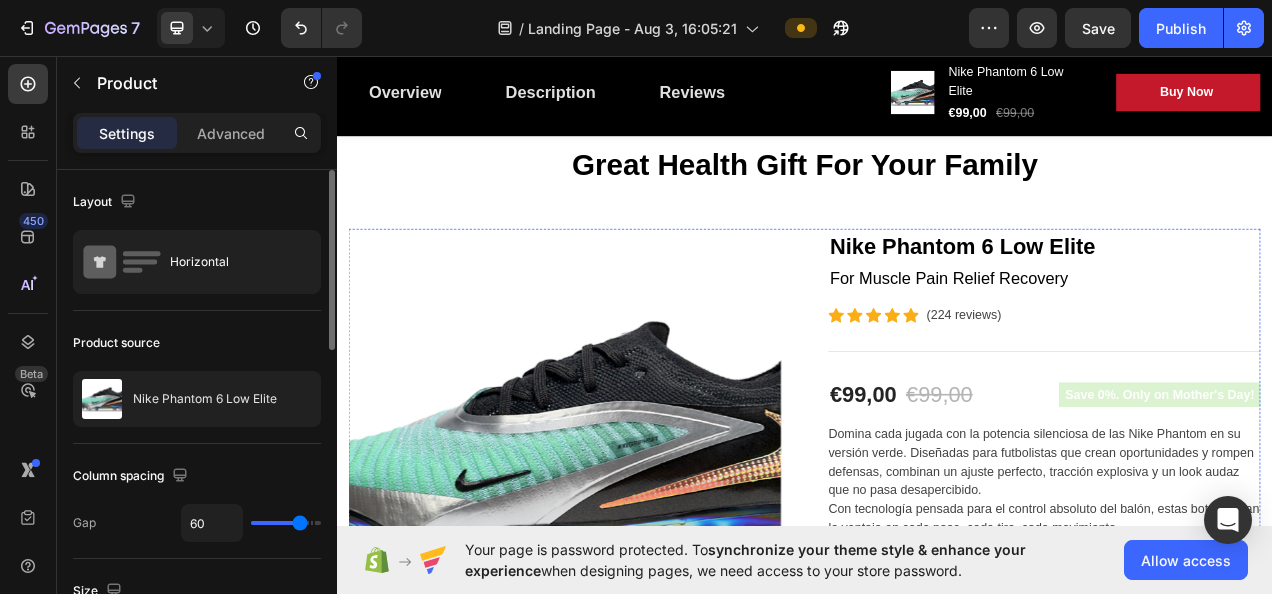 scroll, scrollTop: 0, scrollLeft: 0, axis: both 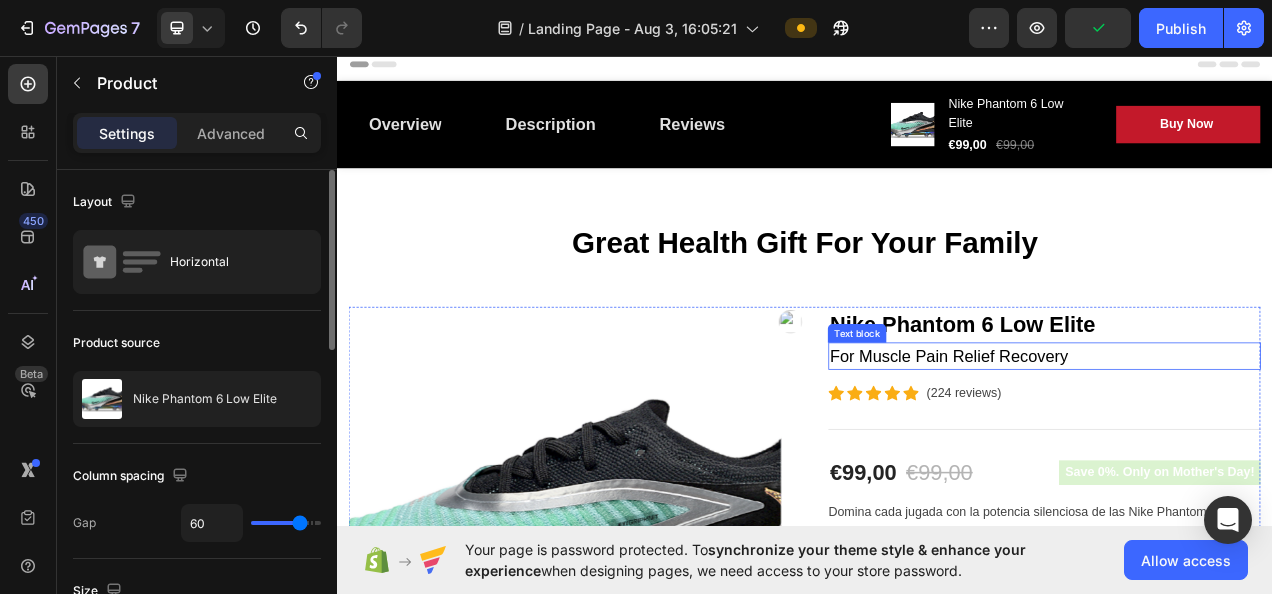 click on "For Muscle Pain Relief Recovery" at bounding box center (1244, 443) 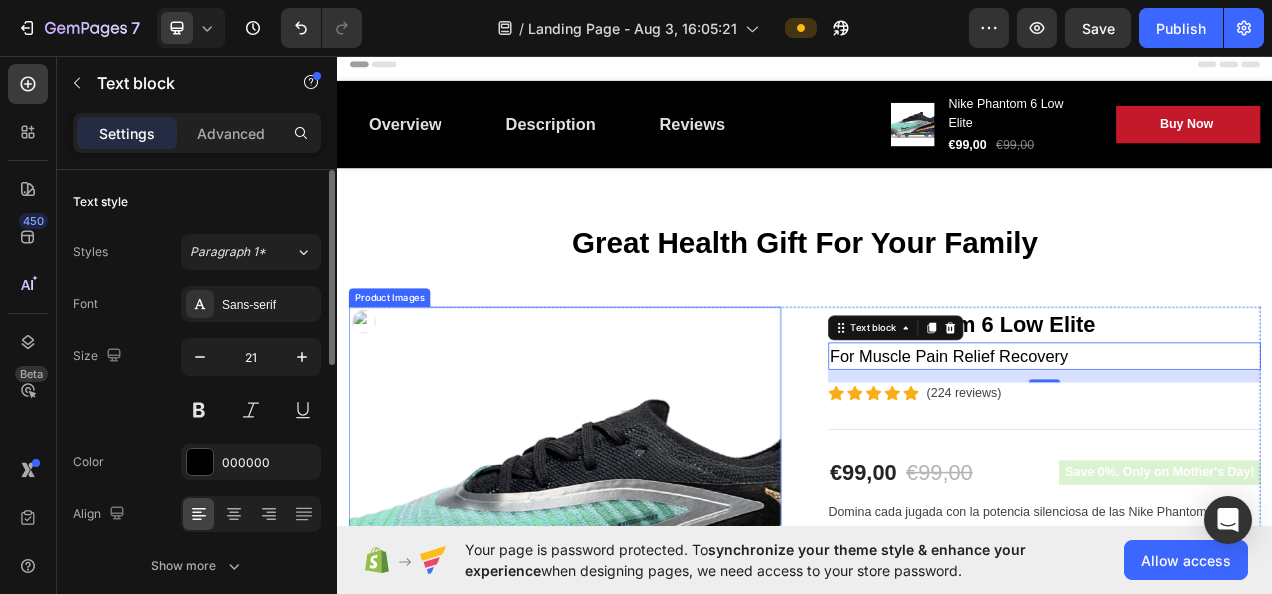 scroll, scrollTop: 100, scrollLeft: 0, axis: vertical 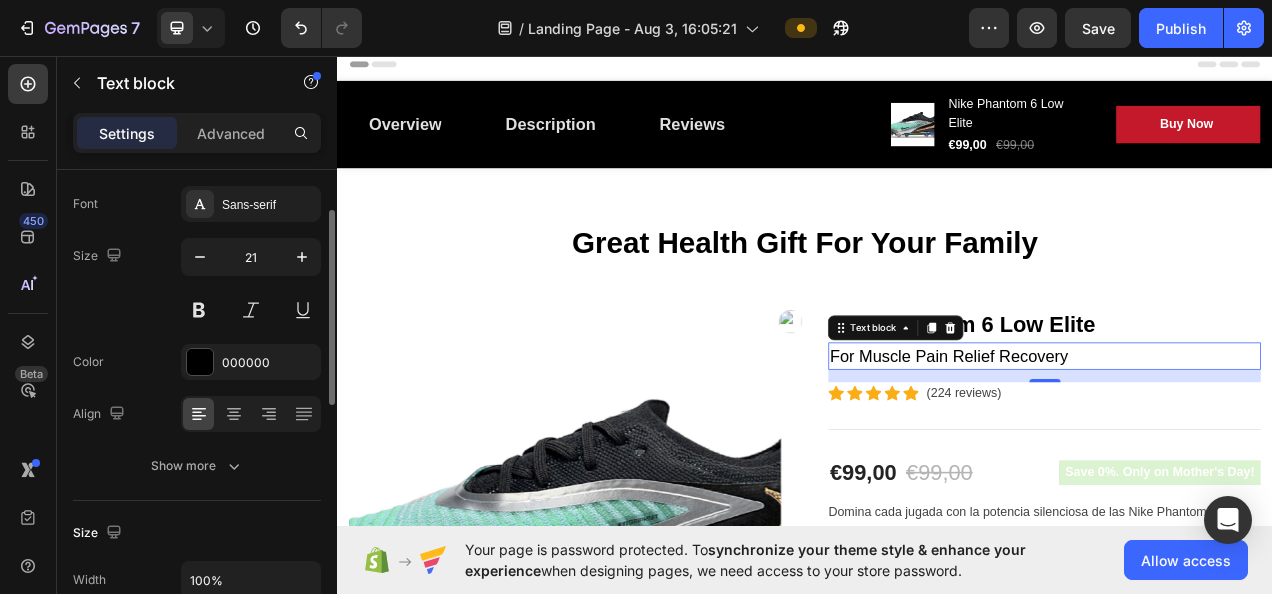 click on "For Muscle Pain Relief Recovery" at bounding box center [1244, 443] 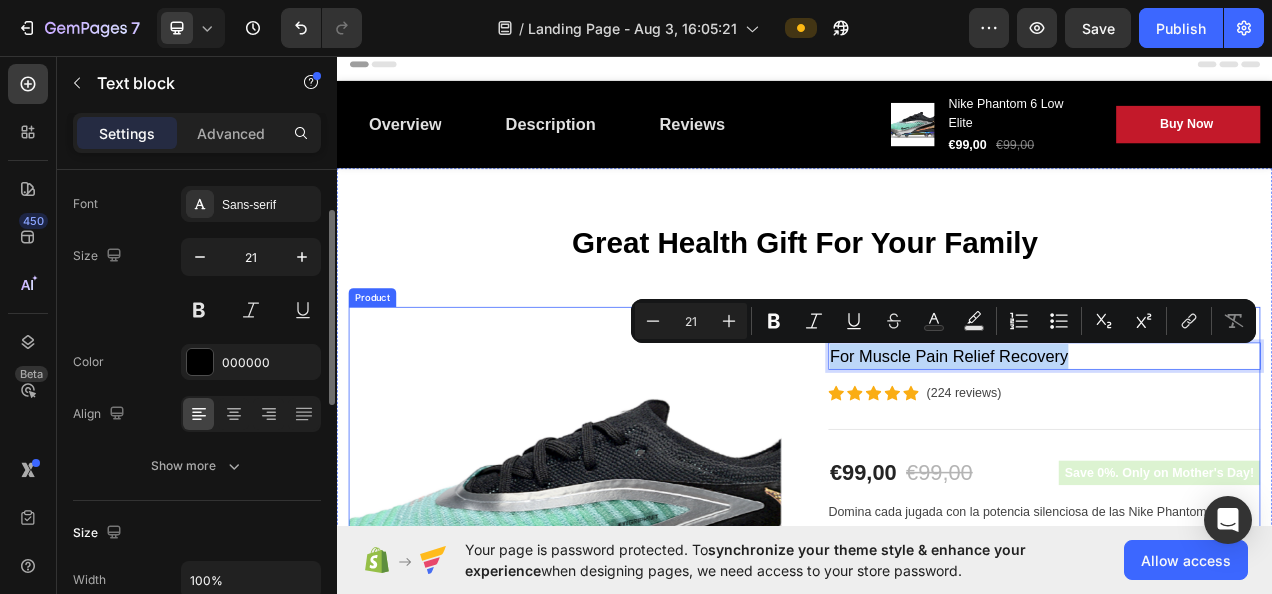 drag, startPoint x: 1298, startPoint y: 443, endPoint x: 907, endPoint y: 475, distance: 392.30728 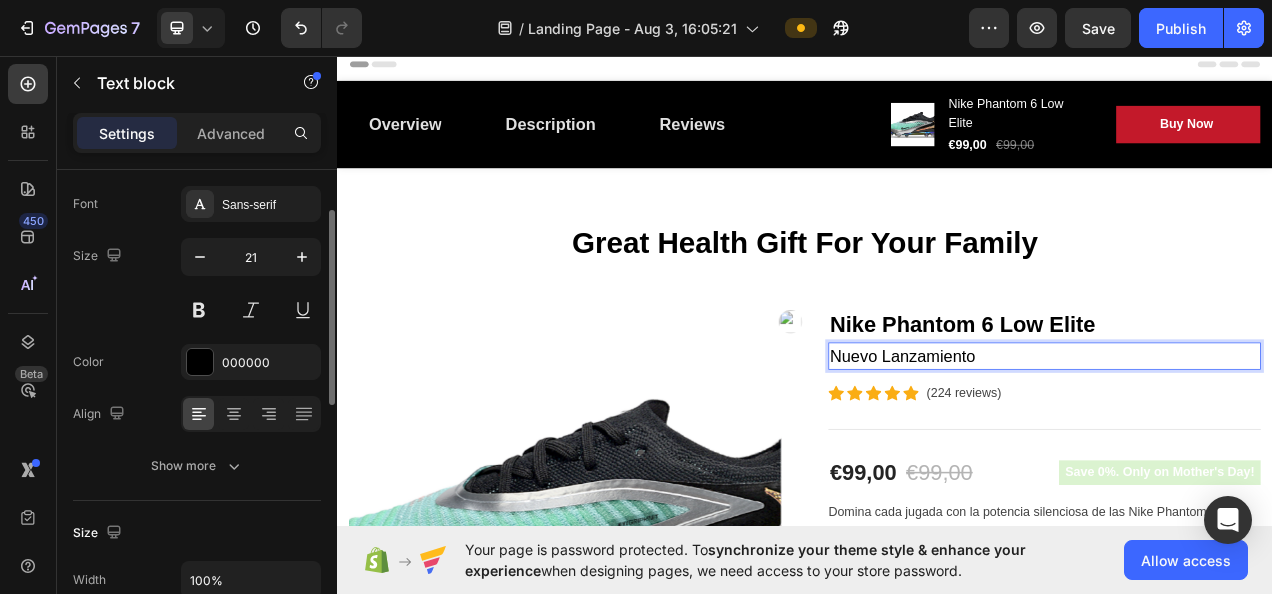 click on "Nuevo Lanzamiento" at bounding box center (1244, 443) 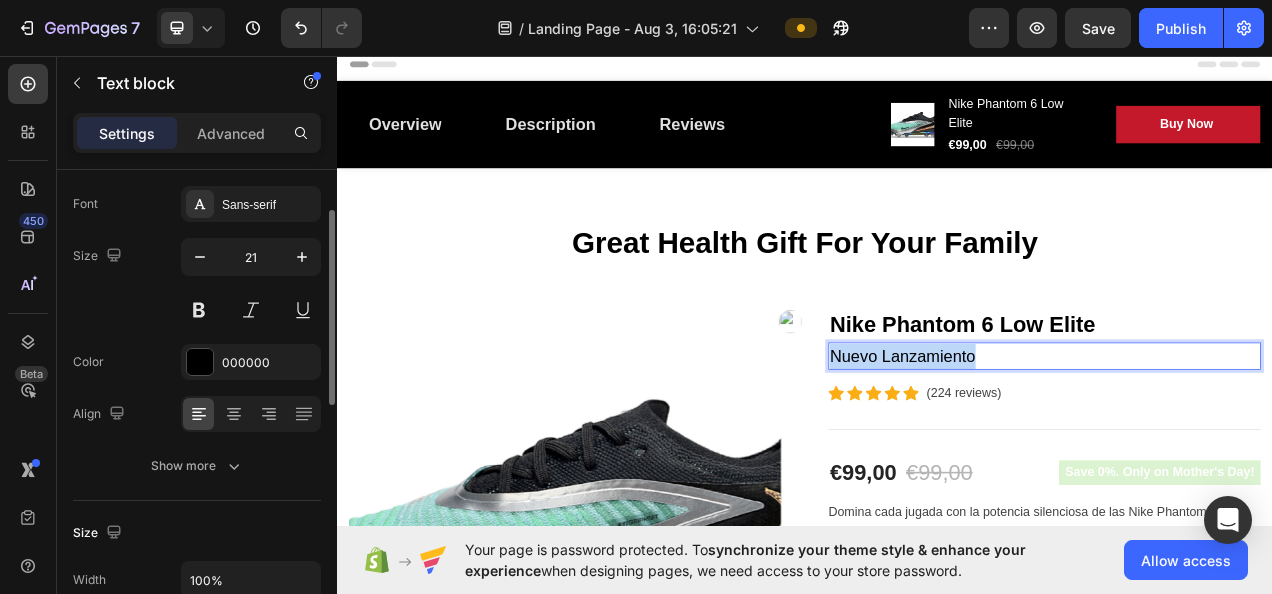 click on "Nuevo Lanzamiento" at bounding box center [1244, 443] 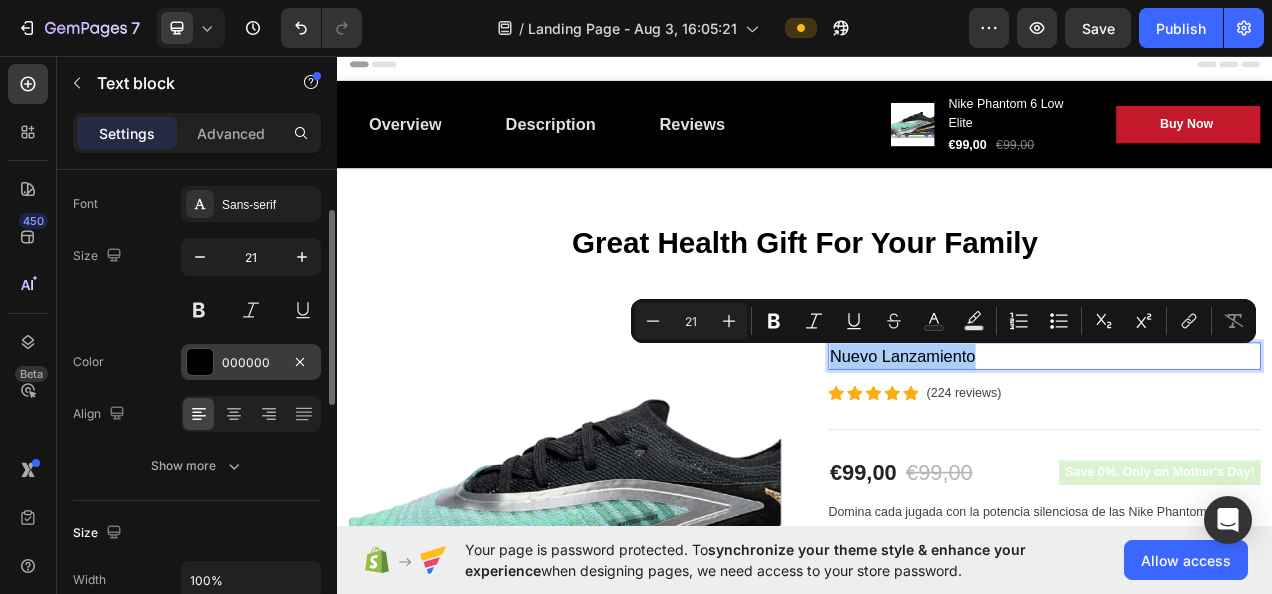 click at bounding box center (200, 362) 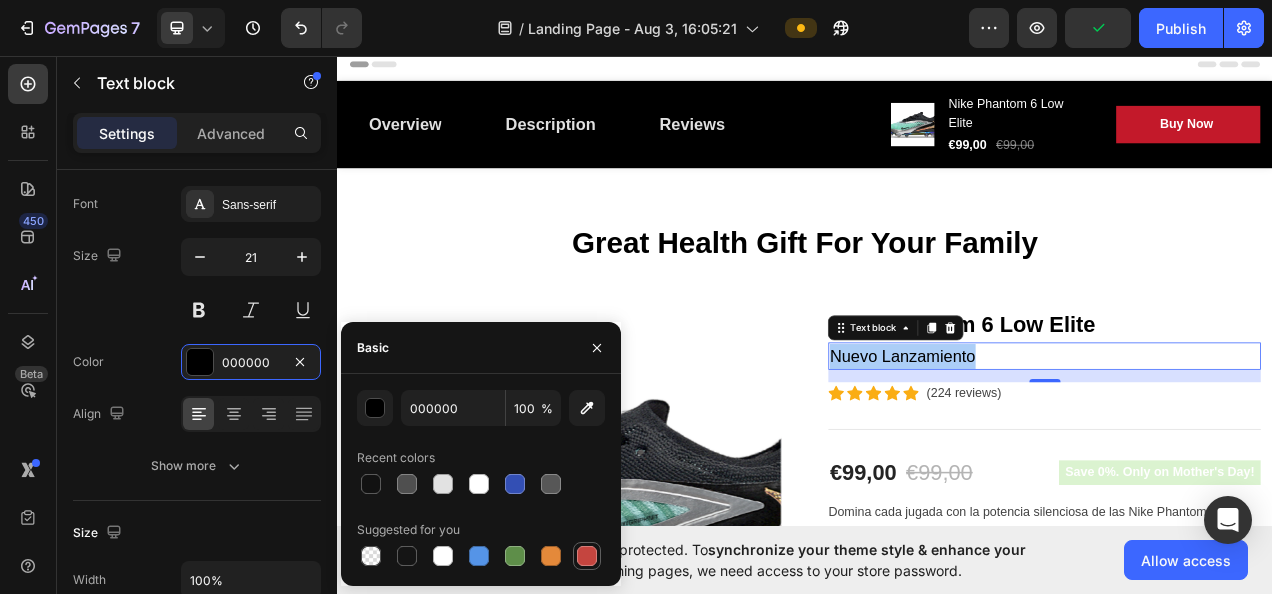 click at bounding box center [587, 556] 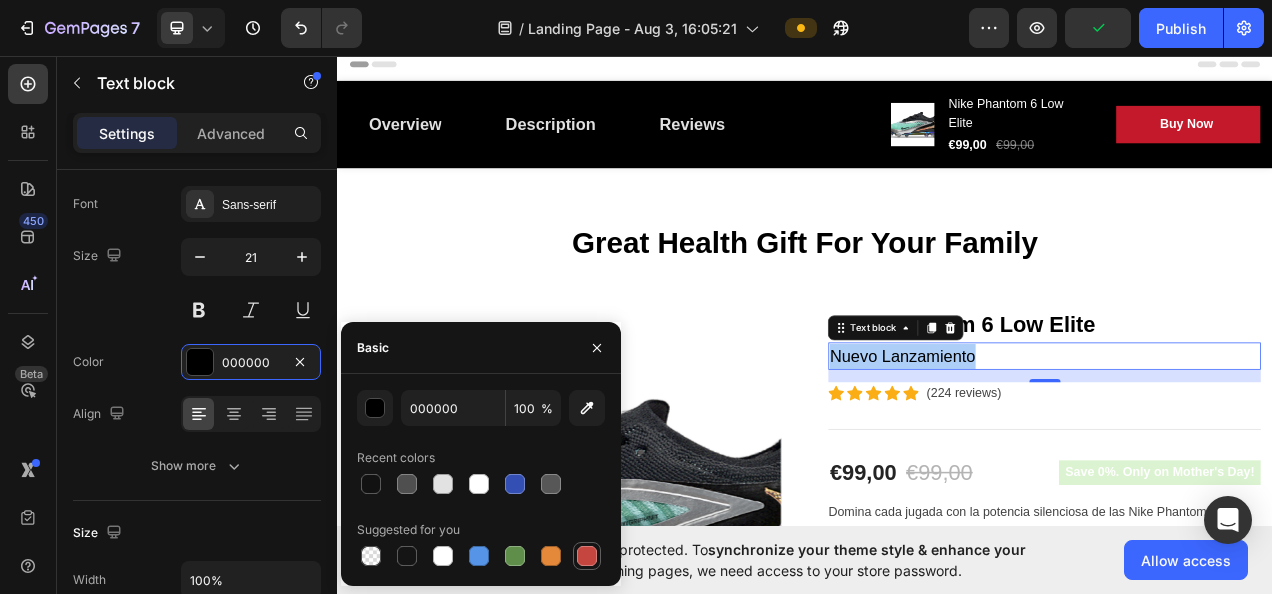 type on "C5453F" 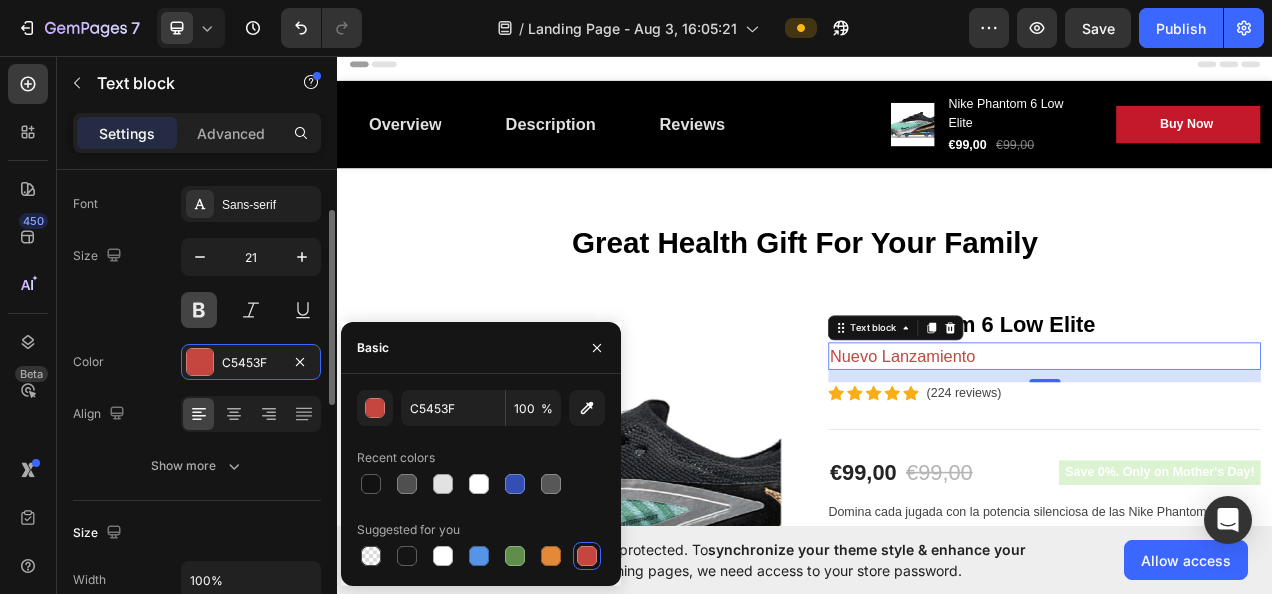 click at bounding box center [199, 310] 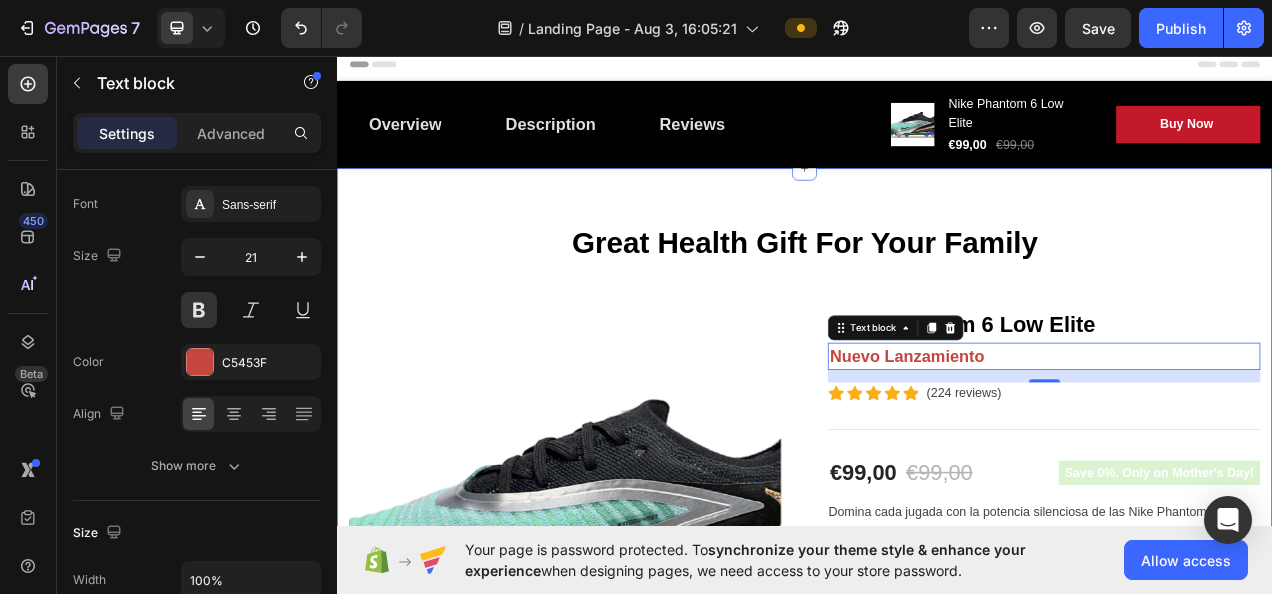 click on "Great Health Gift For Your Family Heading Row Product Images Nike Phantom 6 Low Elite (P) Title Nuevo Lanzamiento Text block   16                Icon                Icon                Icon                Icon                Icon Icon List Hoz (224 reviews) Text block Row                Title Line €99,00 (P) Price (P) Price €99,00 (P) Price (P) Price Row Save 0%. Only on Mother's Day! Product Badge Row Domina cada jugada con la potencia silenciosa de las Nike Phantom en su versión verde. Diseñadas para futbolistas que crean oportunidades y rompen defensas, combinan un ajuste perfecto, tracción explosiva y un look audaz que no pasa desapercibido. Con tecnología pensada para el control absoluto del balón, estas botas te dan la ventaja en cada pase, cada tiro, cada movimiento.   (P) Description Image Alta velocidad Text block Row Image Alta resistencia Text block Row Image + Bolsa Incluida Text block Row Row
1
(P) Quantity Add to cart (P) Cart Button Row Buy it now Product" at bounding box center (937, 779) 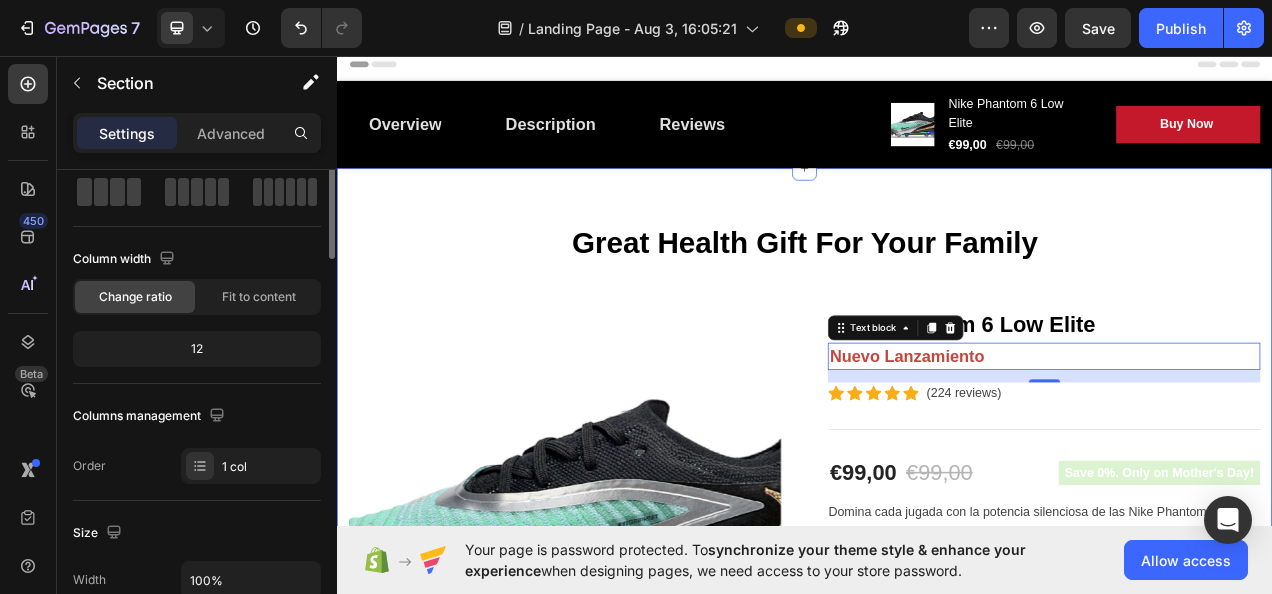 scroll, scrollTop: 0, scrollLeft: 0, axis: both 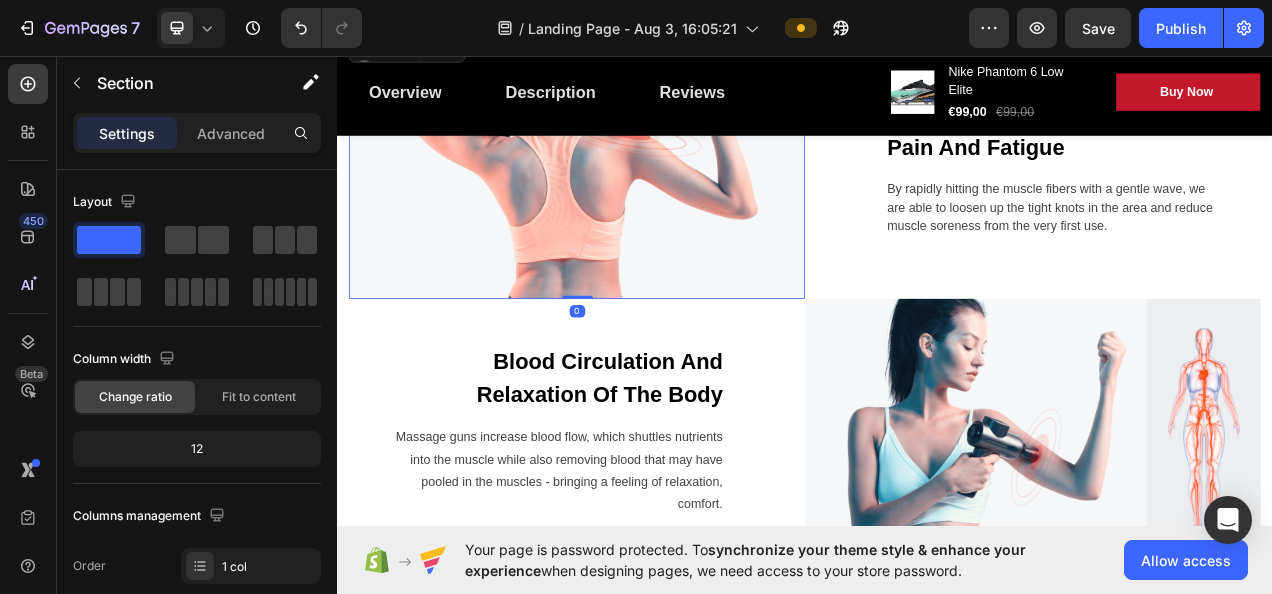 click at bounding box center (644, 199) 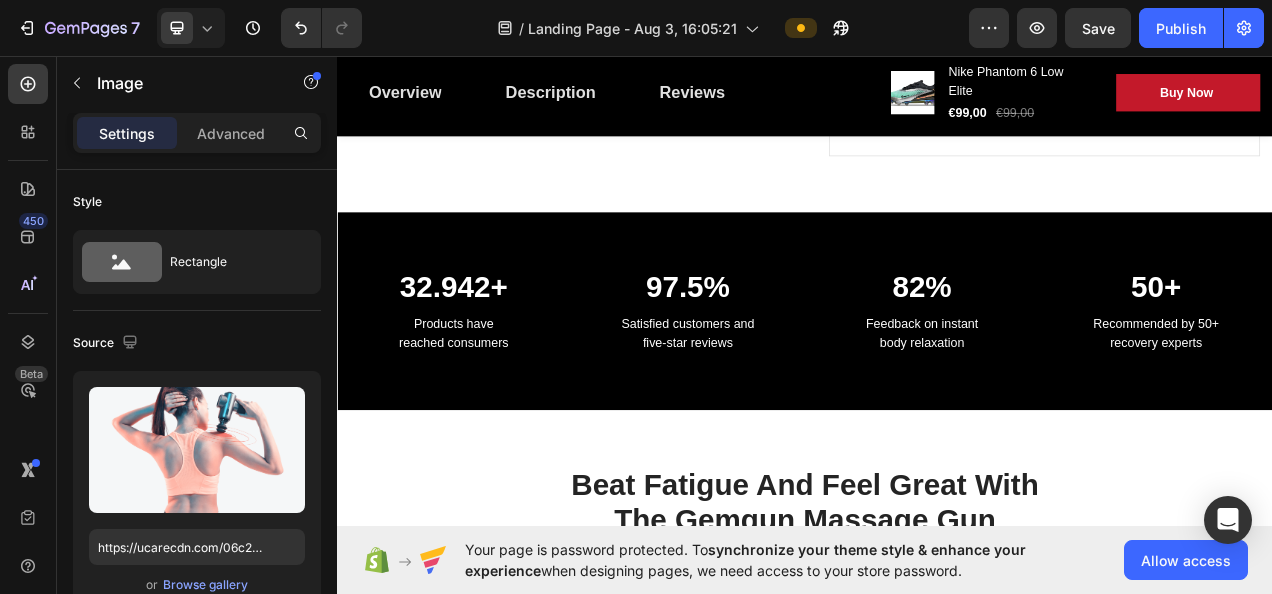 scroll, scrollTop: 1200, scrollLeft: 0, axis: vertical 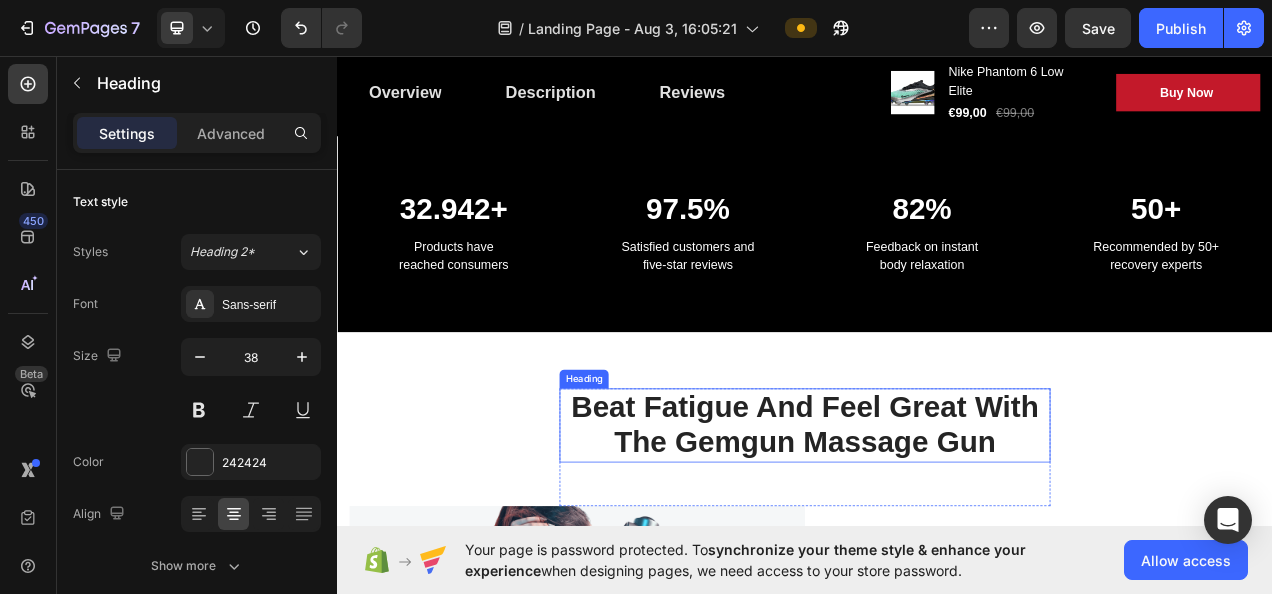 click on "Beat Fatigue And Feel Great With The Gemgun Massage Gun" at bounding box center [937, 531] 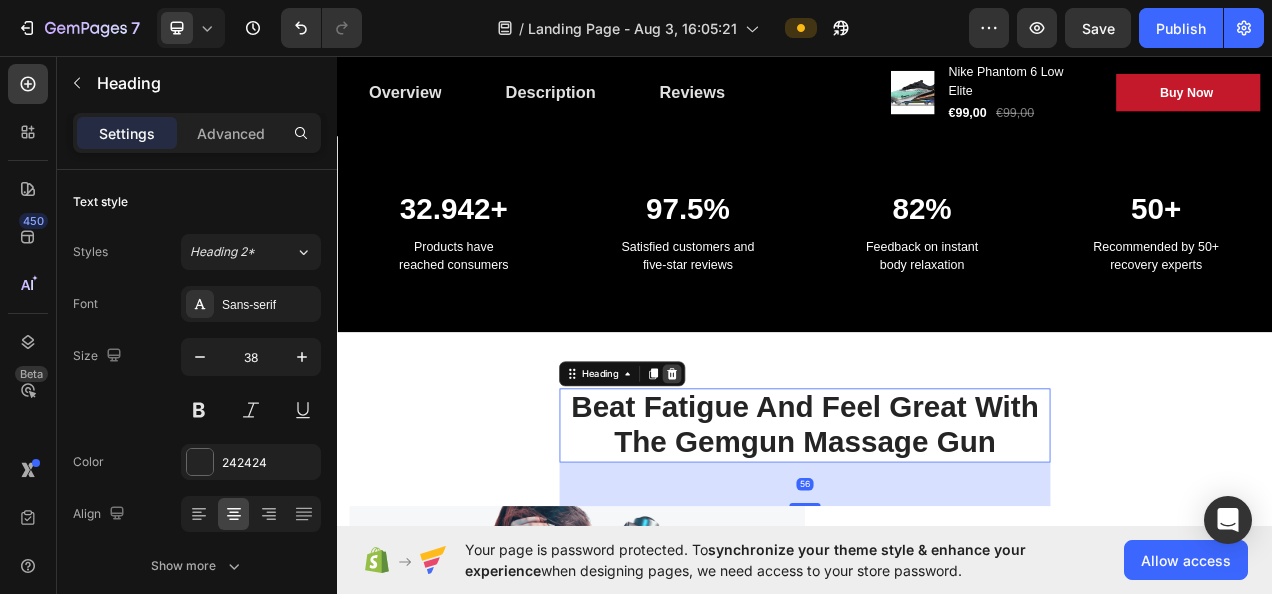 click 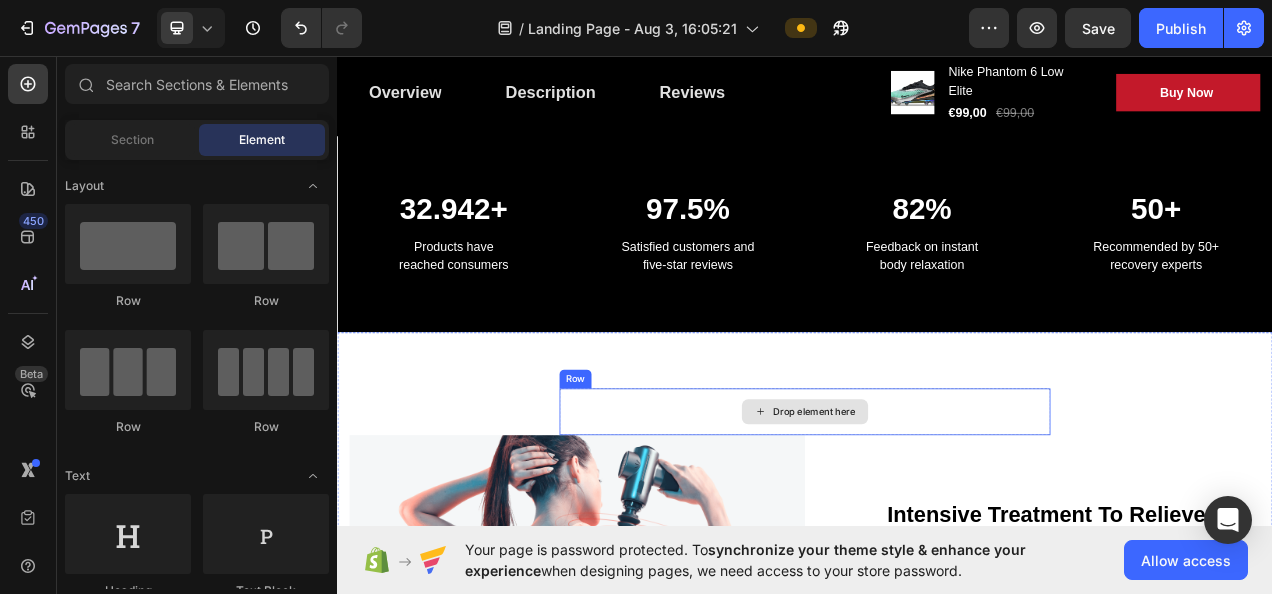 click on "Drop element here" at bounding box center (937, 514) 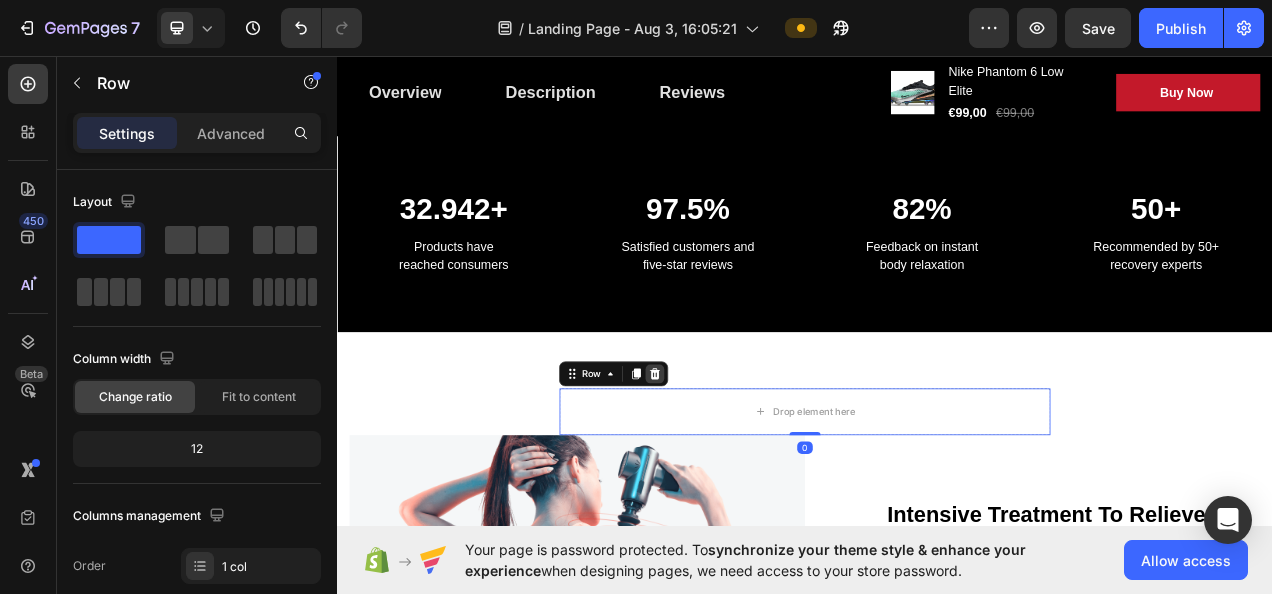click 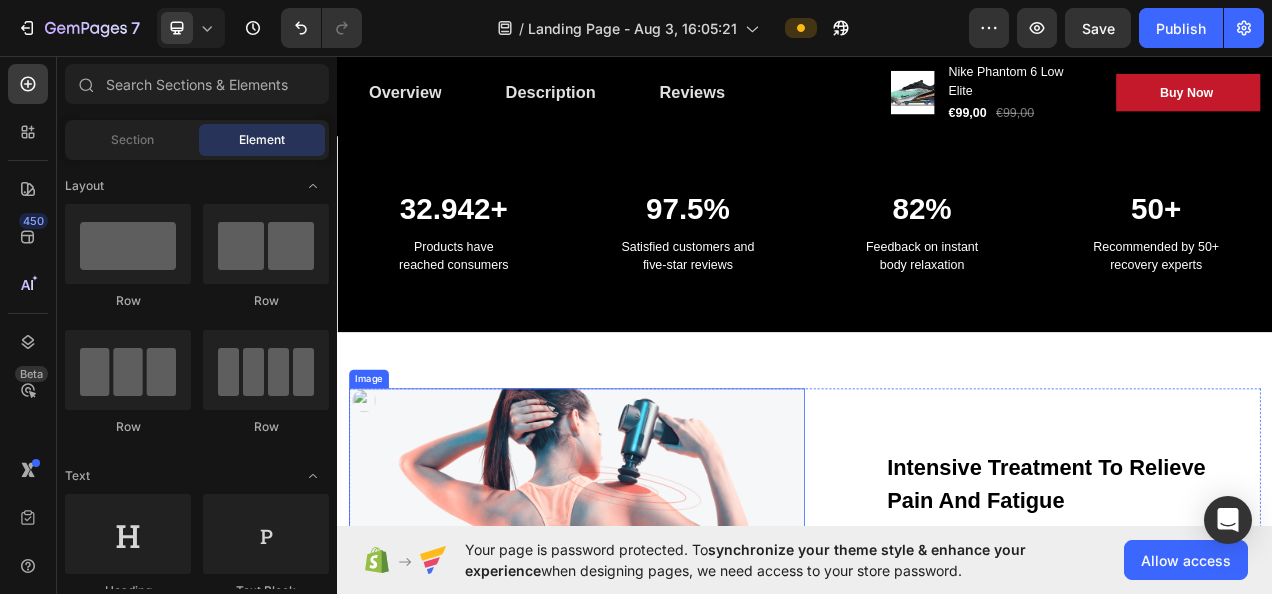 click at bounding box center (644, 653) 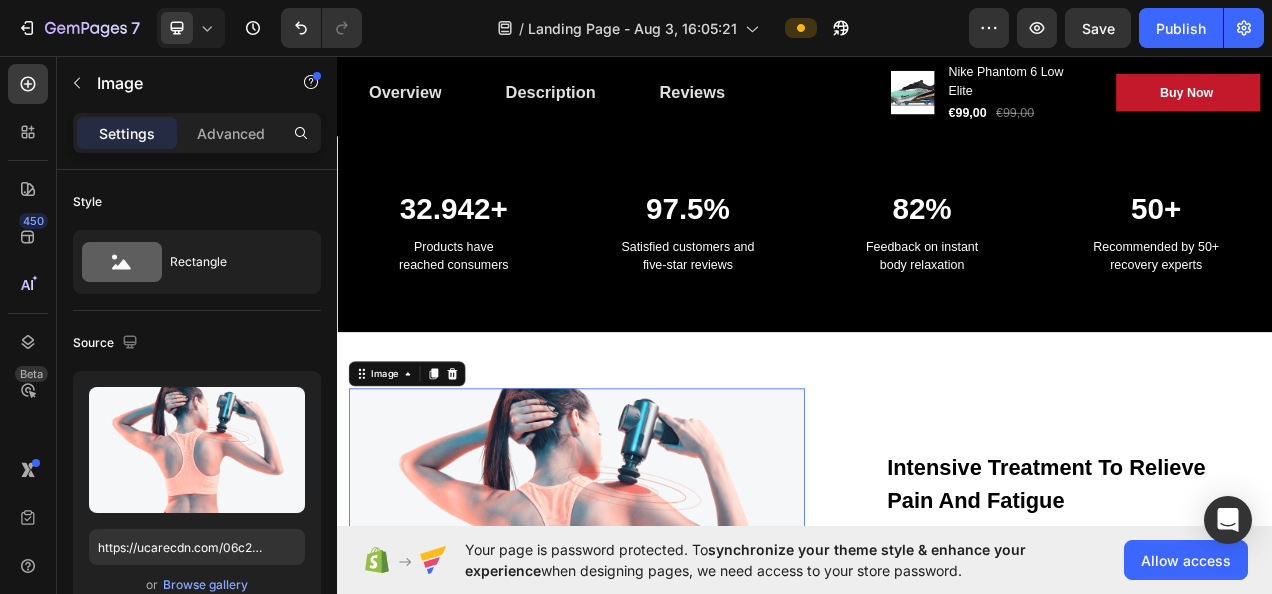 click 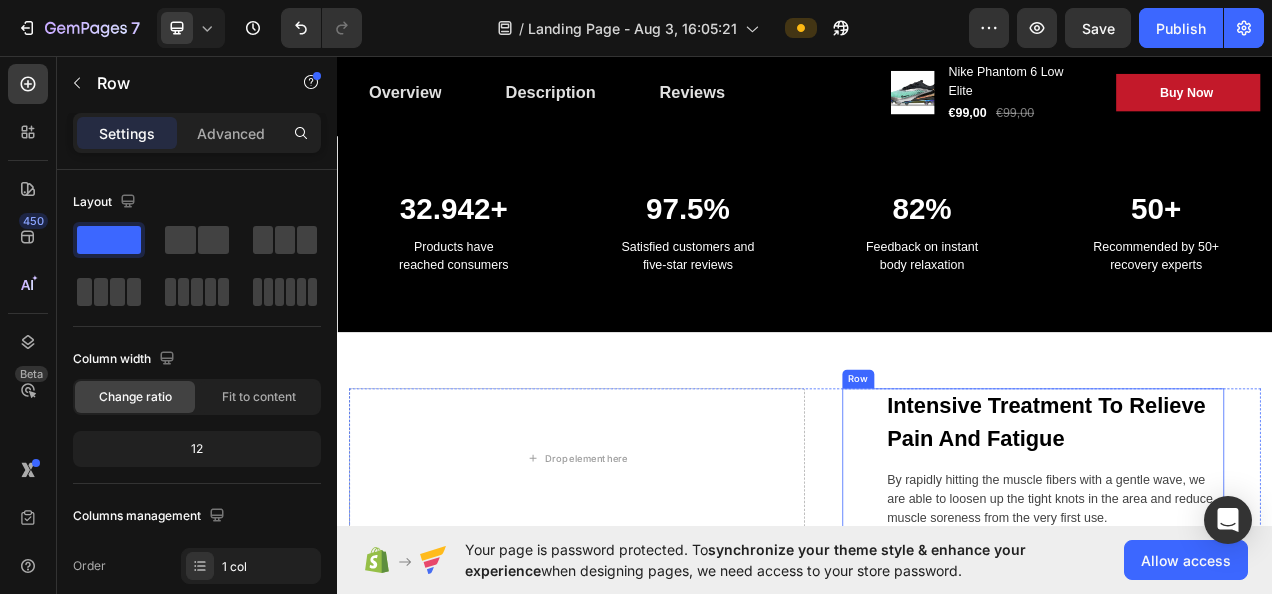 click on "Intensive Treatment To Relieve Pain And Fatigue Text block By rapidly hitting the muscle fibers with a gentle wave, we are able to loosen up the tight knots in the area and reduce muscle soreness from the very first use. Text block Row" at bounding box center (1230, 574) 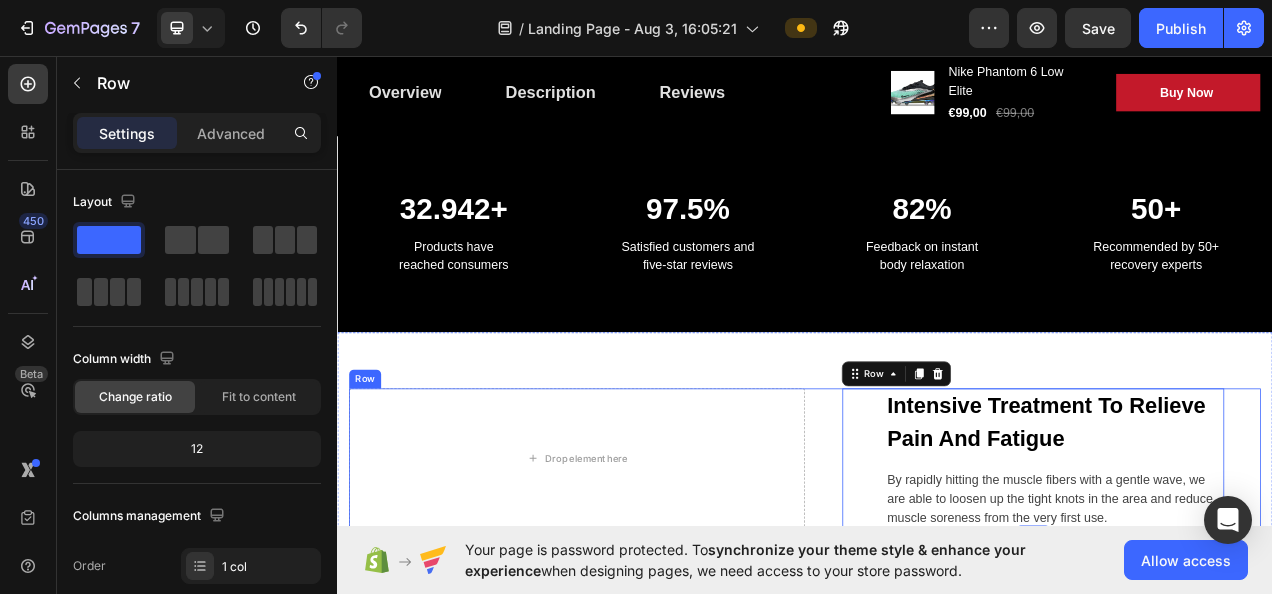 click on "Drop element here" at bounding box center [644, 574] 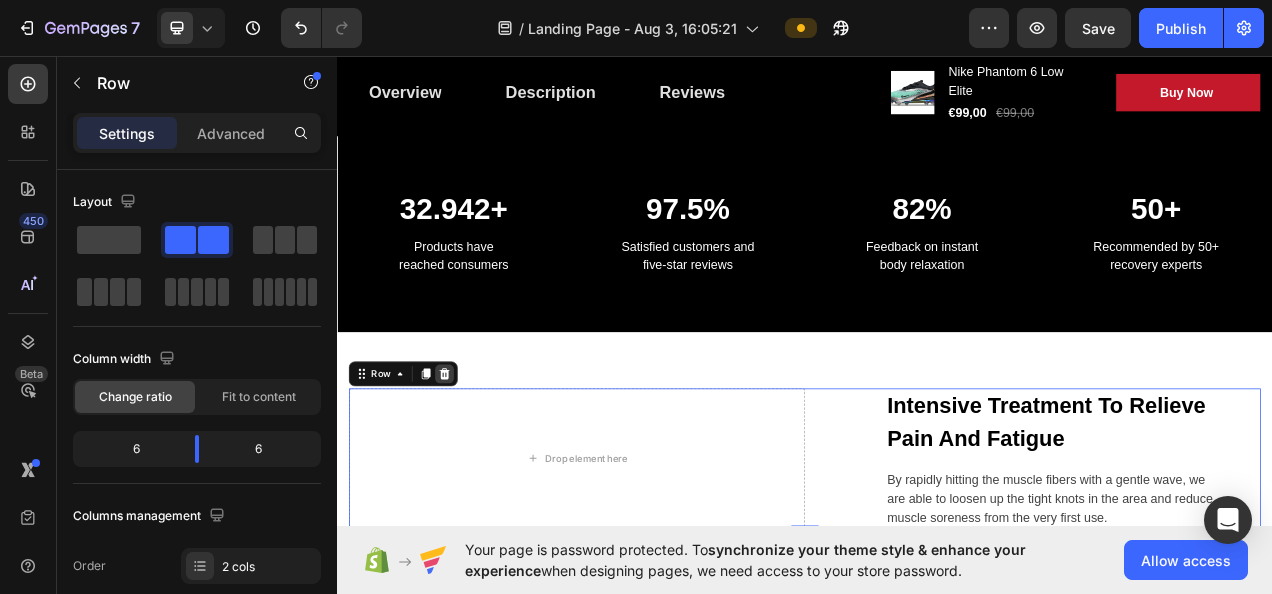 click 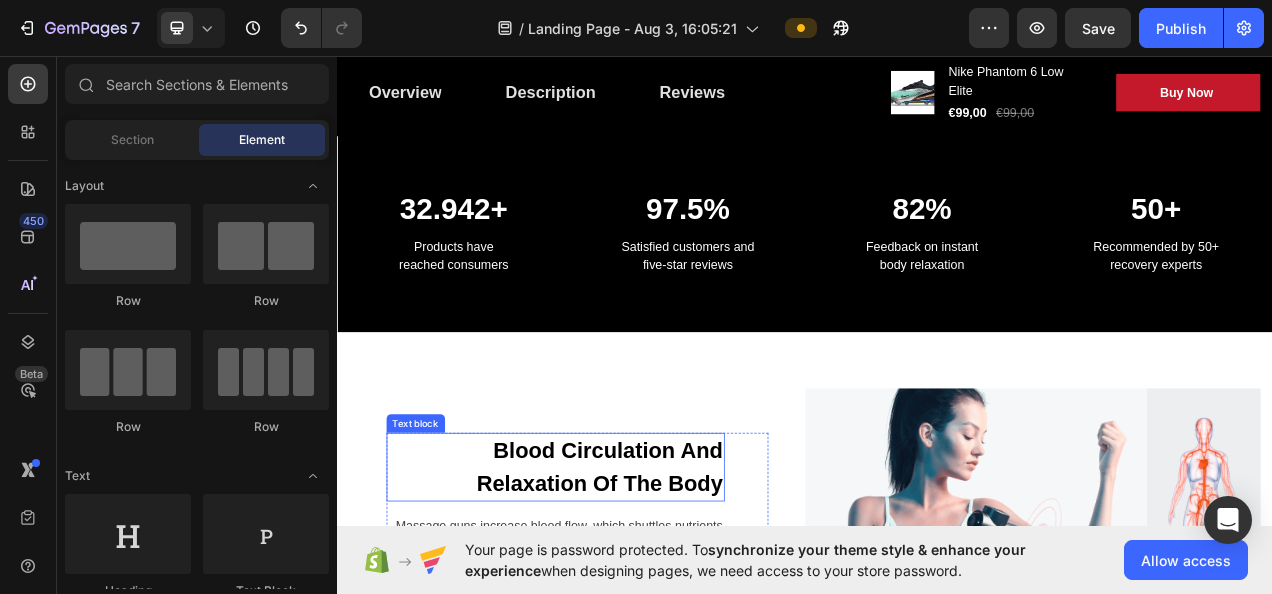 scroll, scrollTop: 1400, scrollLeft: 0, axis: vertical 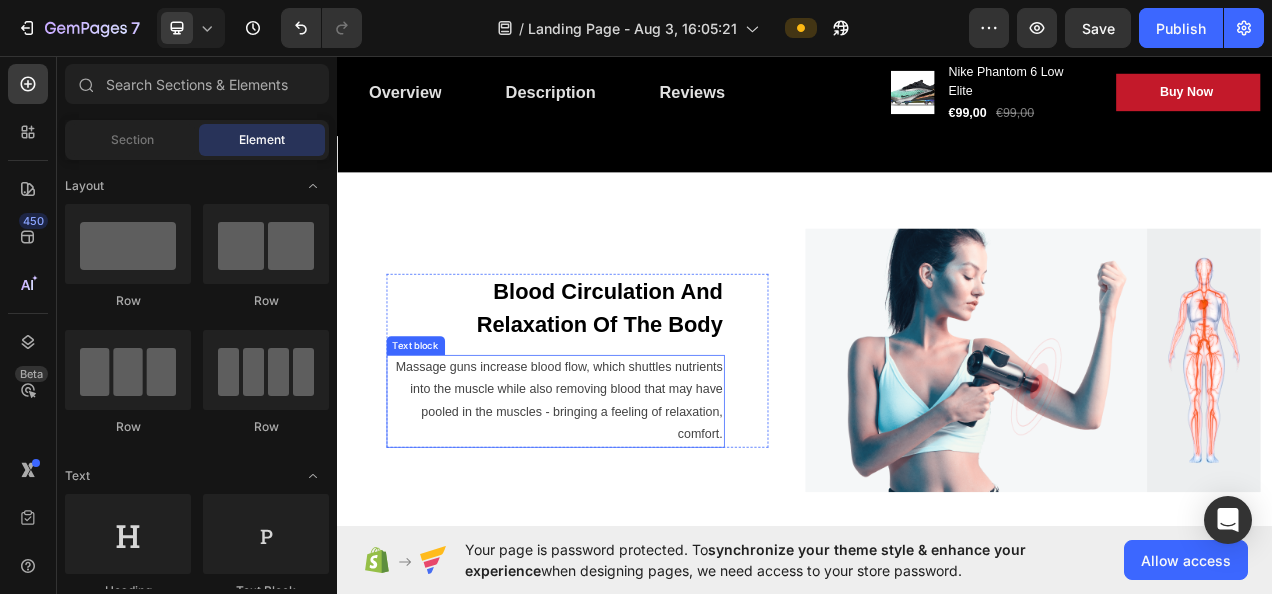 click on "Massage guns increase blood flow, which shuttles nutrients into the muscle while also removing blood that may have pooled in the muscles - bringing a feeling of relaxation, comfort." at bounding box center (617, 500) 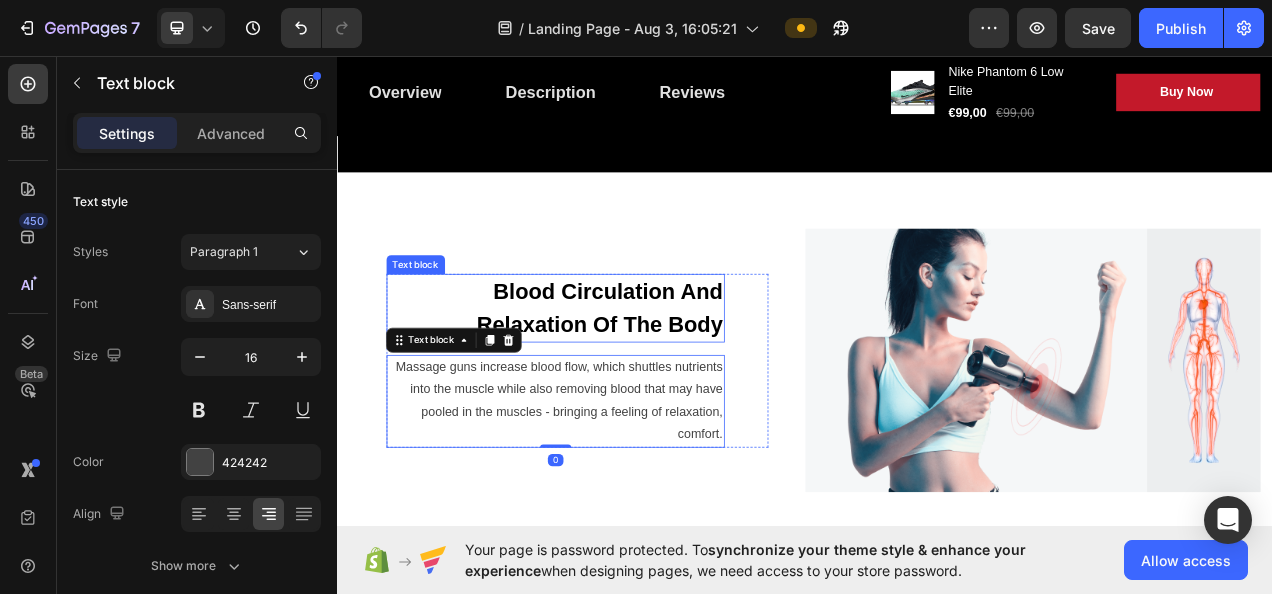 click on "Blood Circulation And Relaxation Of The Body" at bounding box center (617, 381) 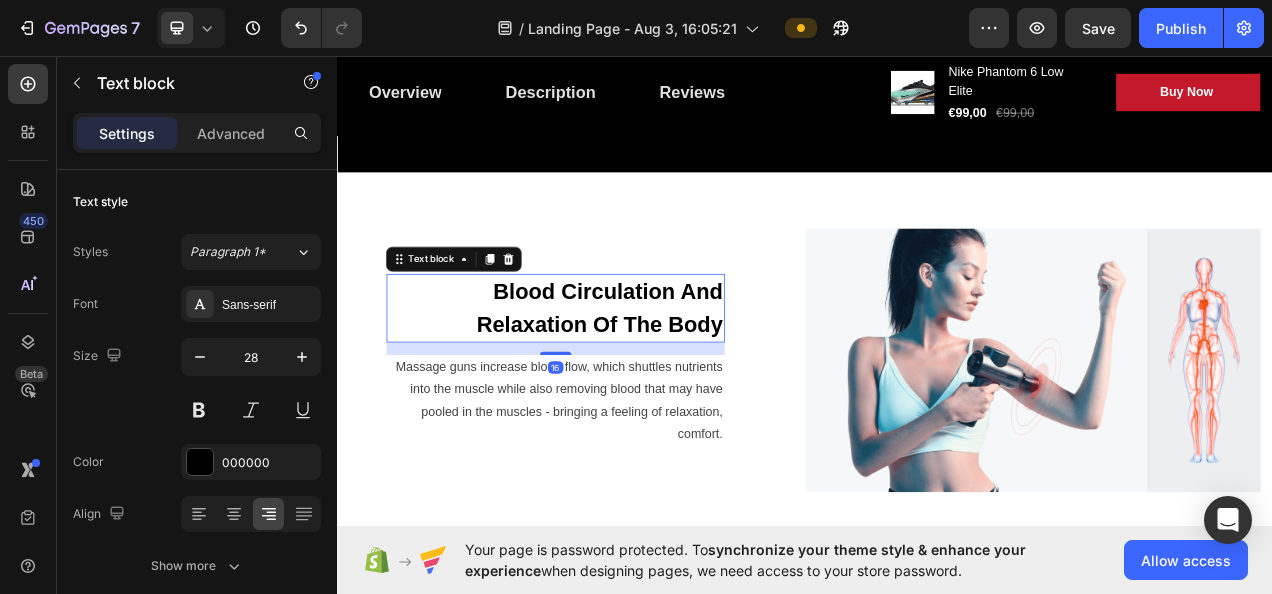 click at bounding box center [557, 318] 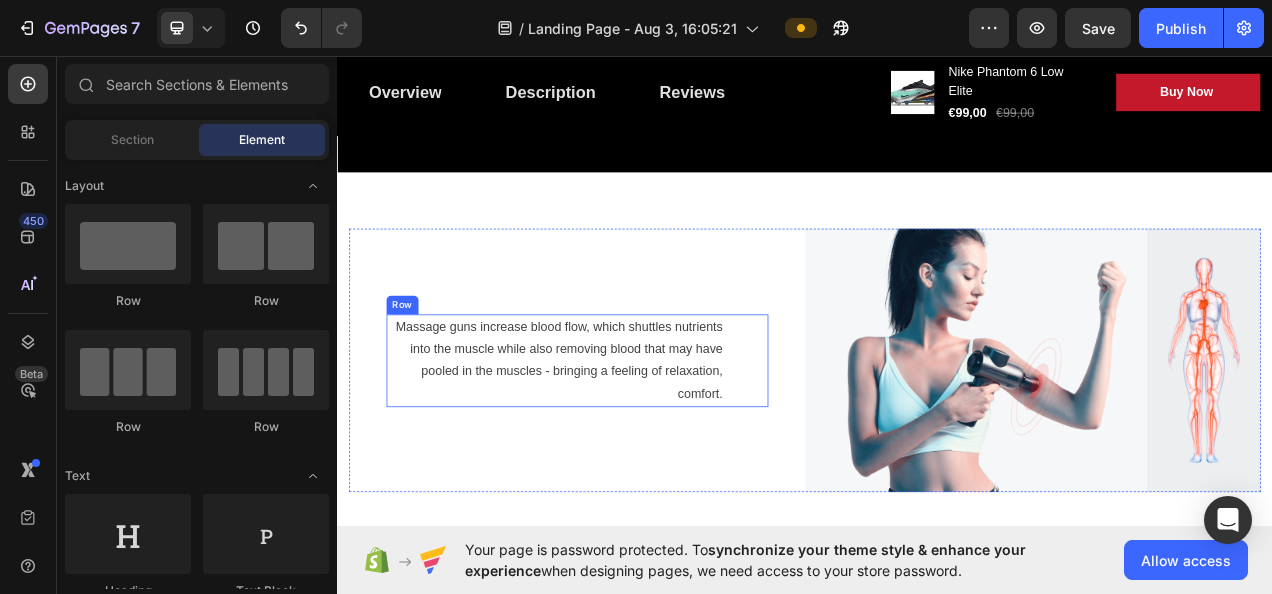 click at bounding box center [1229, 448] 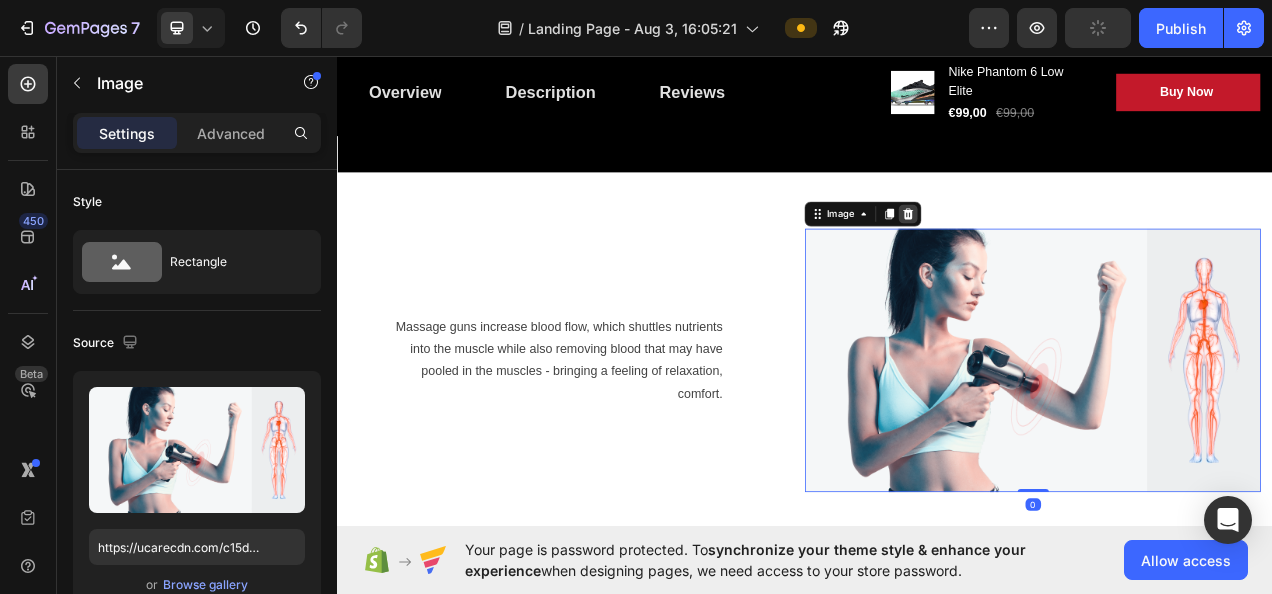 click 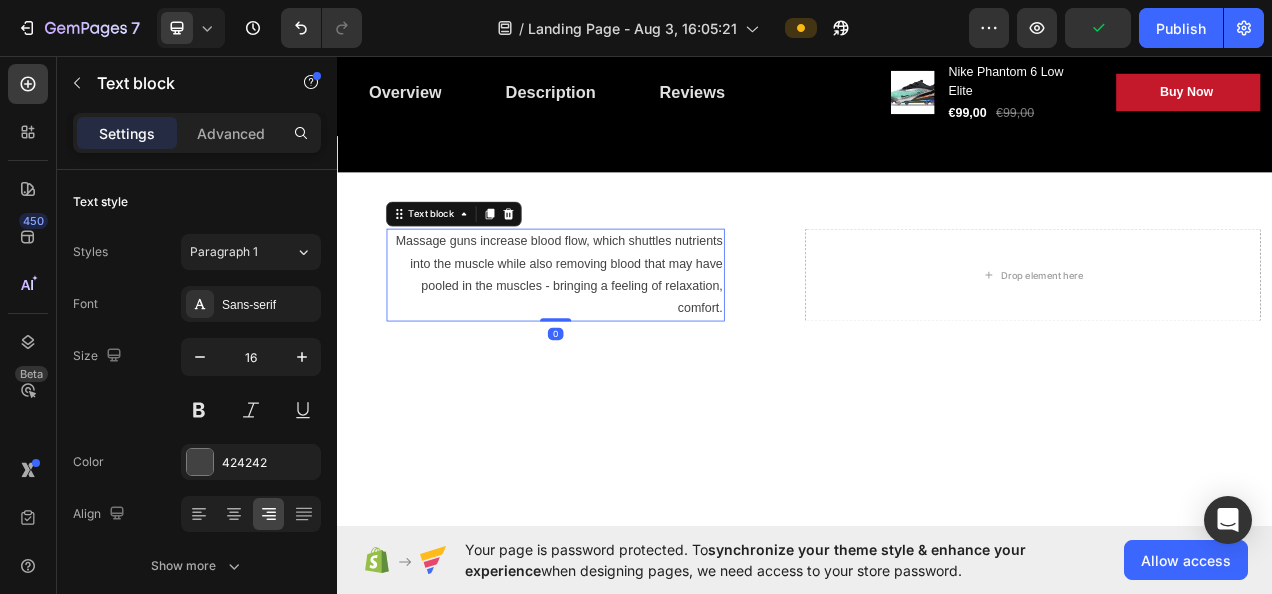 drag, startPoint x: 788, startPoint y: 368, endPoint x: 813, endPoint y: 366, distance: 25.079872 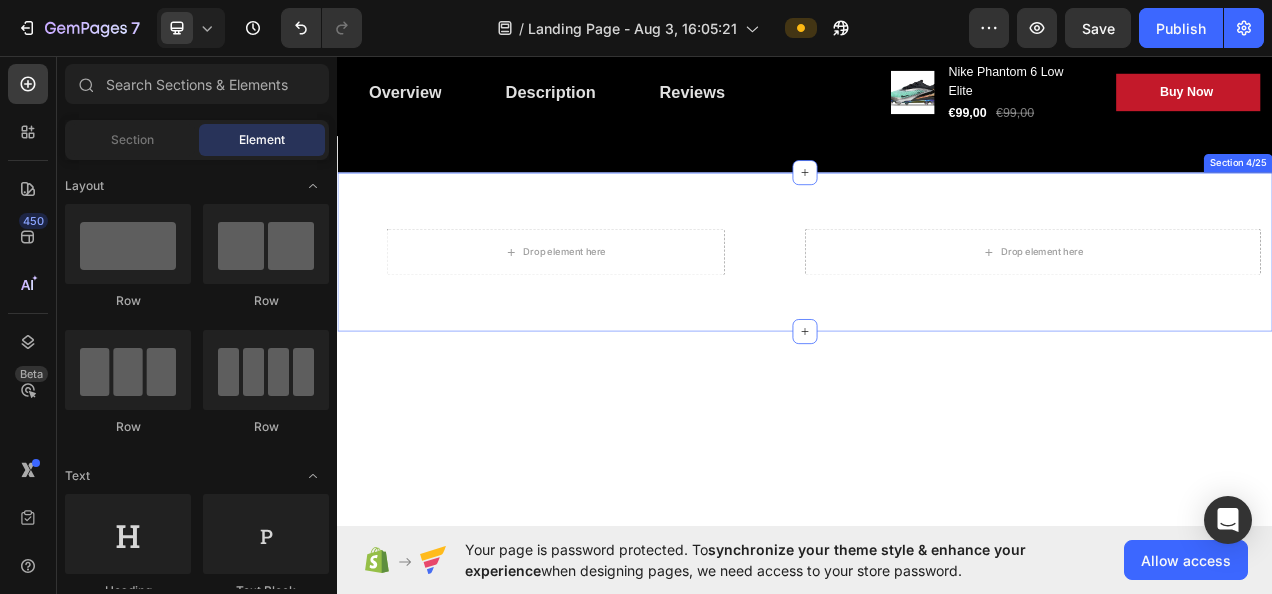 click on "Drop element here Row
Drop element here Row Section 4/25" at bounding box center [937, 309] 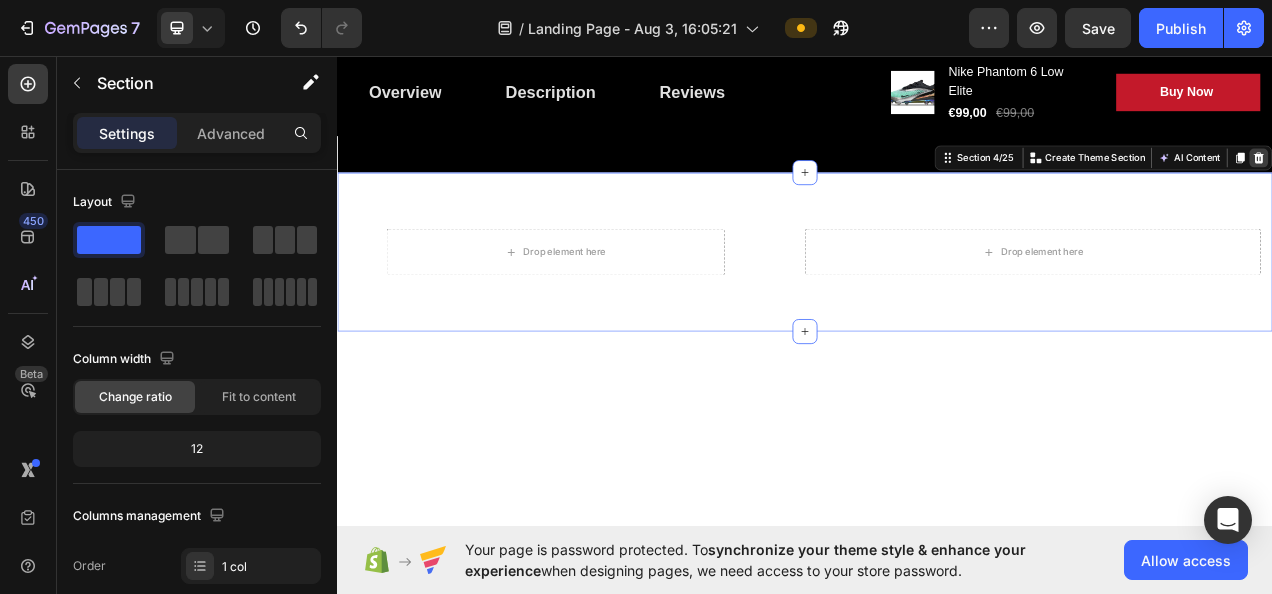 click at bounding box center (1520, 188) 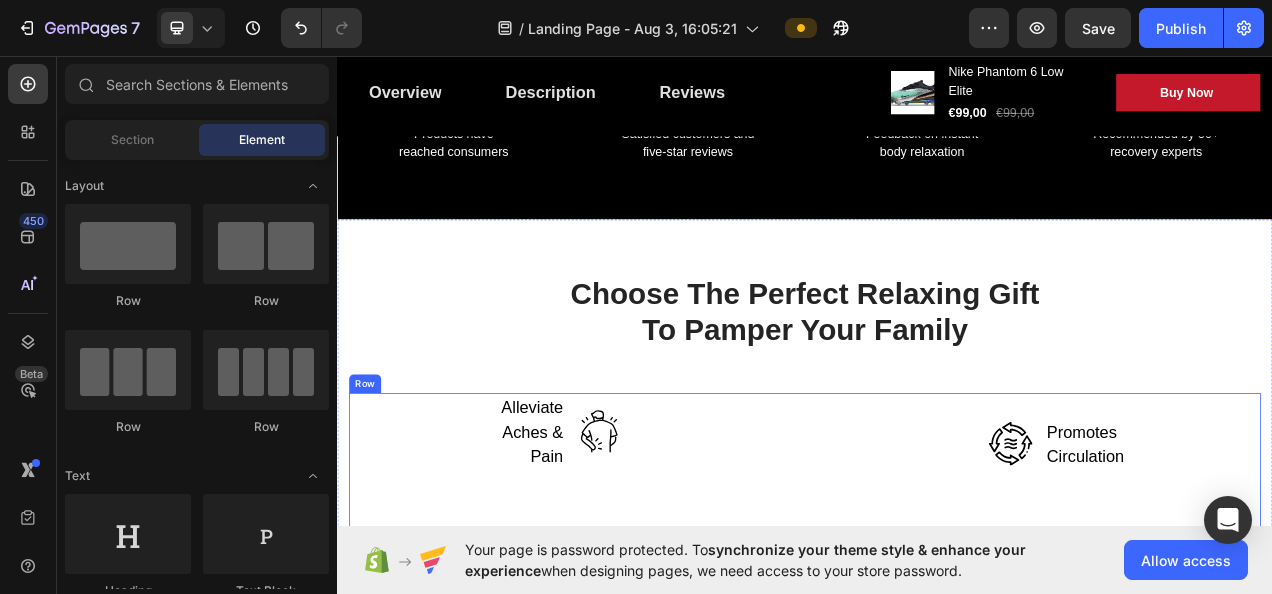 scroll, scrollTop: 1300, scrollLeft: 0, axis: vertical 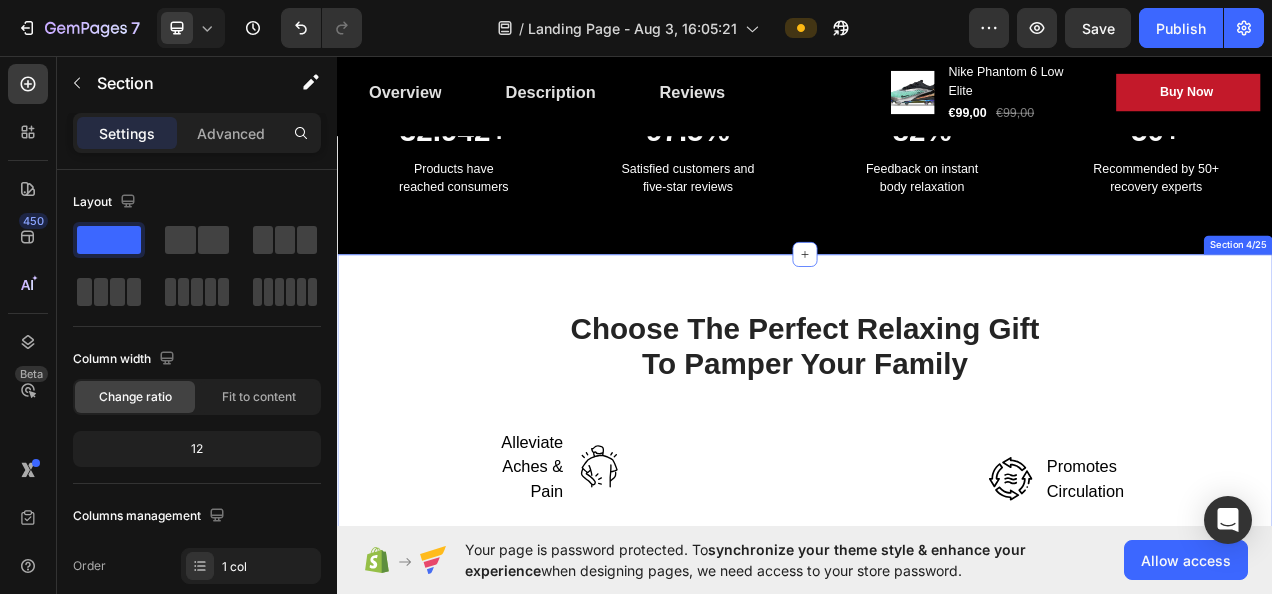 click on "Choose The Perfect Relaxing Gift To Pamper Your Family Heading Row Alleviate Aches & Pain Text block Image Row Post-Workout Recovery Text block Image Row Better Sleep & Improved Mood Text block Image Row Image Image Promotes Circulation Text block Row Image Muscle Activation & Recovery Text block Row Image Lightweight & Easy-To-Use Text block Row Row" at bounding box center (937, 653) 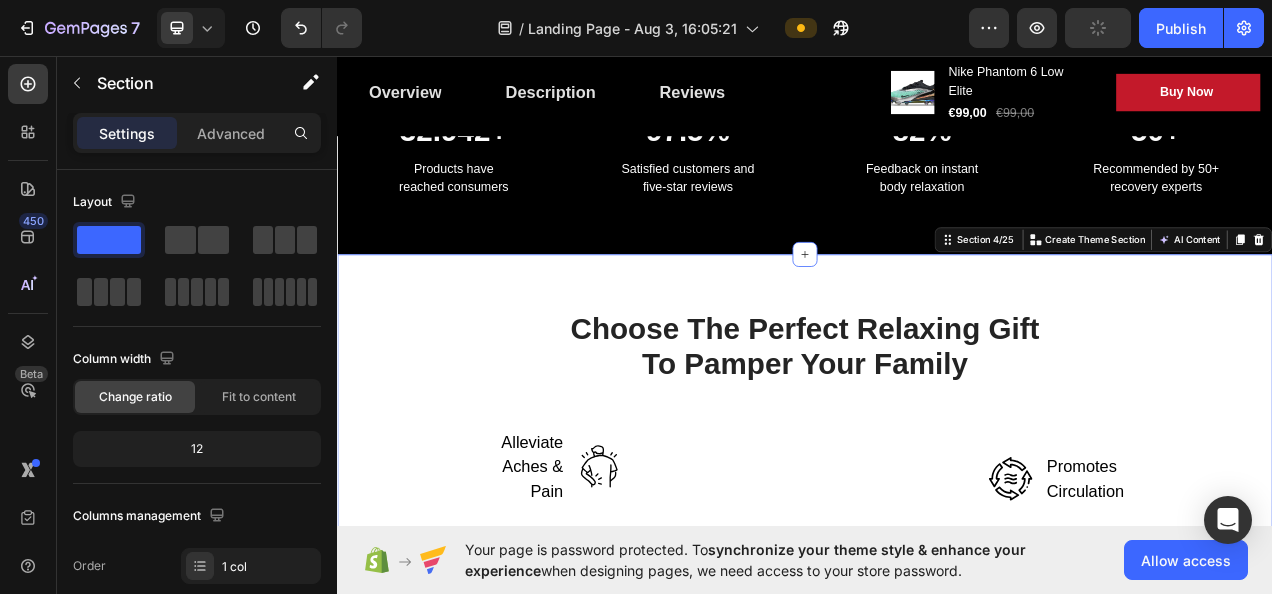 click 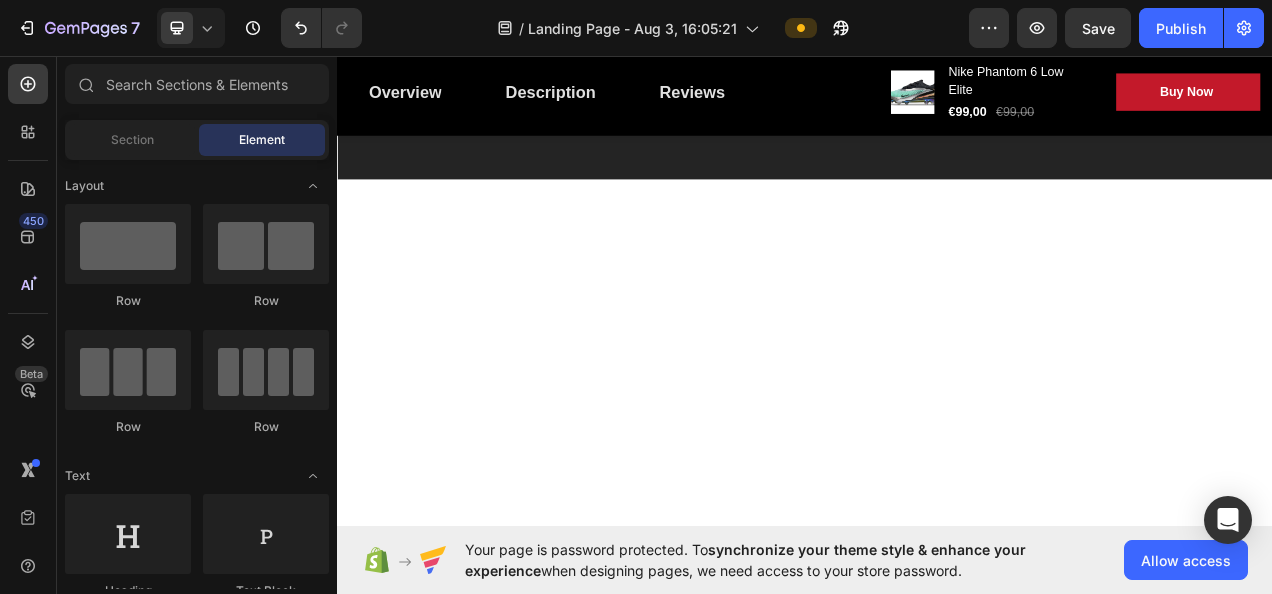 scroll, scrollTop: 1400, scrollLeft: 0, axis: vertical 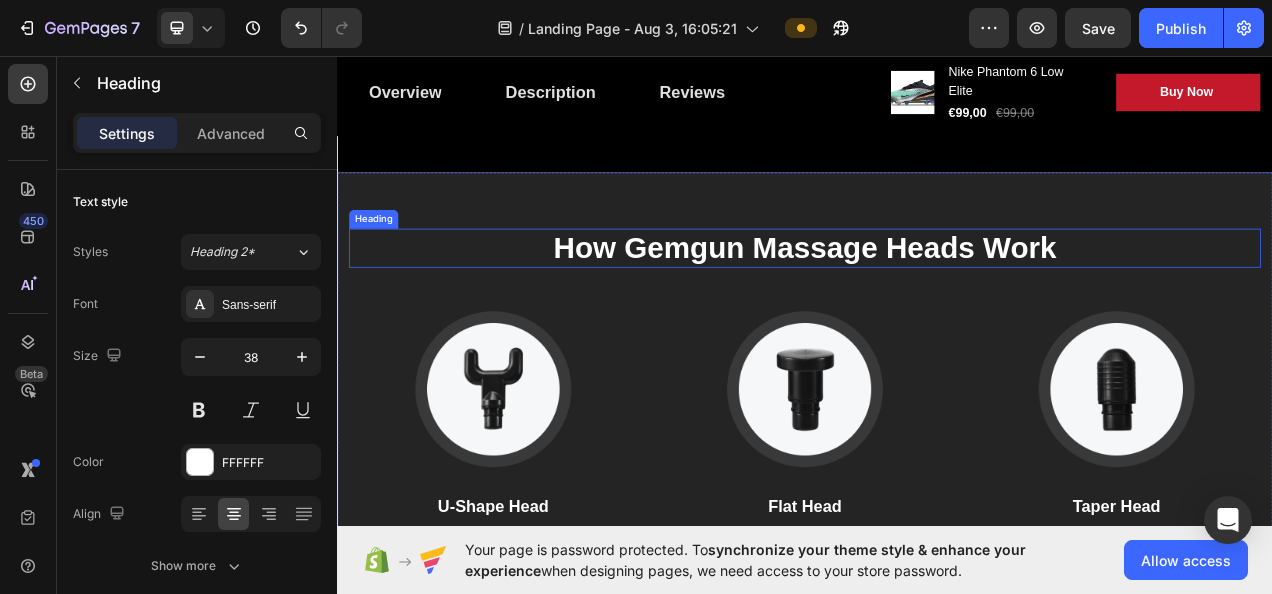 click on "How Gemgun Massage Heads Work" at bounding box center (937, 304) 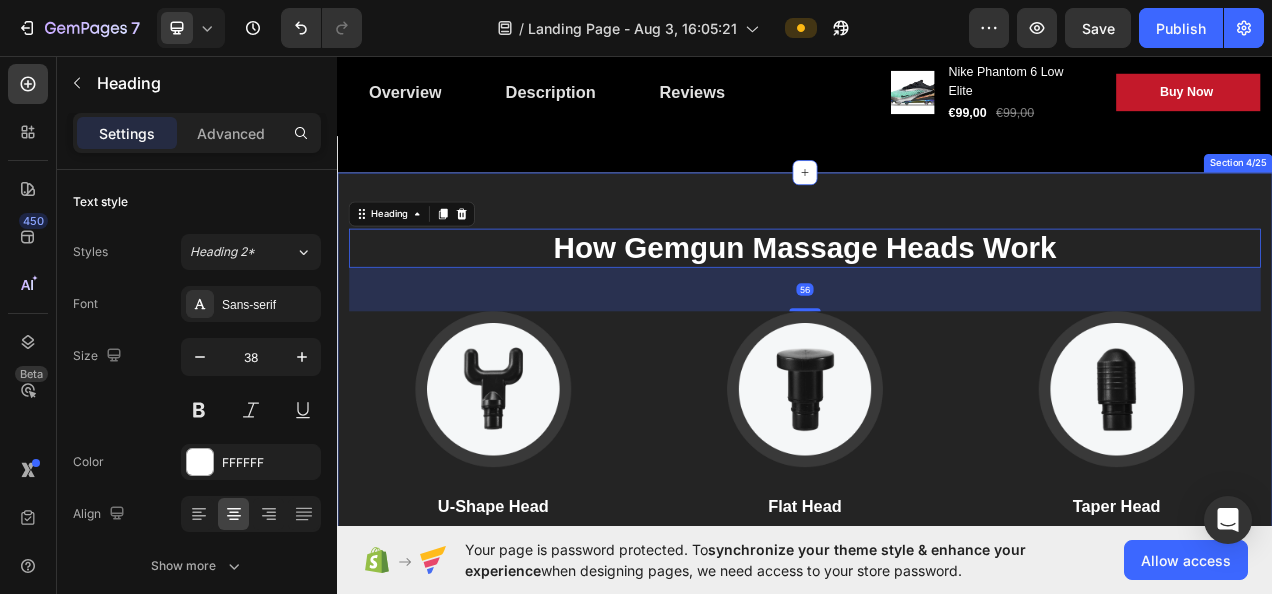 click on "How Gemgun Massage Heads Work Heading   56 Image U-Shape Head Text block Suitable for the muscles around the shoulders, neck, spinal, and Achilles massage helps relieve muscle stiffness and soreness. Text block Image Flat Head Text block Used for relaxing and shaping each muscle part, helps soothe sore muscles that cause discomfort in the body. Text block Image Taper Head Text block Used for deep tissue such as joint palm and plantar, helps reduce stiffness, improves flexibility & boosts blood flow. Text block Row Section 4/25" at bounding box center [937, 511] 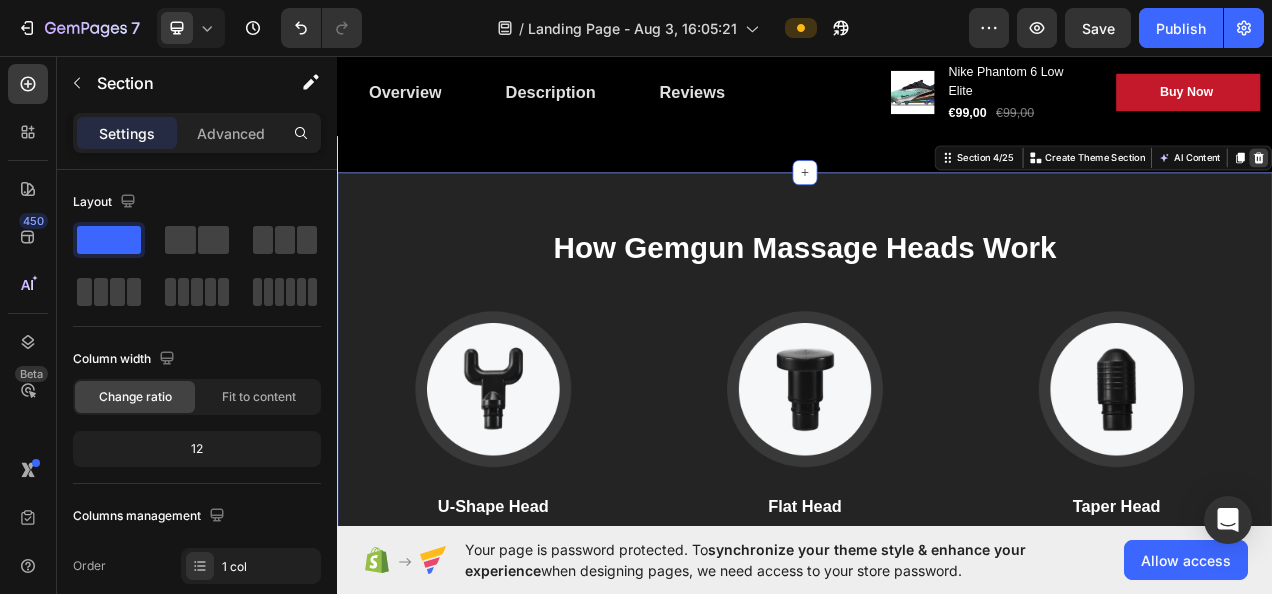 click 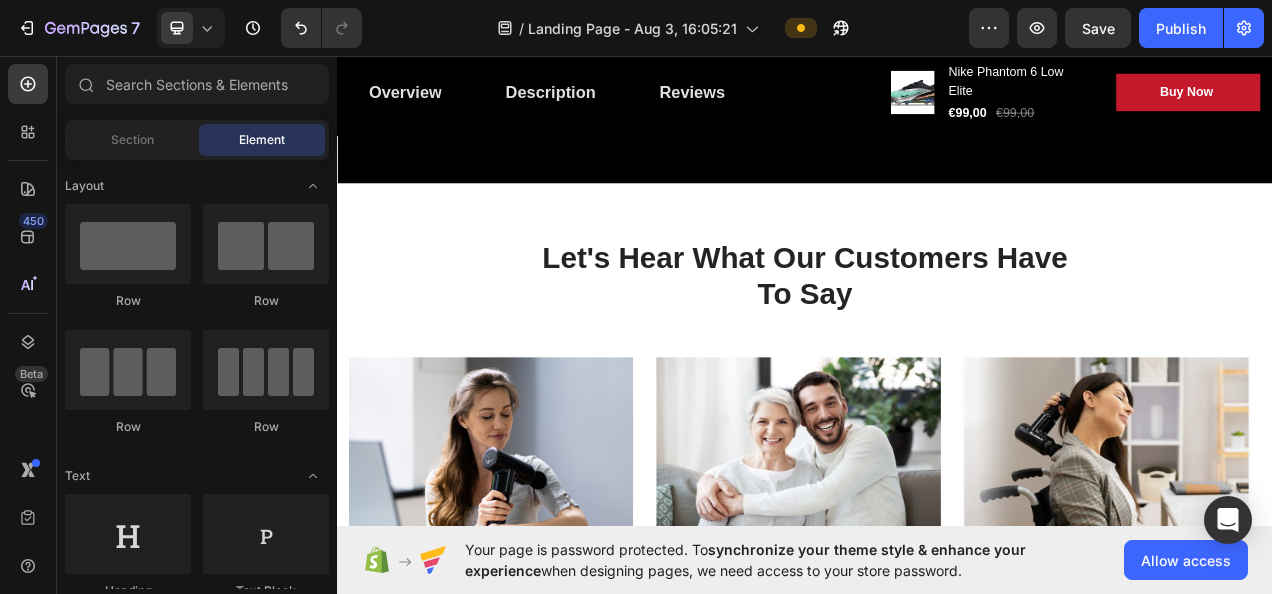 scroll, scrollTop: 1300, scrollLeft: 0, axis: vertical 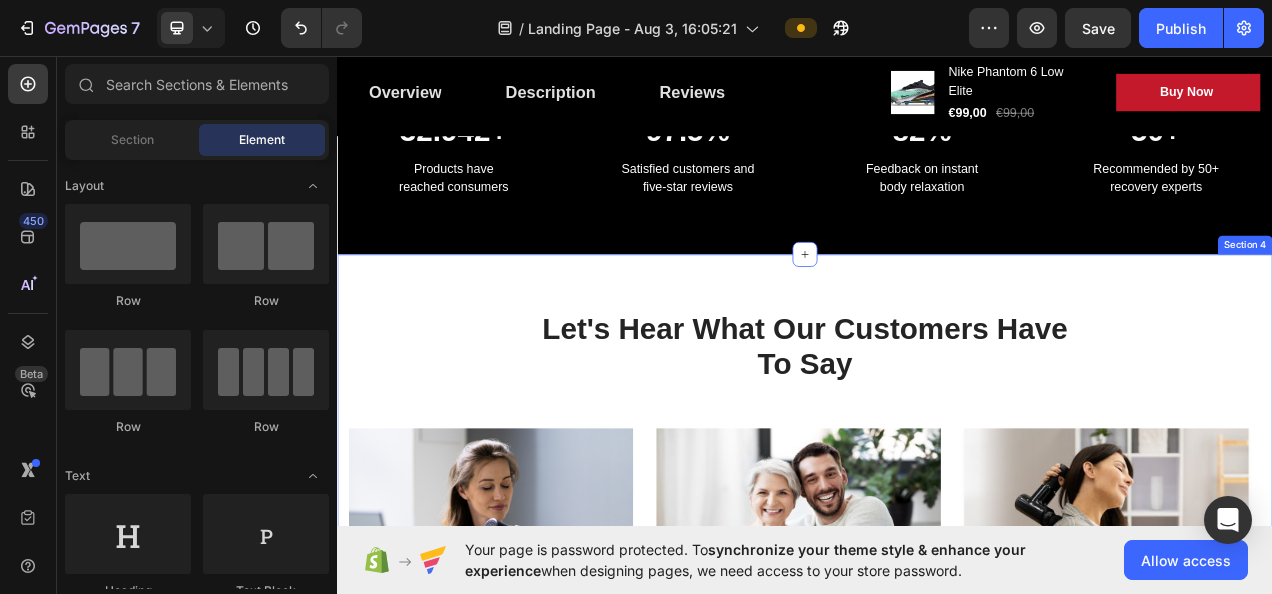 click on "Let's Hear What Our Customers Have To Say Heading Row Image                Icon                Icon                Icon                Icon                Icon Icon List Hoz Row Row Image Regina Moore Text block Image Row Purchased this for Mother’s Day last year and my mom absolutely loves it. This has helped automatically with her shoulder pain, she instantly received relief. That’s why I’m back to get this for myself. Highly recommended! Text block
Icon 230 Text block Icon List
Icon 0 Text block Icon List Row Feb 22, 2022 Text block Row Row Row Image                Icon                Icon                Icon                Icon                Icon Icon List Hoz Row Row Image Ned Jacobs Text block Image Row Perfect gift for my mom, she said that the pain had been reduced significantly after a few days of using GemGun. She also said that it is very useful after long jogging cause it helps to relax her muscles. Thanks! Text block
Icon 0 Text block Icon 0" at bounding box center [937, 735] 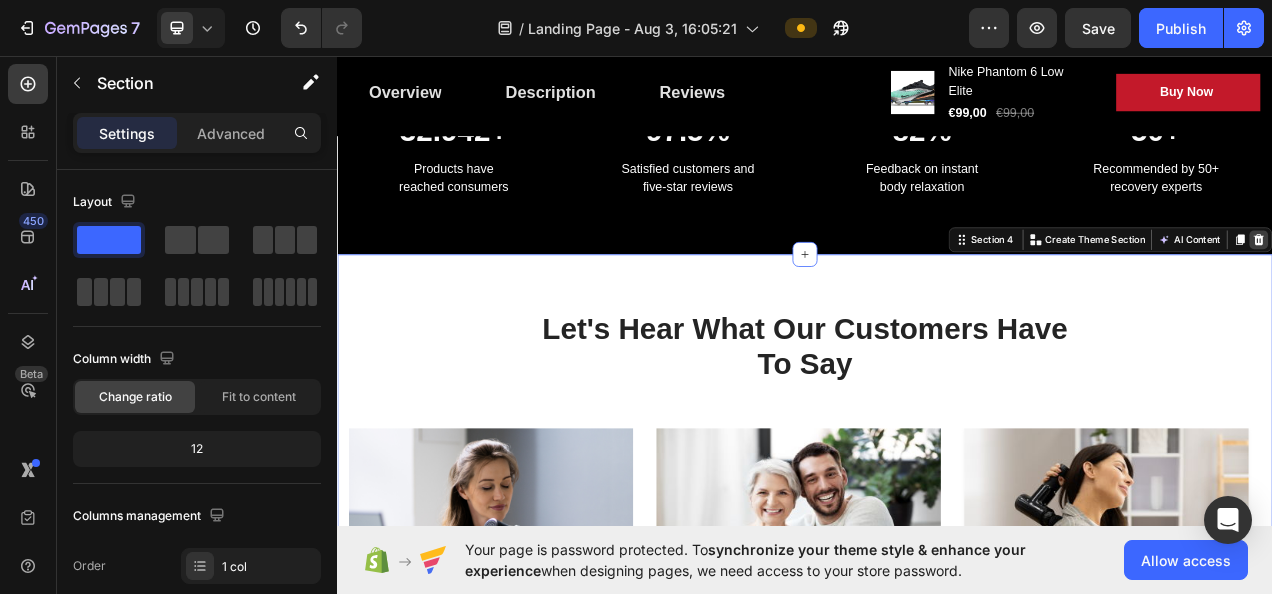 click 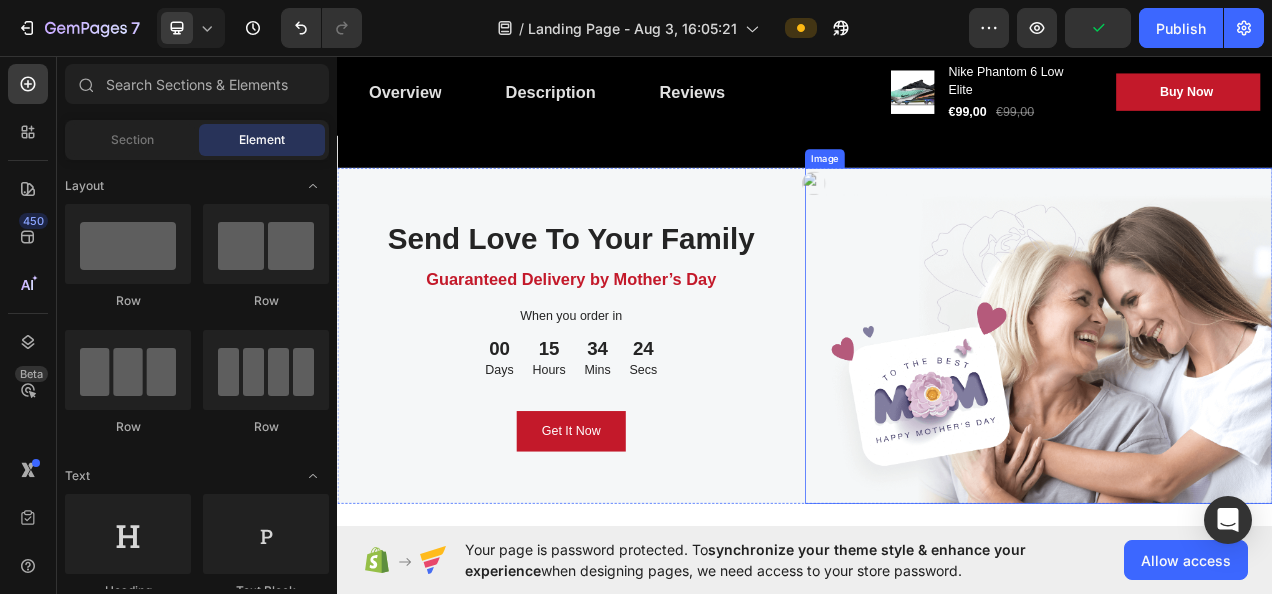 scroll, scrollTop: 1400, scrollLeft: 0, axis: vertical 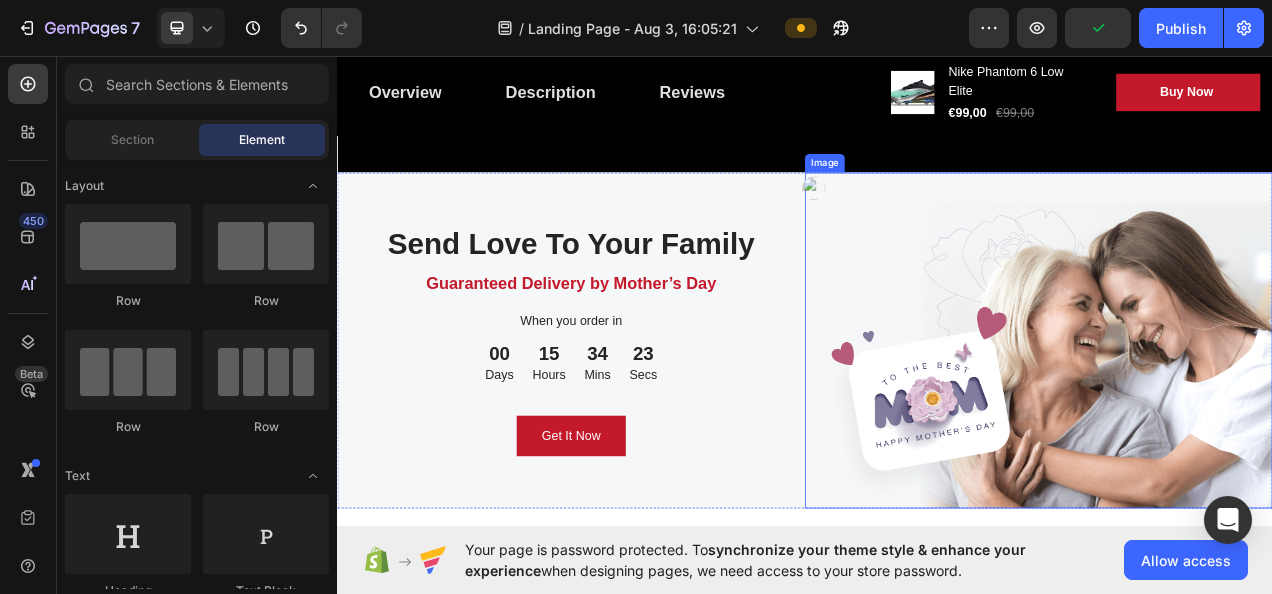 click at bounding box center (1237, 422) 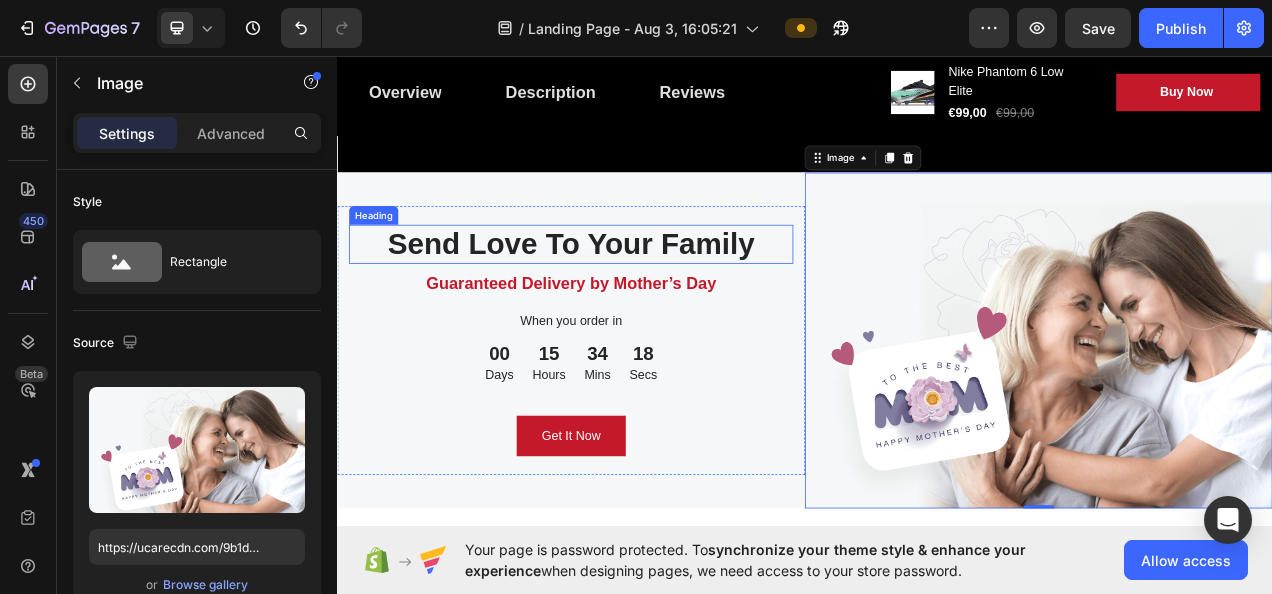 click on "Send Love To Your Family" at bounding box center (637, 299) 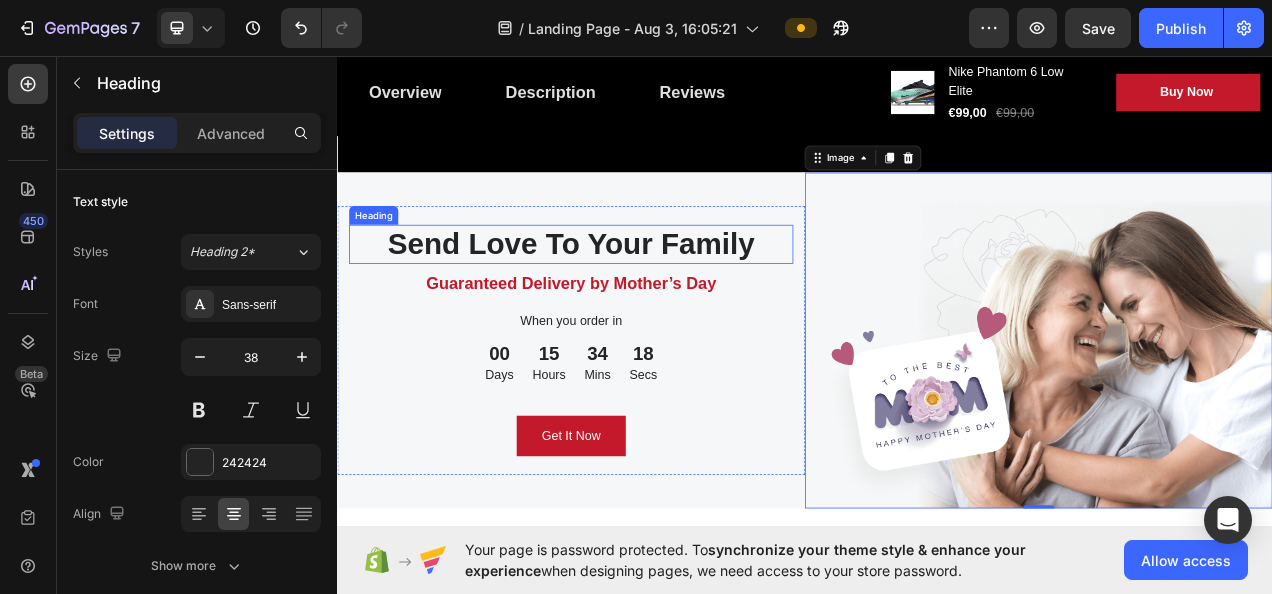 click on "Send Love To Your Family" at bounding box center (637, 299) 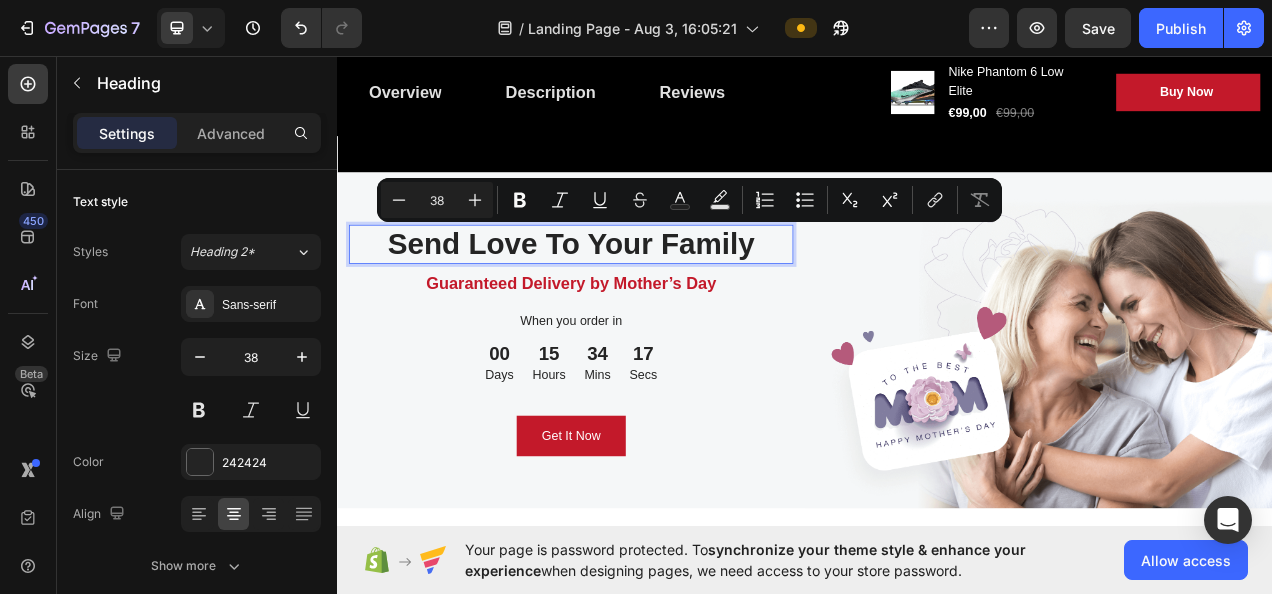 click on "Send Love To Your Family" at bounding box center (637, 299) 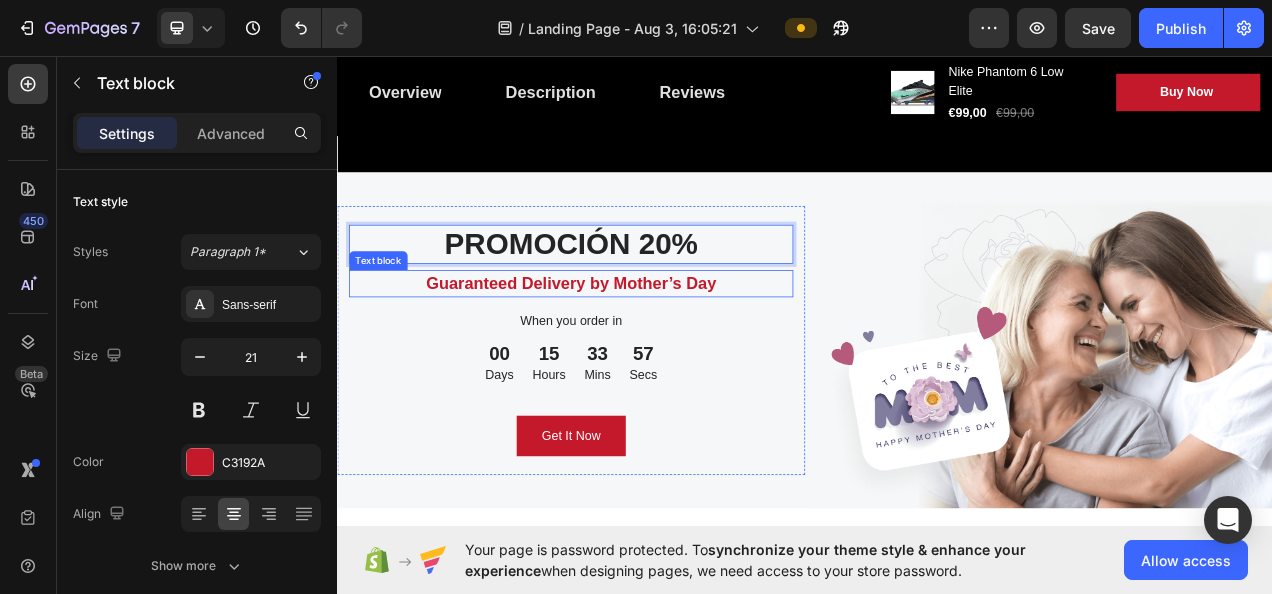 click on "Guaranteed Delivery by Mother’s Day" at bounding box center (637, 350) 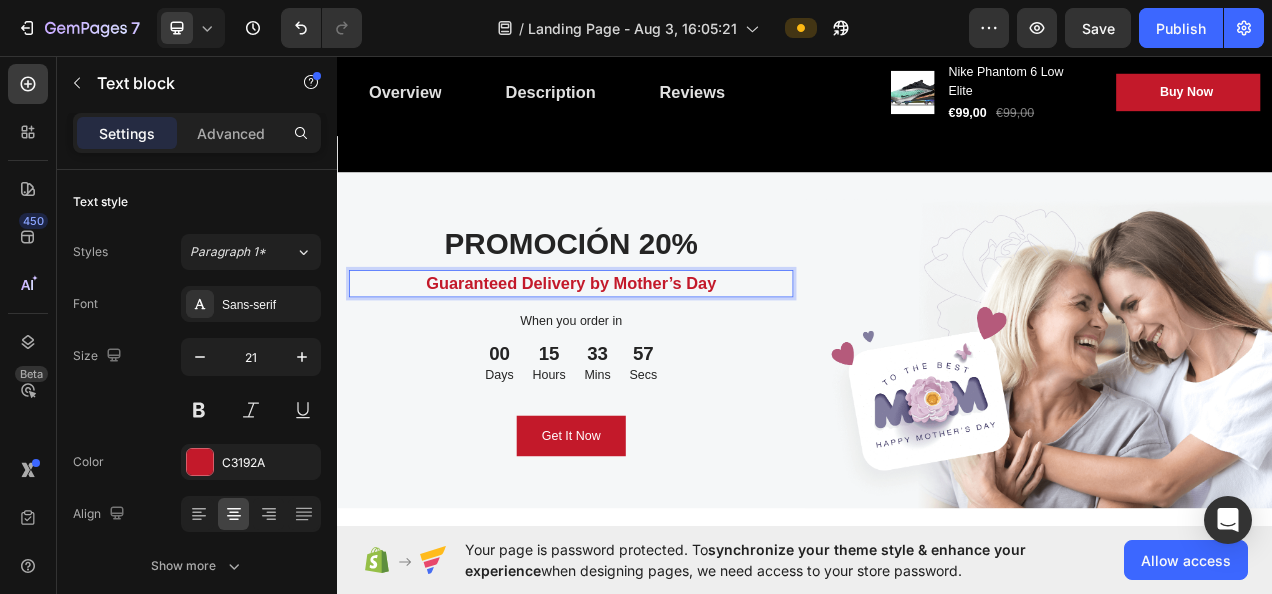 click on "Guaranteed Delivery by Mother’s Day" at bounding box center [637, 350] 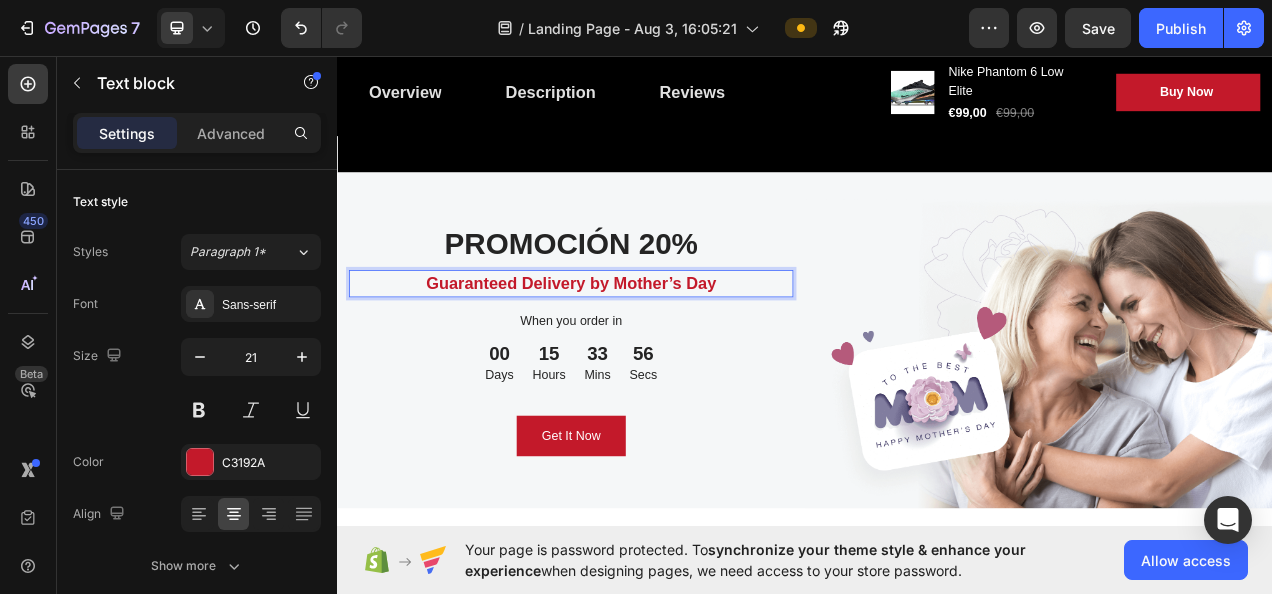 click on "Guaranteed Delivery by Mother’s Day" at bounding box center [637, 350] 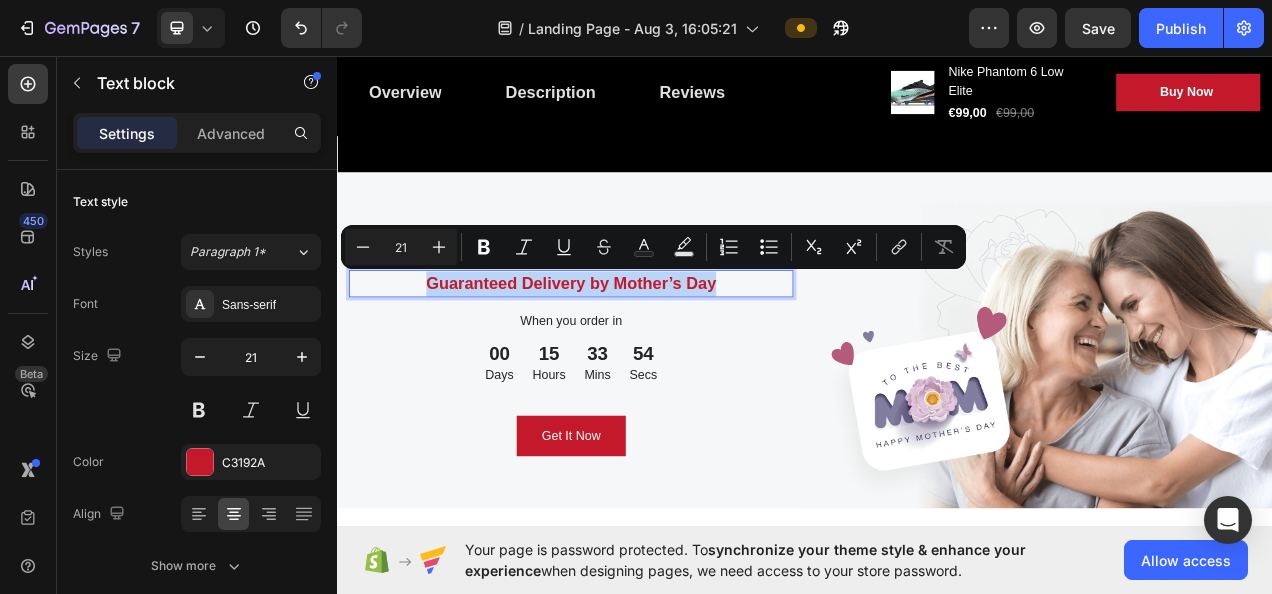 drag, startPoint x: 831, startPoint y: 344, endPoint x: 439, endPoint y: 345, distance: 392.00128 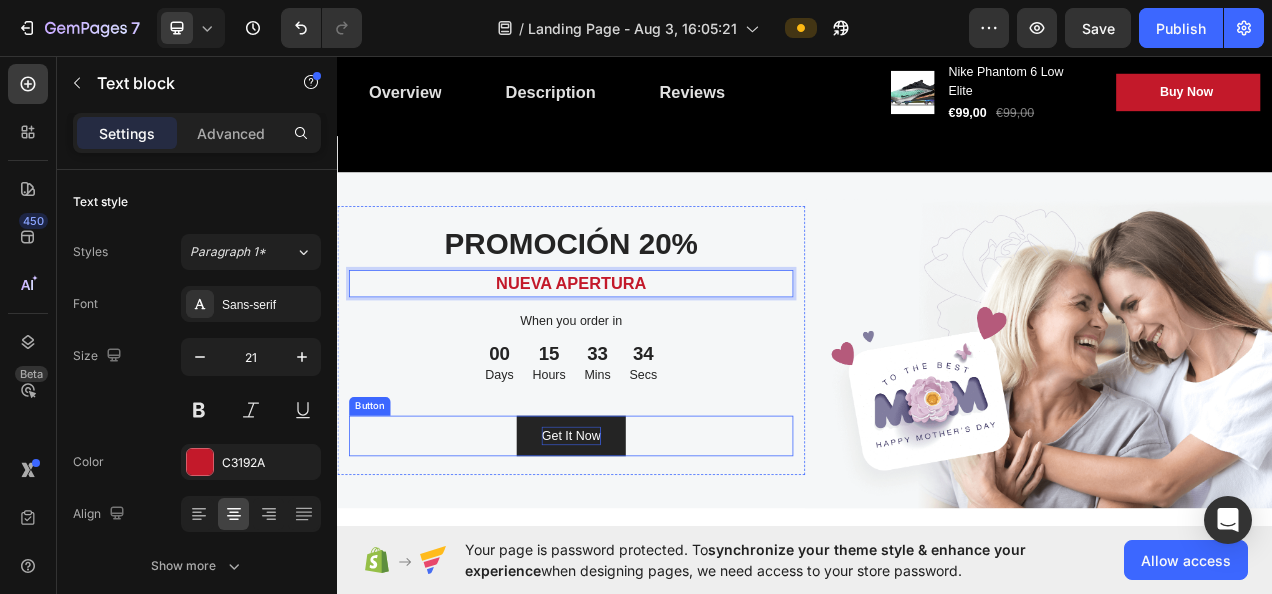 click on "Get It Now" at bounding box center [637, 545] 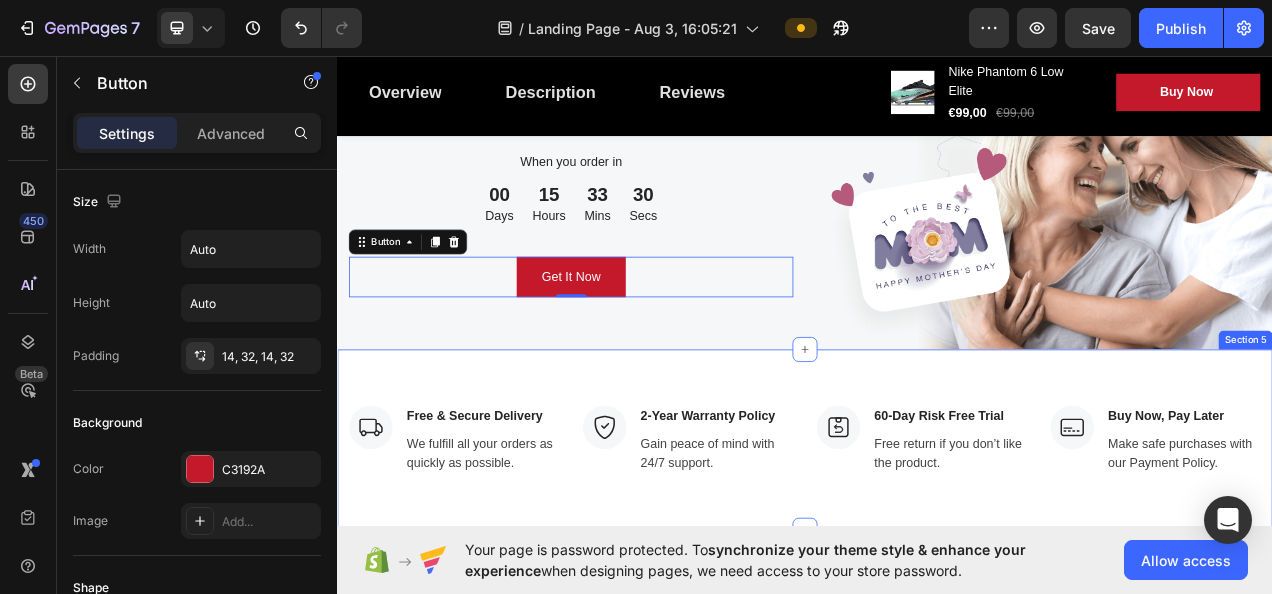 scroll, scrollTop: 1400, scrollLeft: 0, axis: vertical 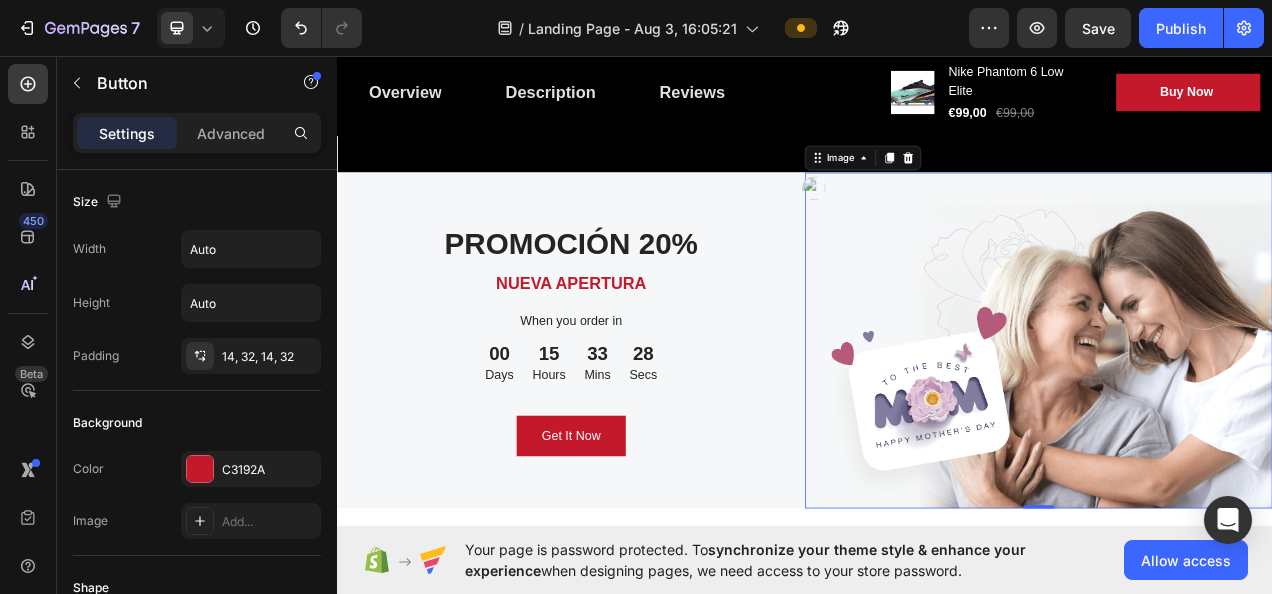 click at bounding box center (1237, 422) 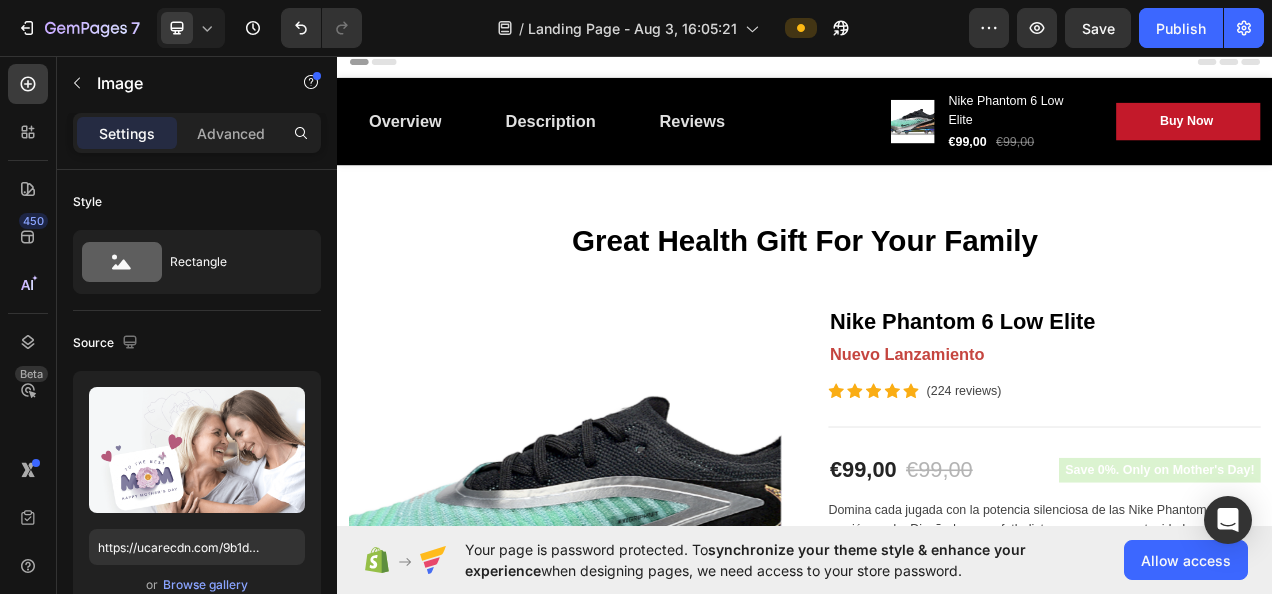 scroll, scrollTop: 0, scrollLeft: 0, axis: both 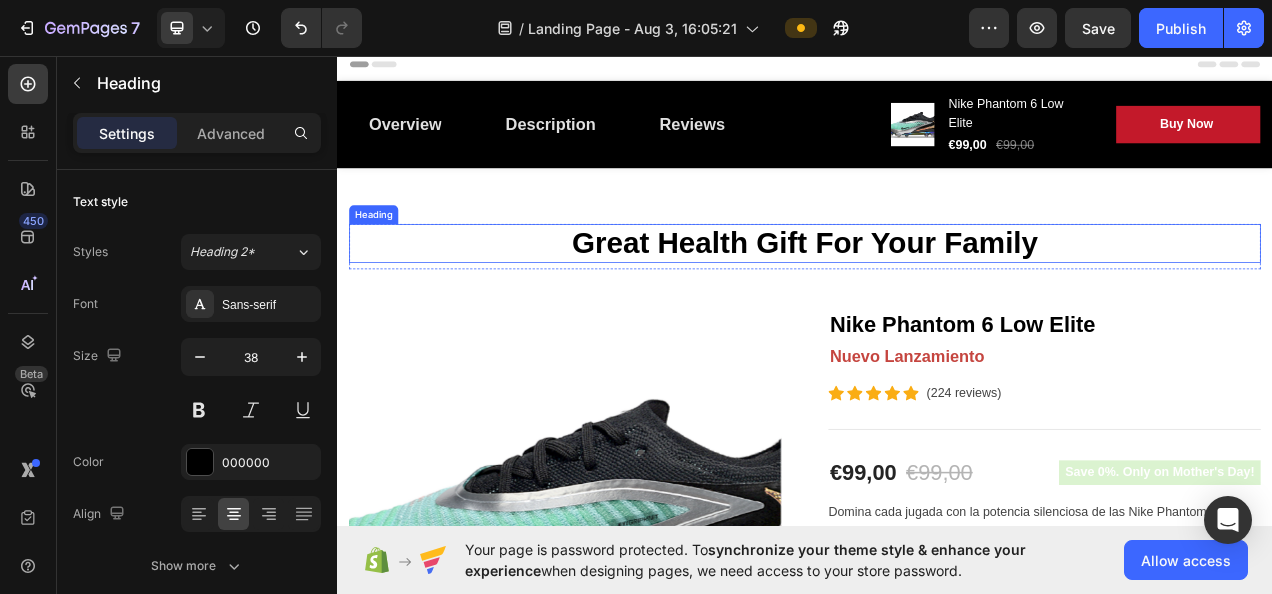 click on "Great Health Gift For Your Family" at bounding box center [937, 298] 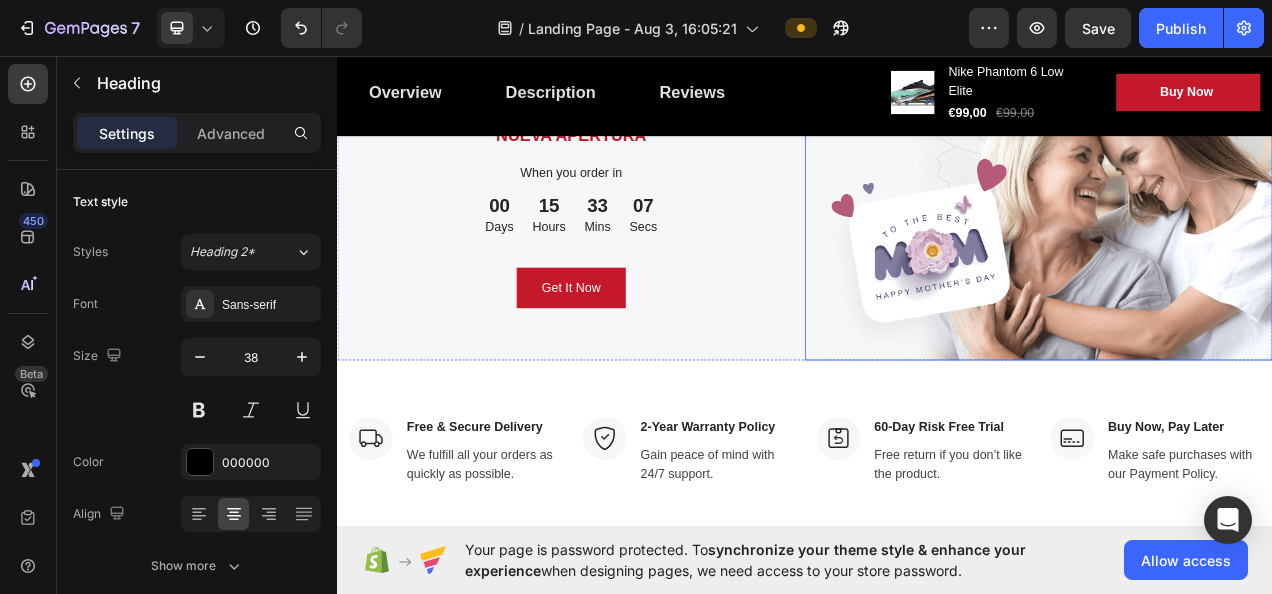 scroll, scrollTop: 1600, scrollLeft: 0, axis: vertical 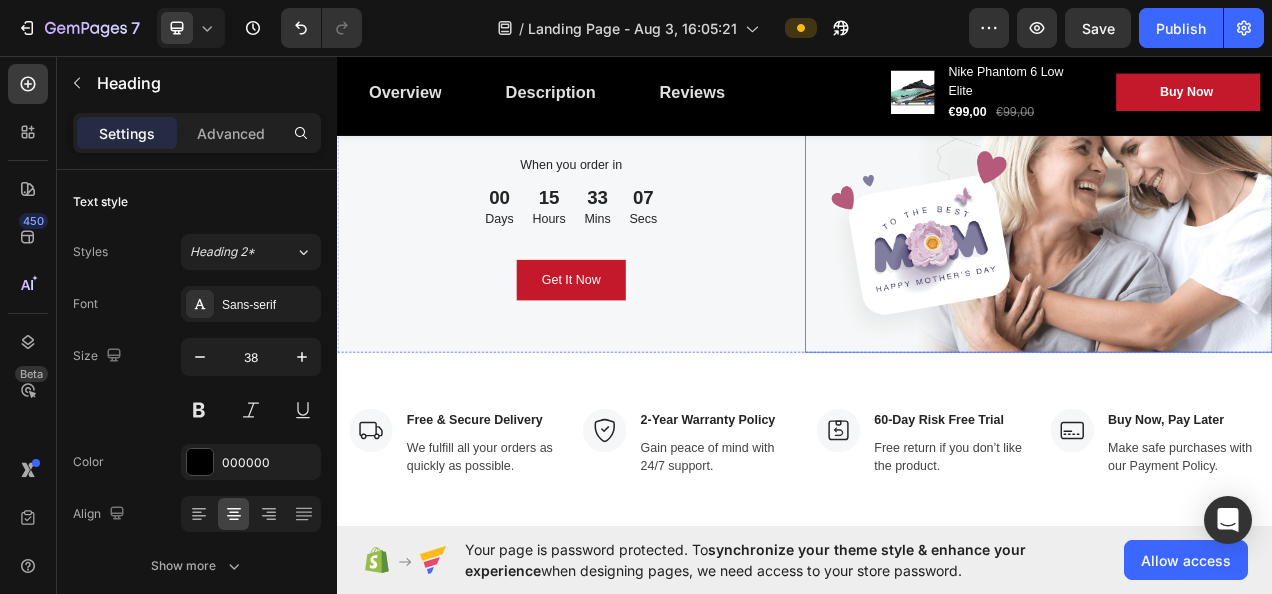 click at bounding box center (1237, 222) 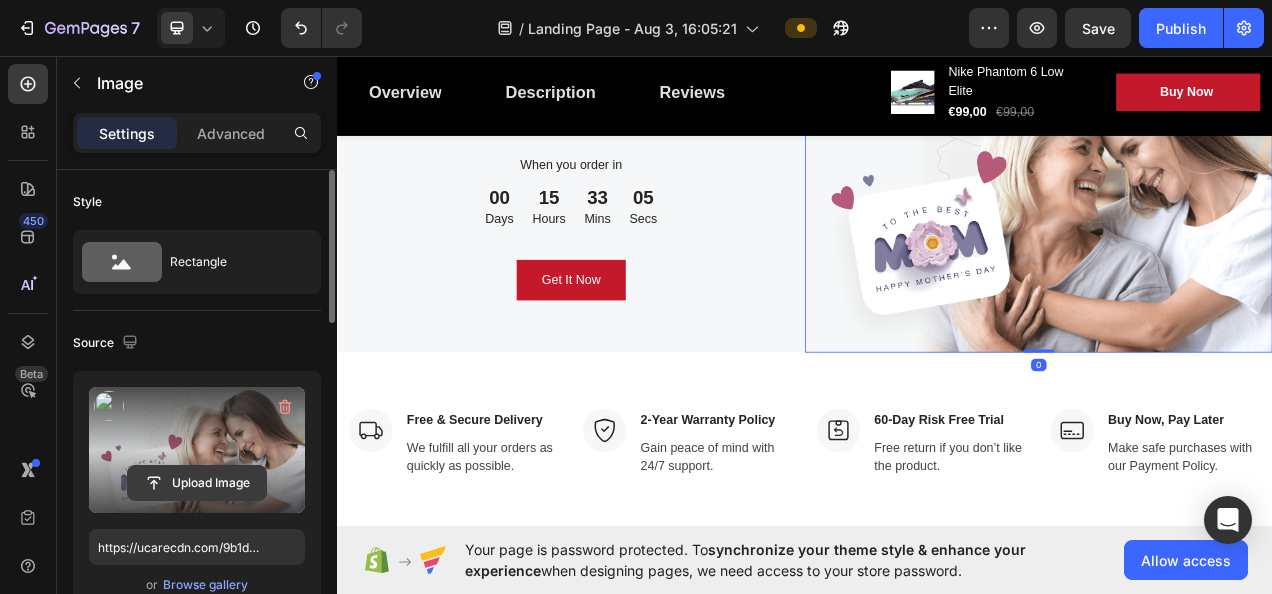 click 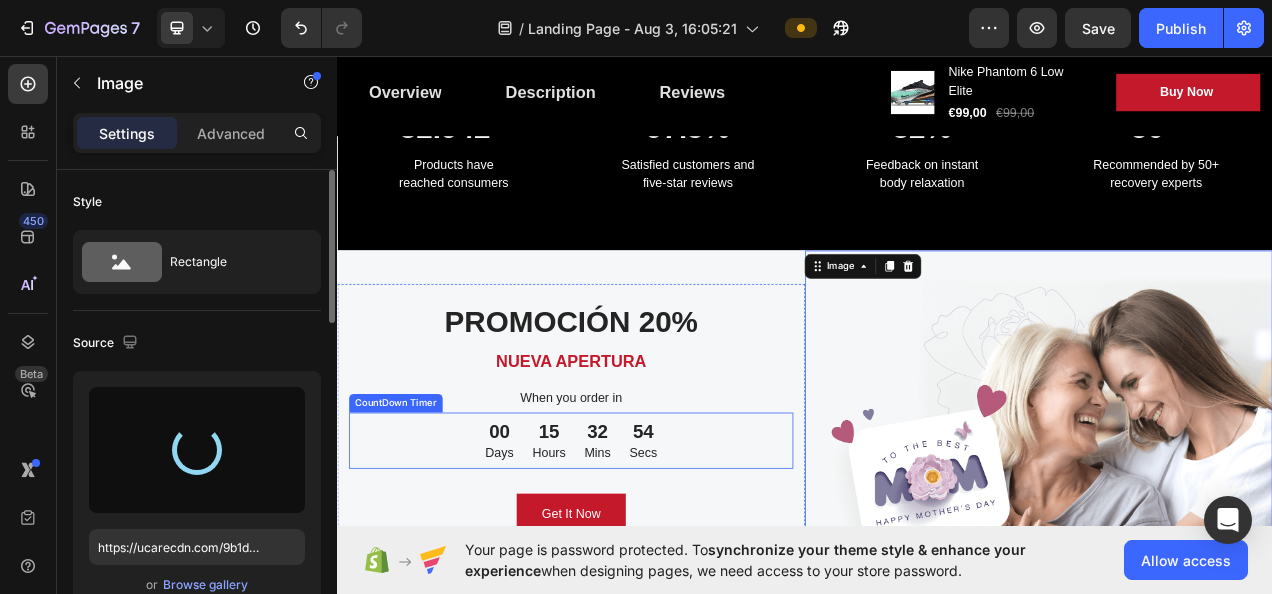 scroll, scrollTop: 1400, scrollLeft: 0, axis: vertical 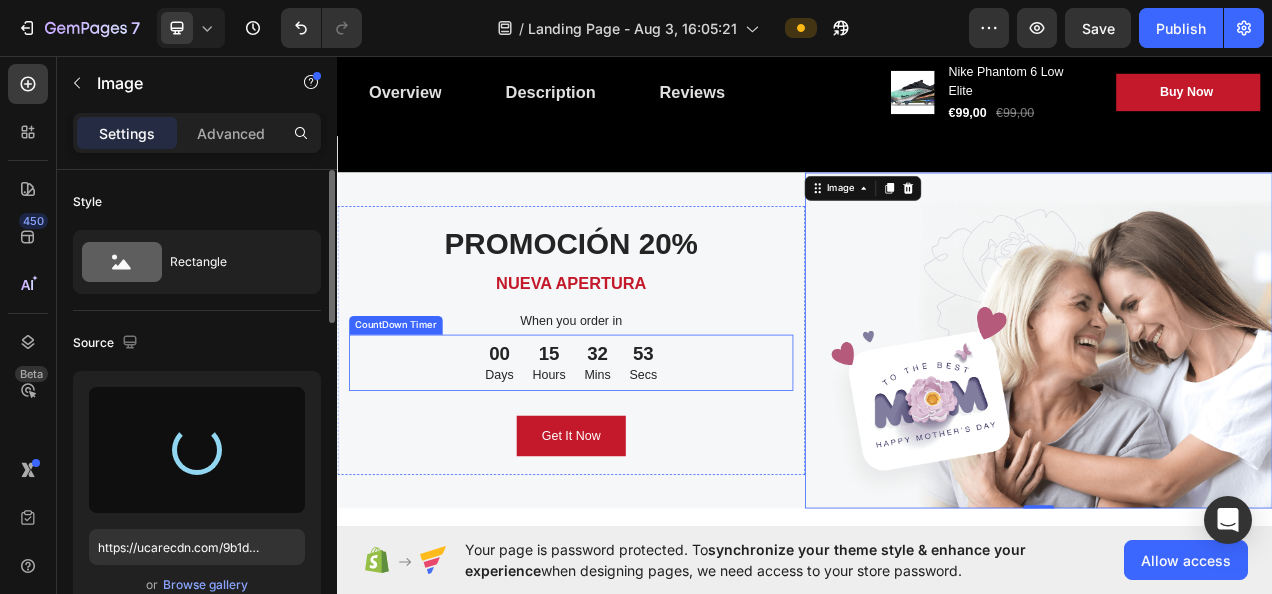 type on "https://cdn.shopify.com/s/files/1/0919/1319/1797/files/gempages_578309571525739461-c3341e4a-a98a-4556-9290-5904f18954ed.jpg" 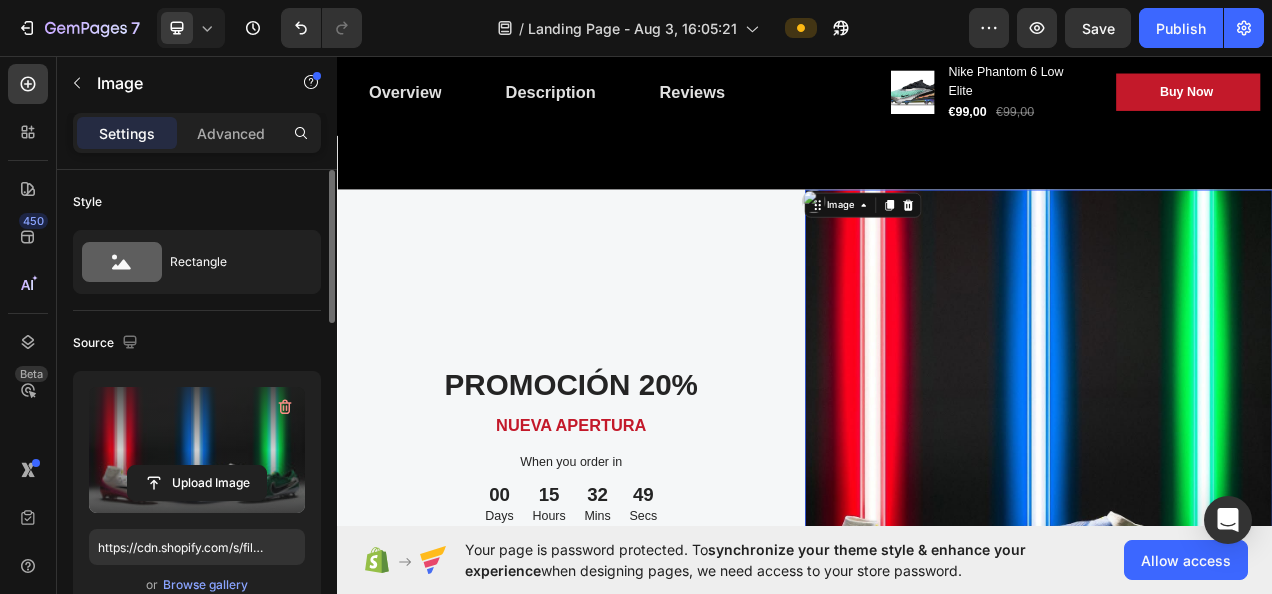 scroll, scrollTop: 1400, scrollLeft: 0, axis: vertical 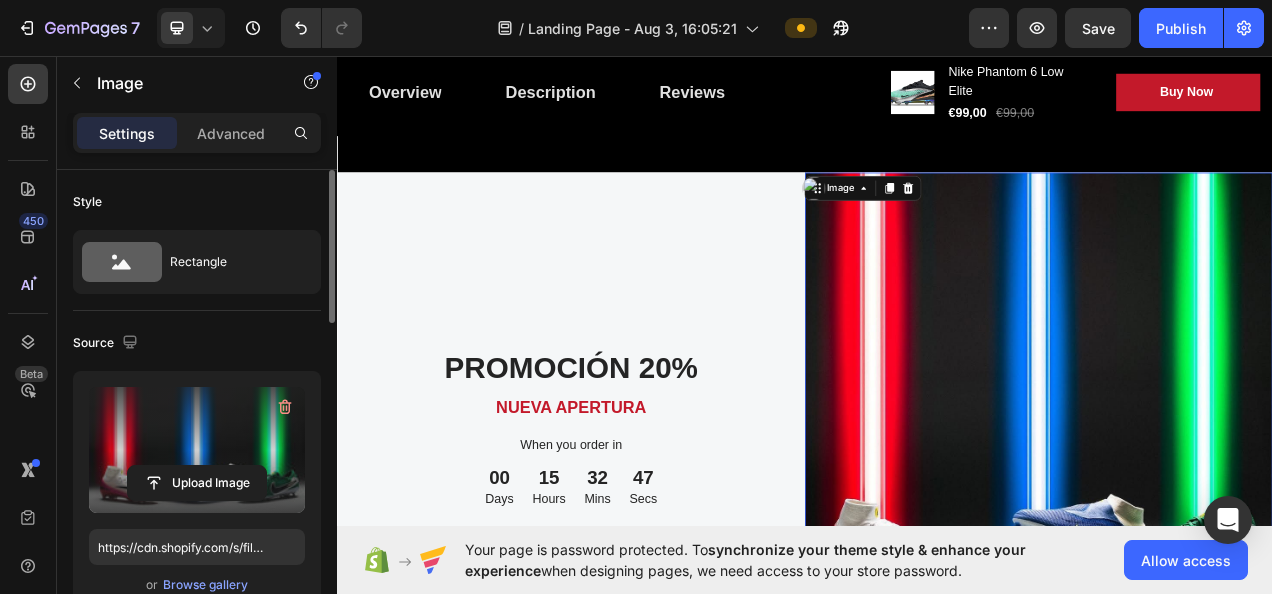 click at bounding box center (1237, 582) 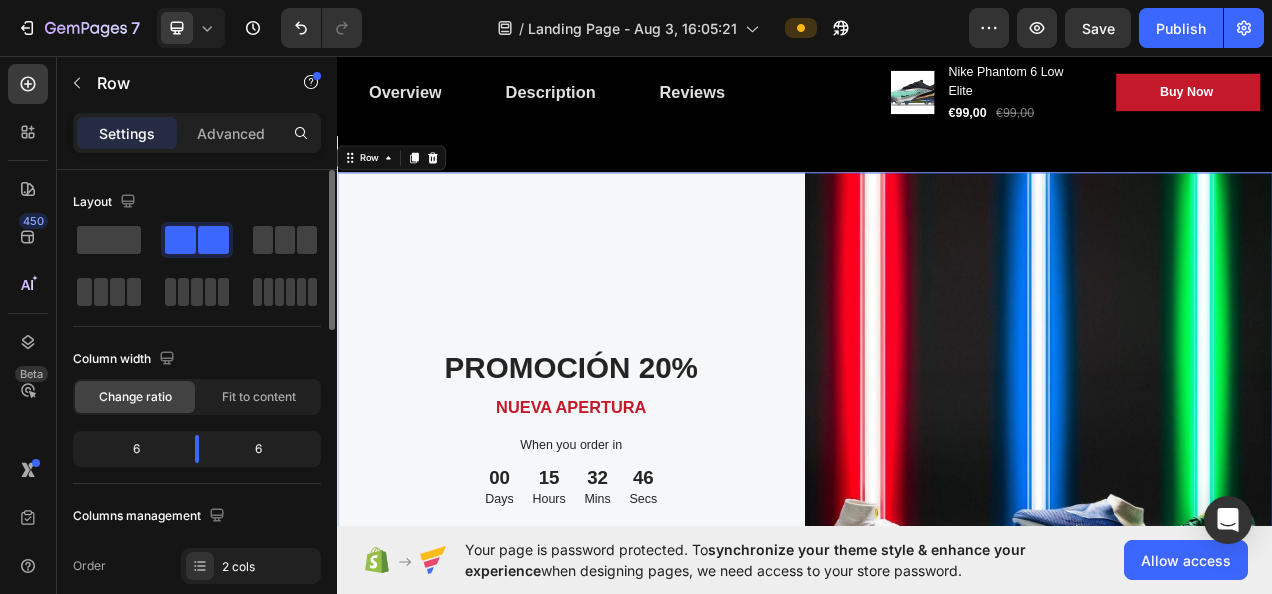 click on "PROMOCIÓN 20% Heading NUEVA APERTURA Text block When you order in Text block 00 Days 15 Hours 32 Mins 46 Secs CountDown Timer Get It Now Button Row" at bounding box center (637, 582) 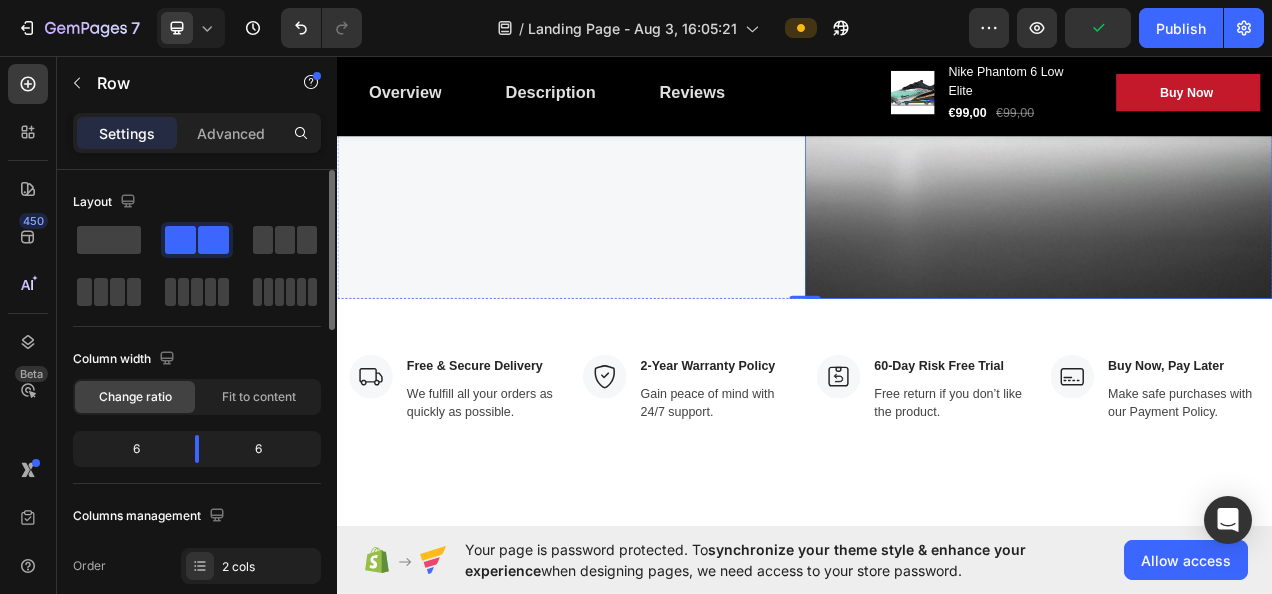 scroll, scrollTop: 2100, scrollLeft: 0, axis: vertical 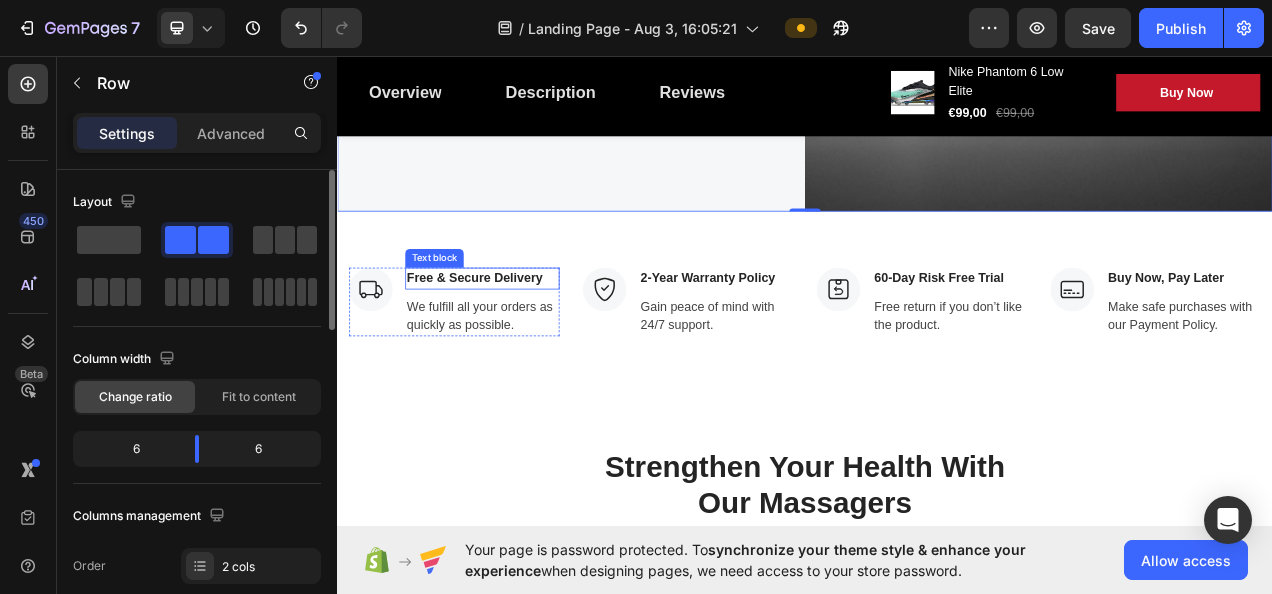 click on "Free & Secure Delivery" at bounding box center [523, 343] 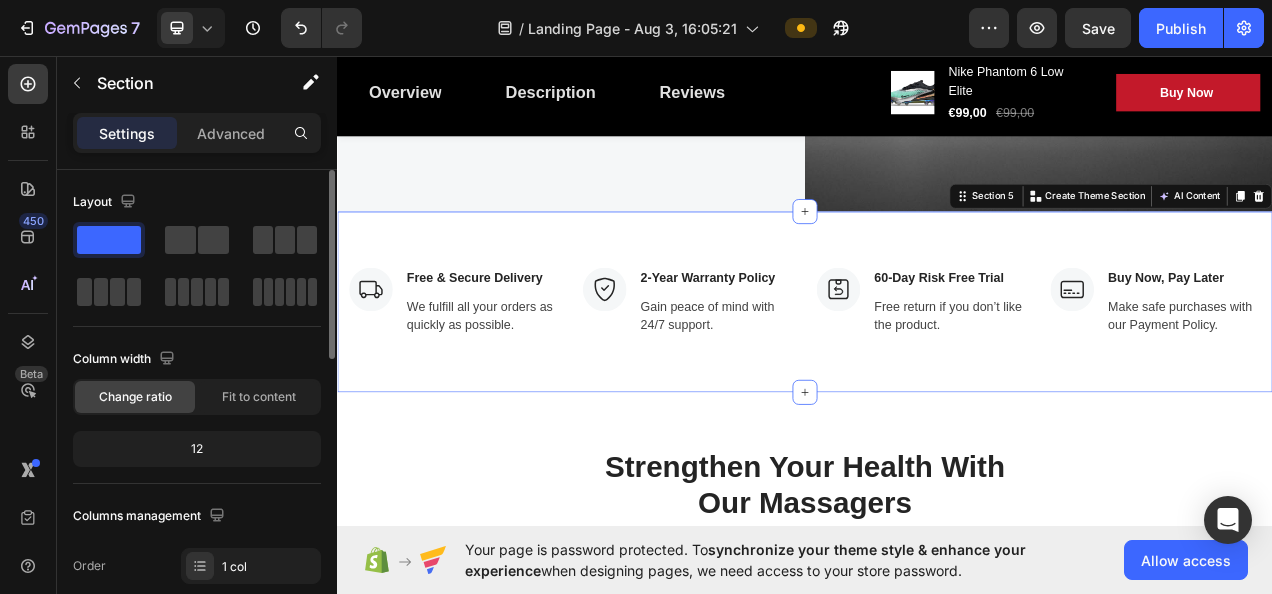 click on "Image Free & Secure Delivery Text block We fulfill all your orders as quickly as possible. Text block Row Image 2-Year Warranty Policy Text block Gain peace of mind with 24/7 support. Text block Row Image 60-Day Risk Free Trial Text block Free return if you don’t like the product. Text block Row Image Buy Now, Pay Later Text block Make safe purchases with our Payment Policy. Text block Row Row Section 5   You can create reusable sections Create Theme Section AI Content Write with GemAI What would you like to describe here? Tone and Voice Persuasive Product Nike Phantom 6 Low Elite Show more Generate" at bounding box center (937, 373) 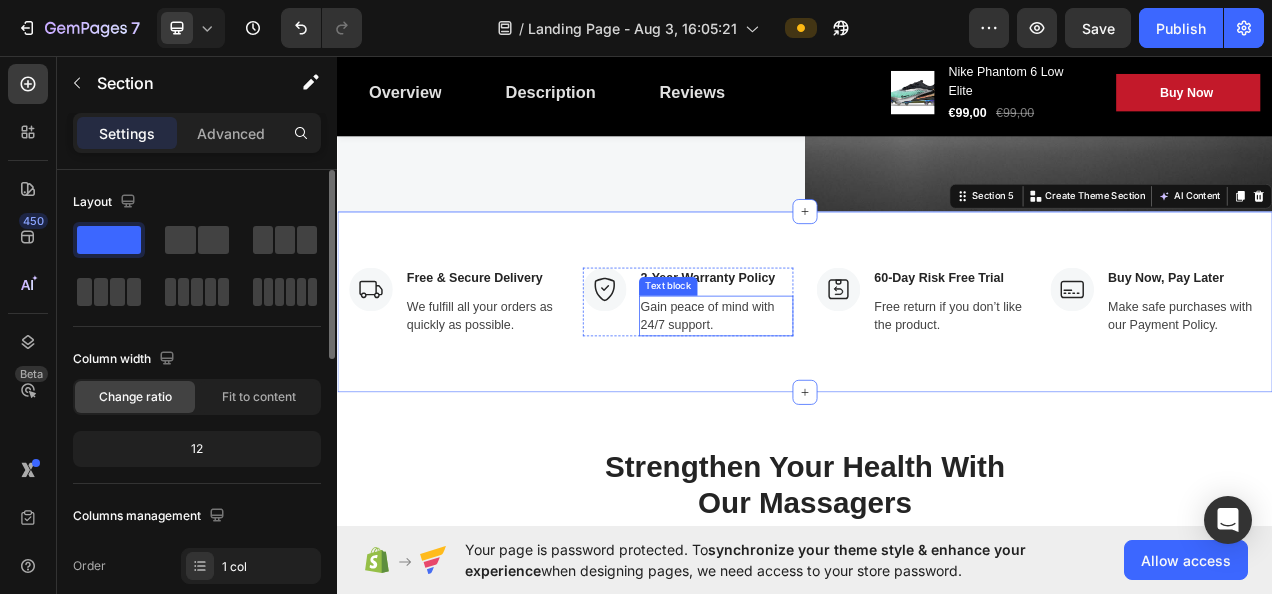click on "Gain peace of mind with 24/7 support." at bounding box center (823, 391) 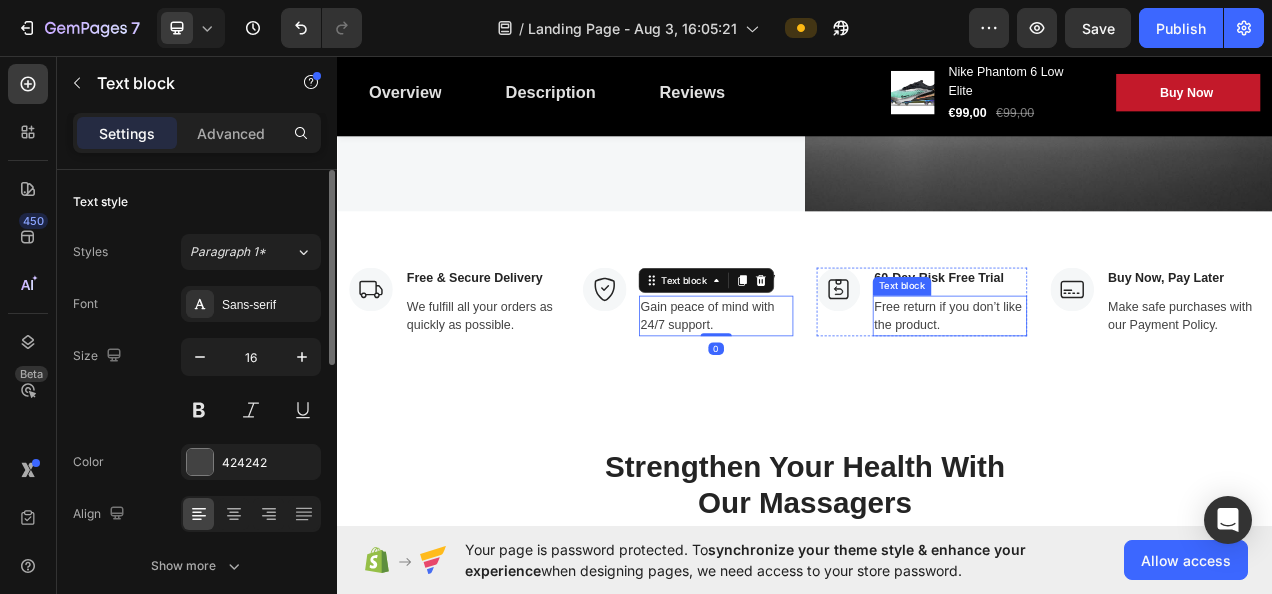 click on "Free return if you don’t like the product." at bounding box center (1123, 391) 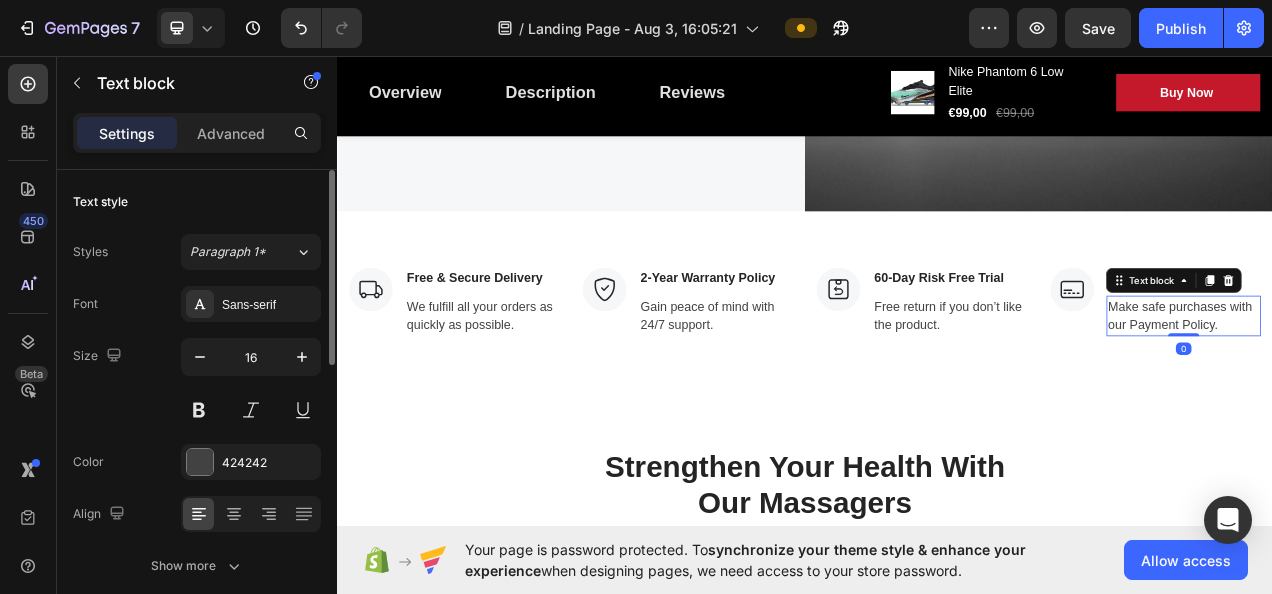 click on "Make safe purchases with our Payment Policy." at bounding box center [1423, 391] 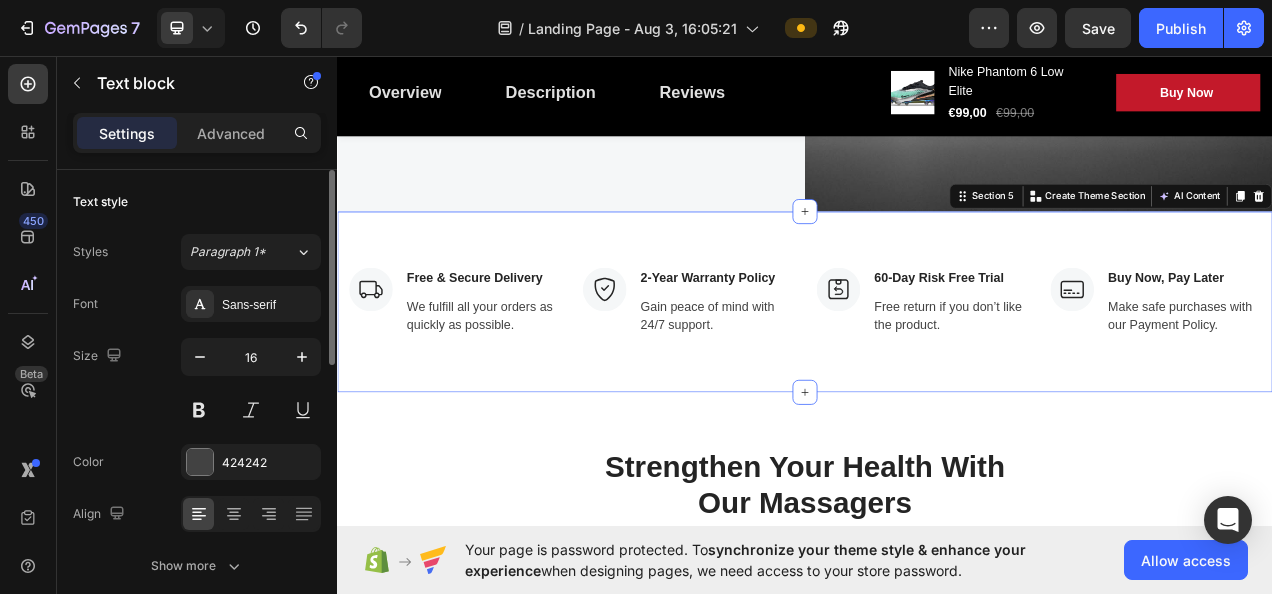 click on "Image Free & Secure Delivery Text block We fulfill all your orders as quickly as possible. Text block Row Image 2-Year Warranty Policy Text block Gain peace of mind with 24/7 support. Text block Row Image 60-Day Risk Free Trial Text block Free return if you don’t like the product. Text block Row Image Buy Now, Pay Later Text block Make safe purchases with our Payment Policy. Text block Row Row Section 5   You can create reusable sections Create Theme Section AI Content Write with GemAI What would you like to describe here? Tone and Voice Persuasive Product Show more Generate" at bounding box center [937, 373] 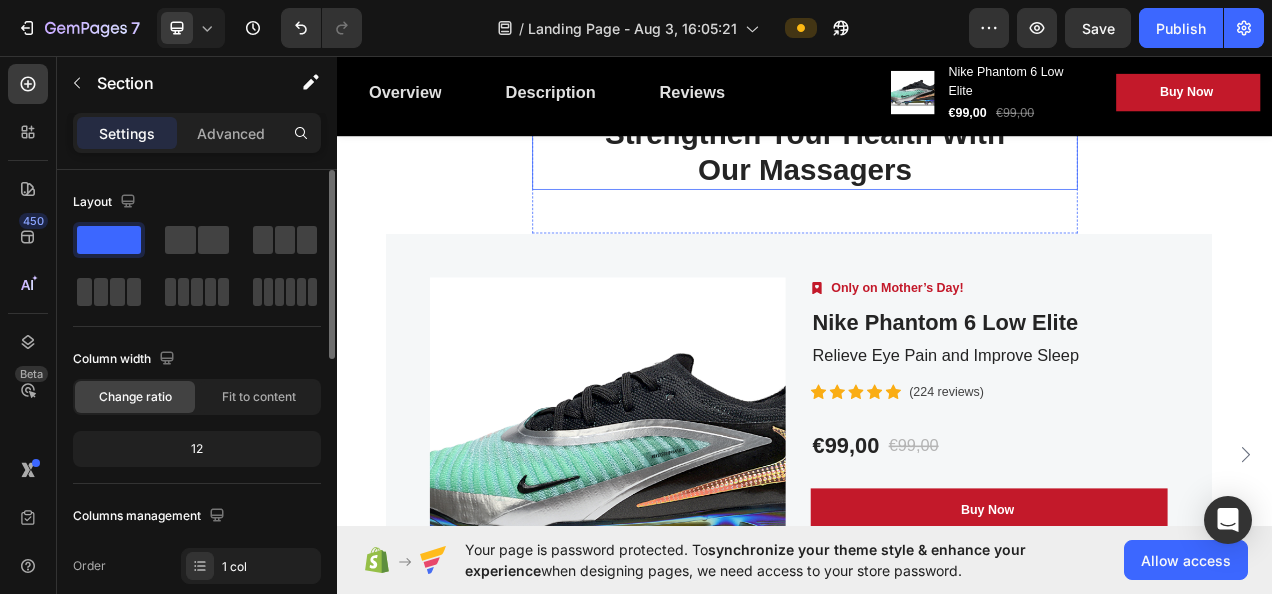 scroll, scrollTop: 2600, scrollLeft: 0, axis: vertical 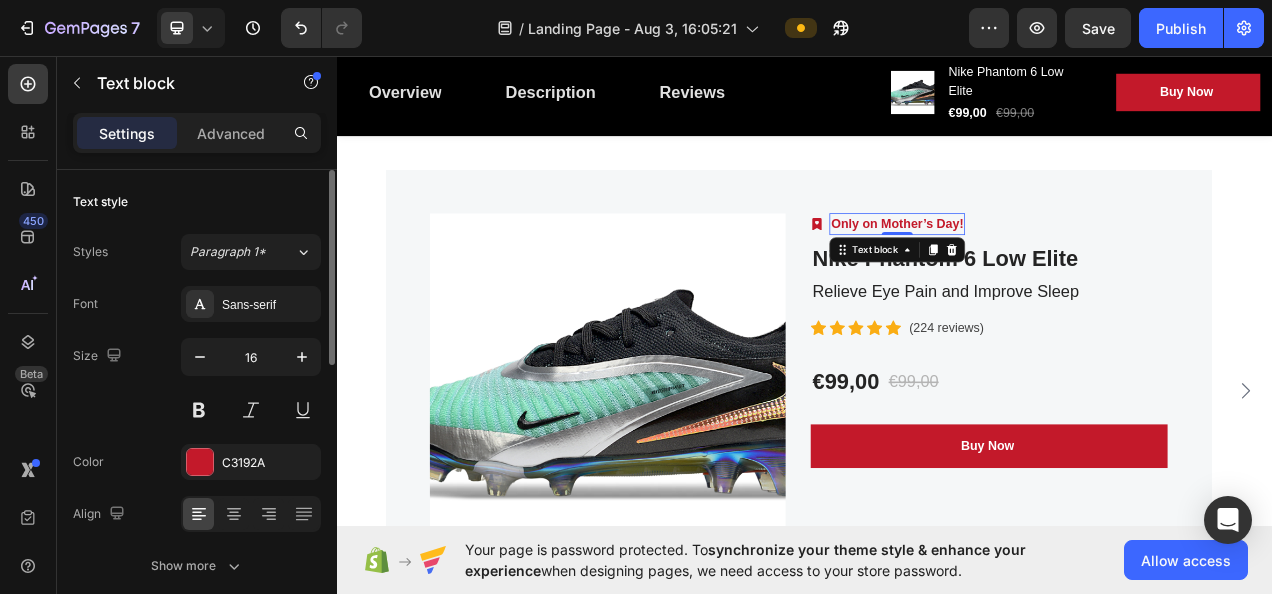 click on "Only on Mother’s Day!" at bounding box center [1056, 273] 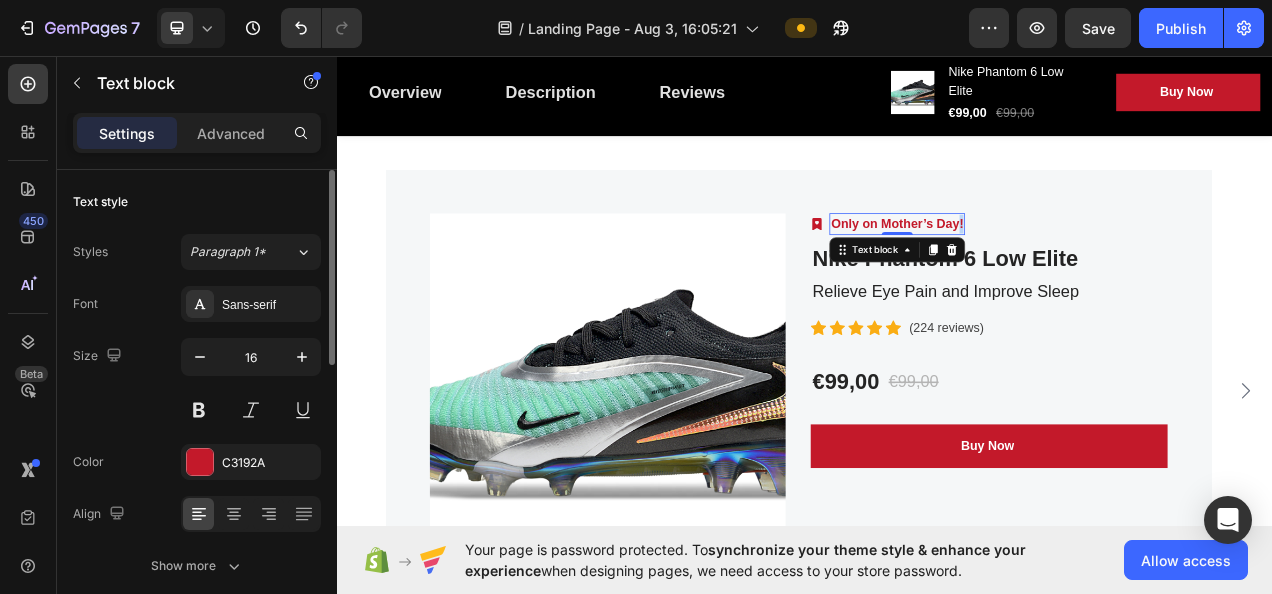 click on "Only on Mother’s Day!" at bounding box center [1056, 273] 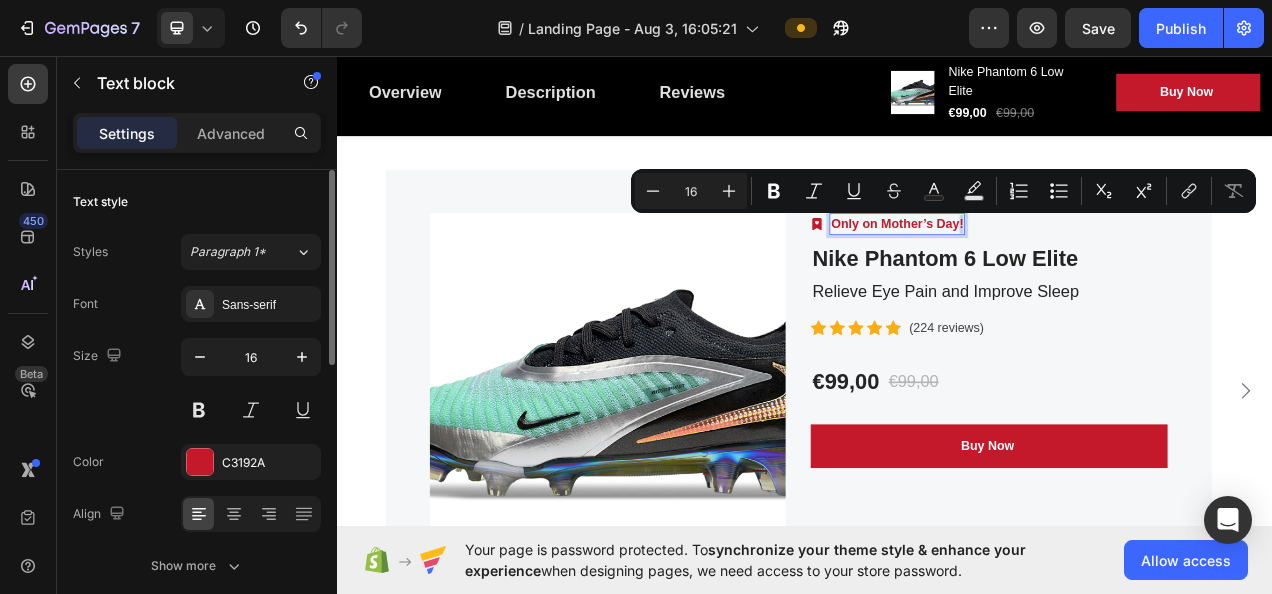 click on "Only on Mother’s Day!" at bounding box center (1056, 273) 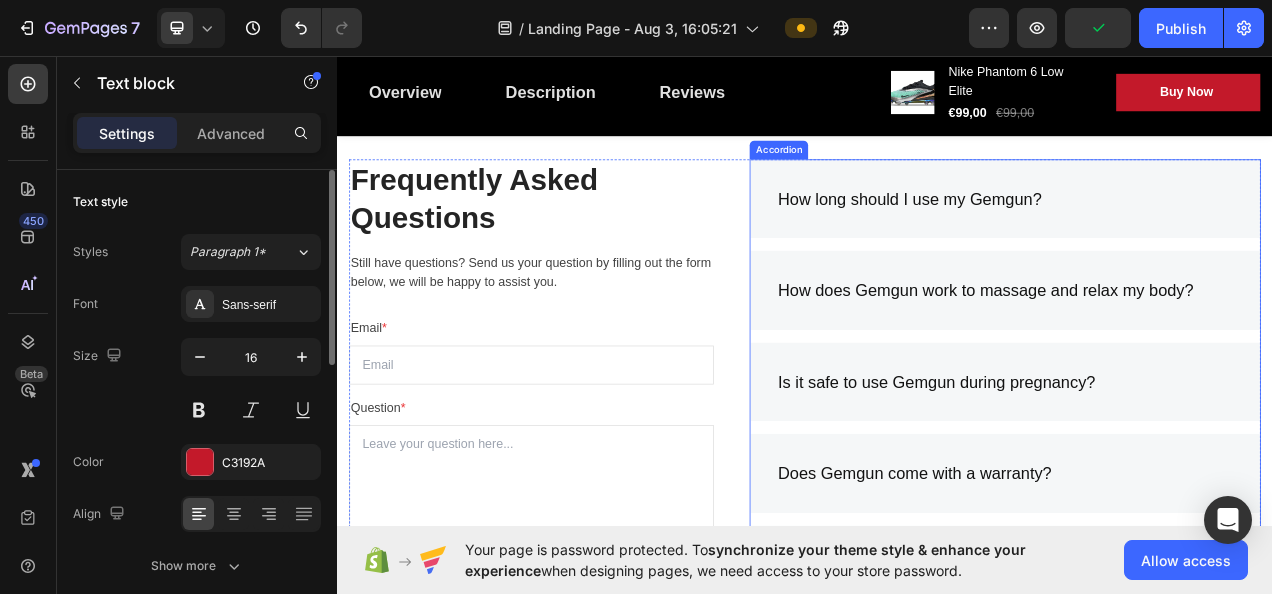 scroll, scrollTop: 3300, scrollLeft: 0, axis: vertical 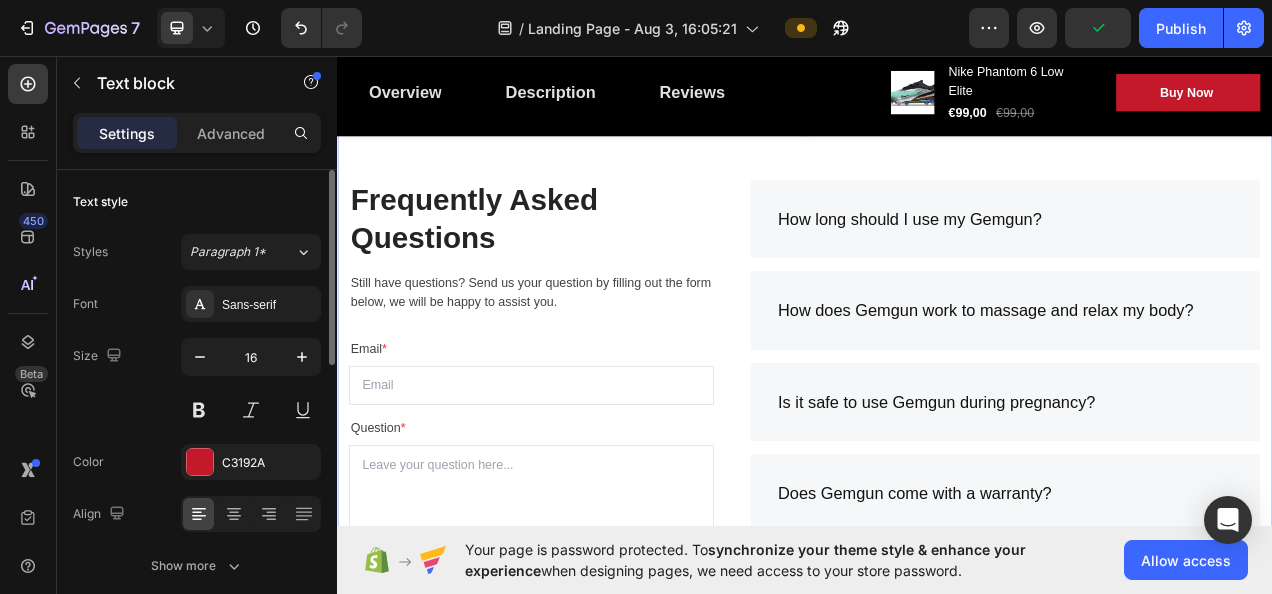 click on "Frequently Asked Questions Heading Still have questions? Send us your question by filling out the form below, we will be happy to assist you. Text block Email  * Text block Email Field Question  * Text block Text Area Submit Now Submit Button Contact Form How long should I use my Gemgun? How does Gemgun work to massage and relax my body? Is it safe to use Gemgun during pregnancy? Does Gemgun come with a warranty? Can I make changes to my order? What is the time limit for returns? How do I return a gift? Accordion Row Section 7" at bounding box center (937, 619) 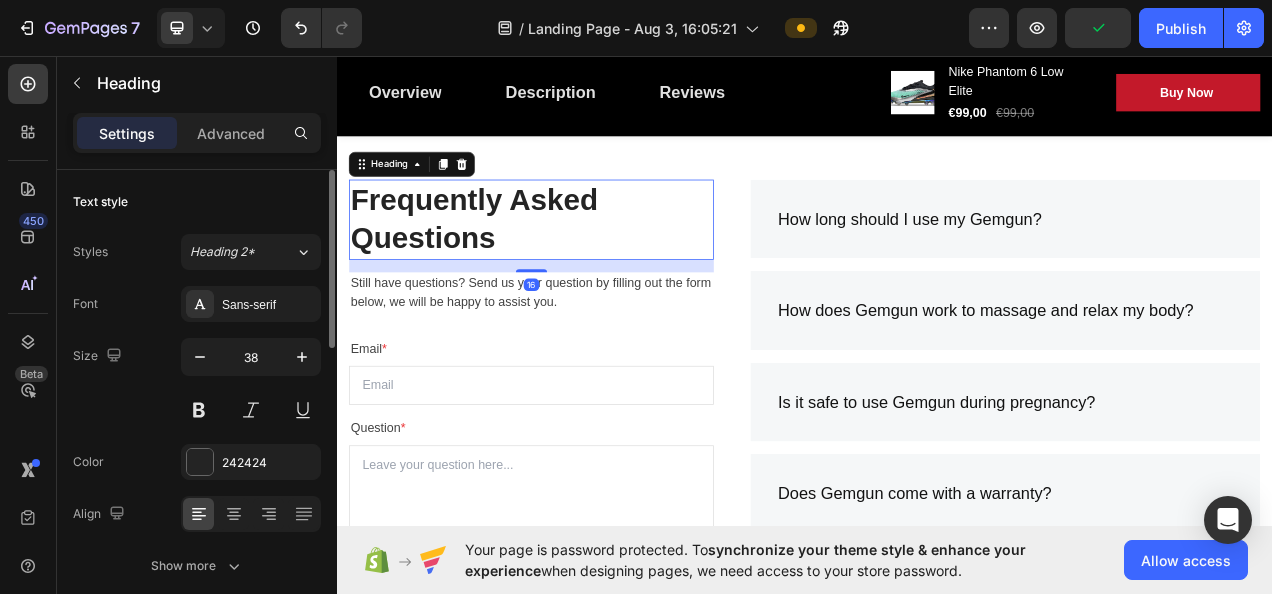 click on "Frequently Asked Questions" at bounding box center (586, 267) 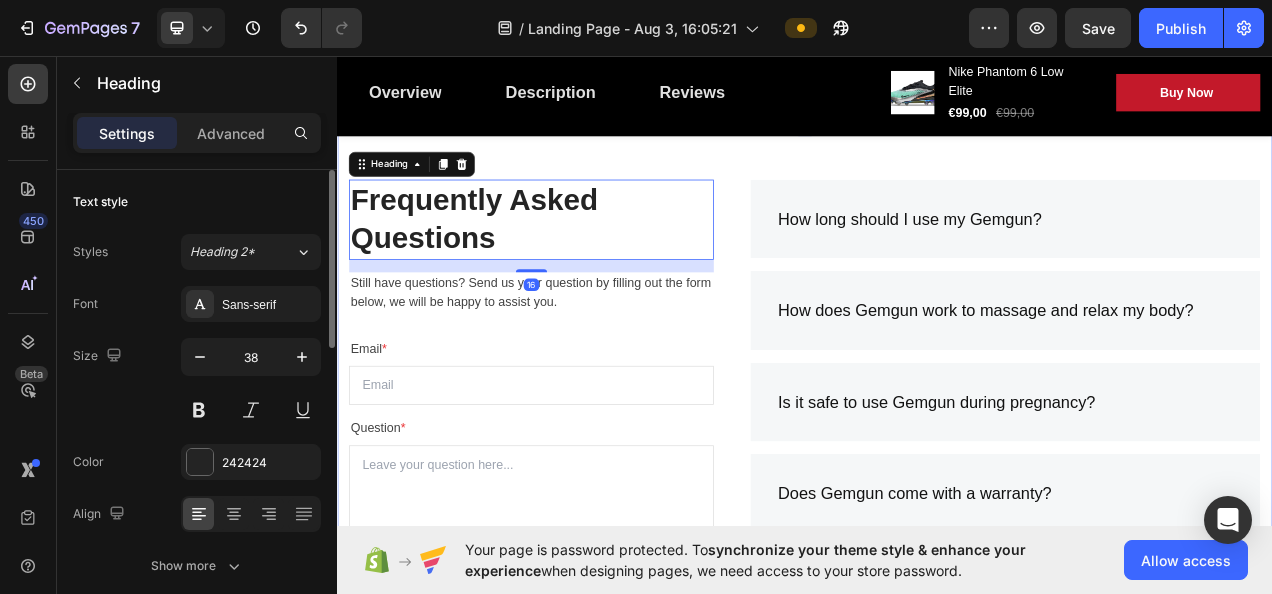 drag, startPoint x: 517, startPoint y: 191, endPoint x: 514, endPoint y: 202, distance: 11.401754 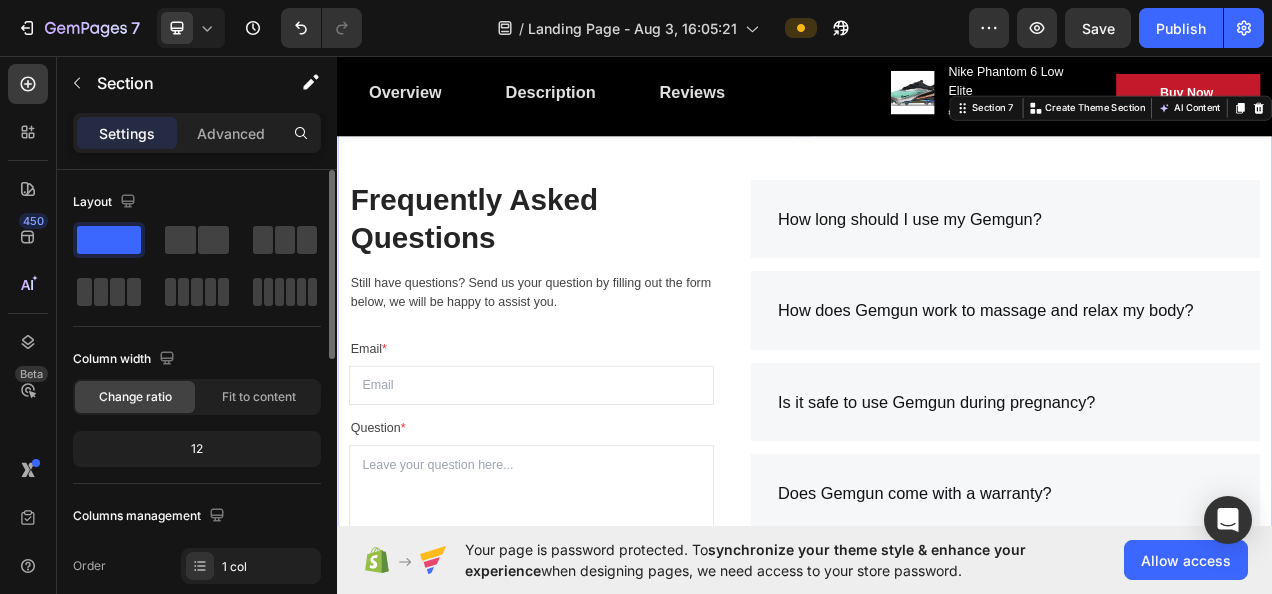click on "Frequently Asked Questions Heading Still have questions? Send us your question by filling out the form below, we will be happy to assist you. Text block Email  * Text block Email Field Question  * Text block Text Area Submit Now Submit Button Contact Form How long should I use my Gemgun? How does Gemgun work to massage and relax my body? Is it safe to use Gemgun during pregnancy? Does Gemgun come with a warranty? Can I make changes to my order? What is the time limit for returns? How do I return a gift? Accordion Row Section 7   You can create reusable sections Create Theme Section AI Content Write with GemAI What would you like to describe here? Tone and Voice Persuasive Product Nike Phantom 6 Low Elite Show more Generate" at bounding box center [937, 619] 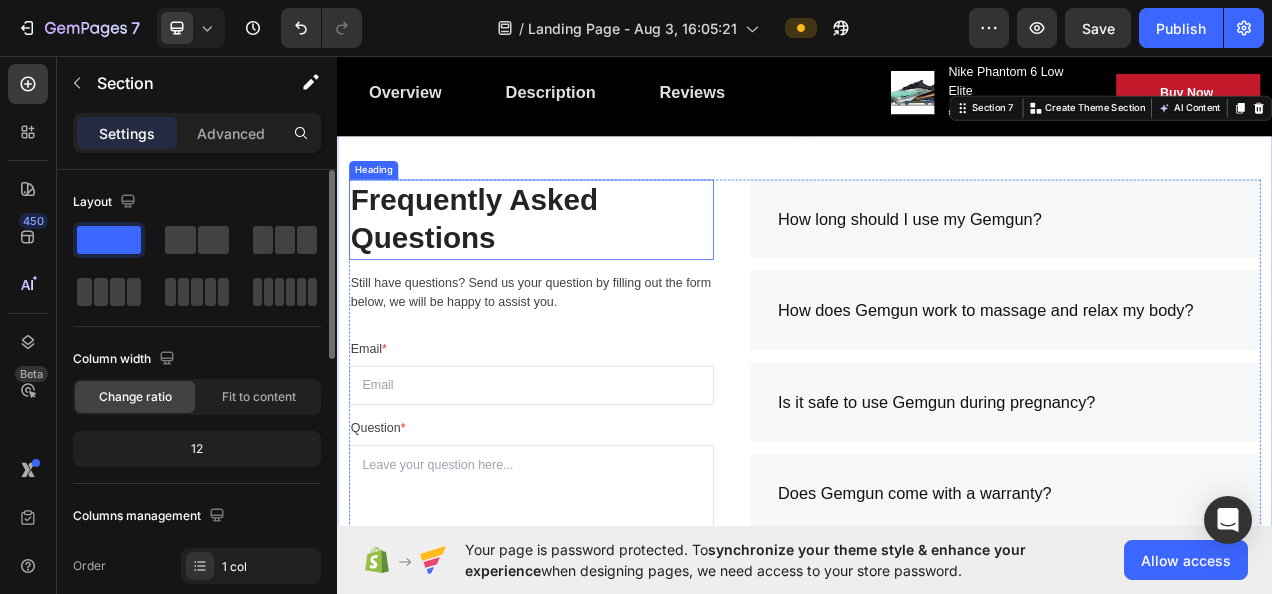 click on "Frequently Asked Questions" at bounding box center [586, 267] 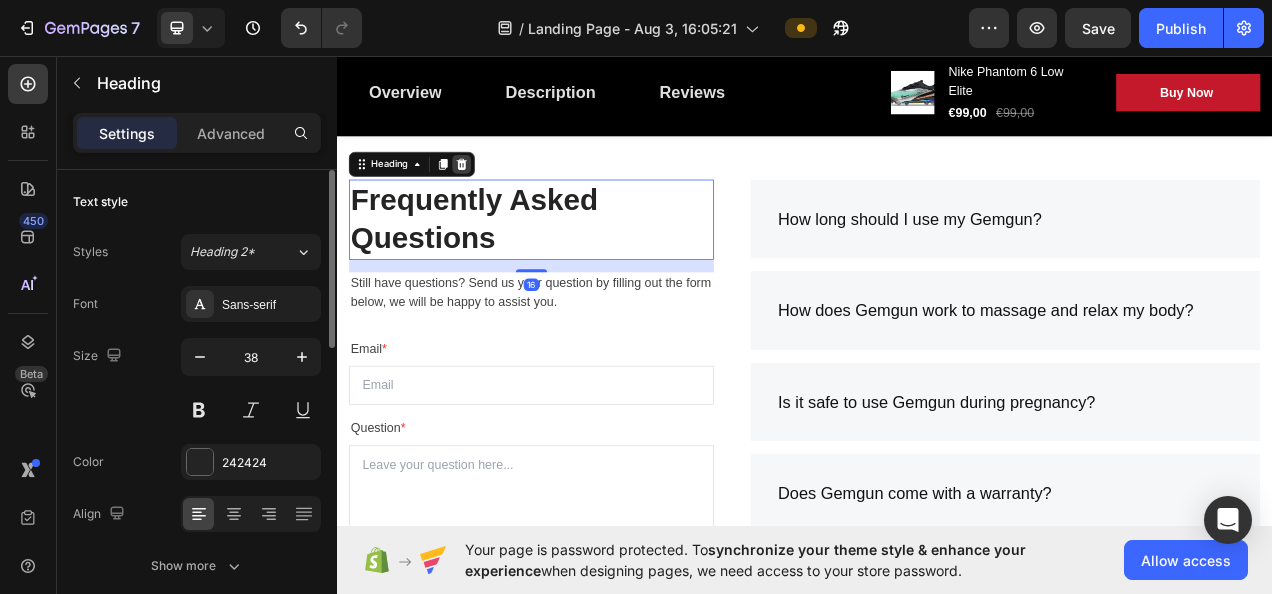 click 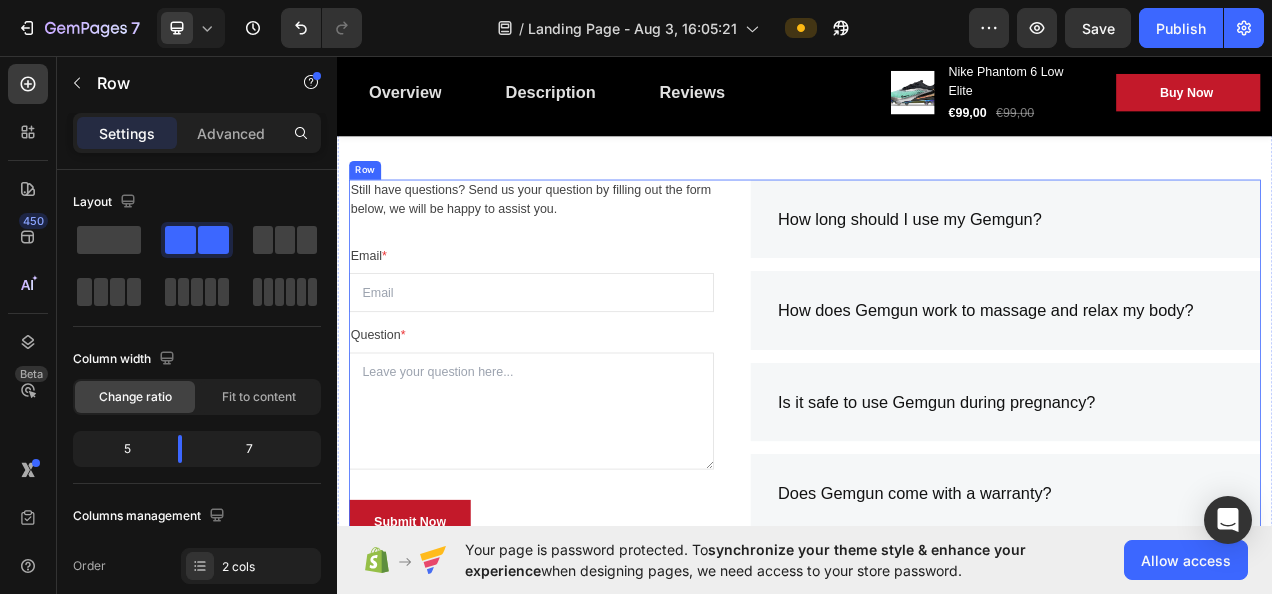 click on "Still have questions? Send us your question by filling out the form below, we will be happy to assist you. Text block Email  * Text block Email Field Question  * Text block Text Area Submit Now Submit Button Contact Form" at bounding box center [586, 627] 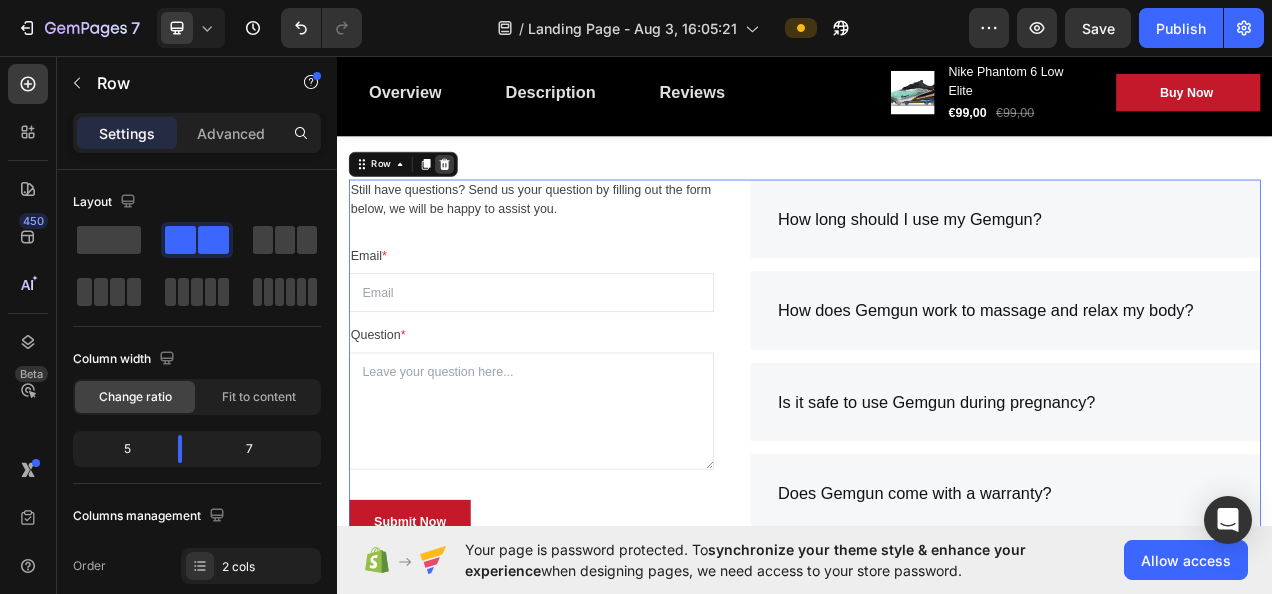 click 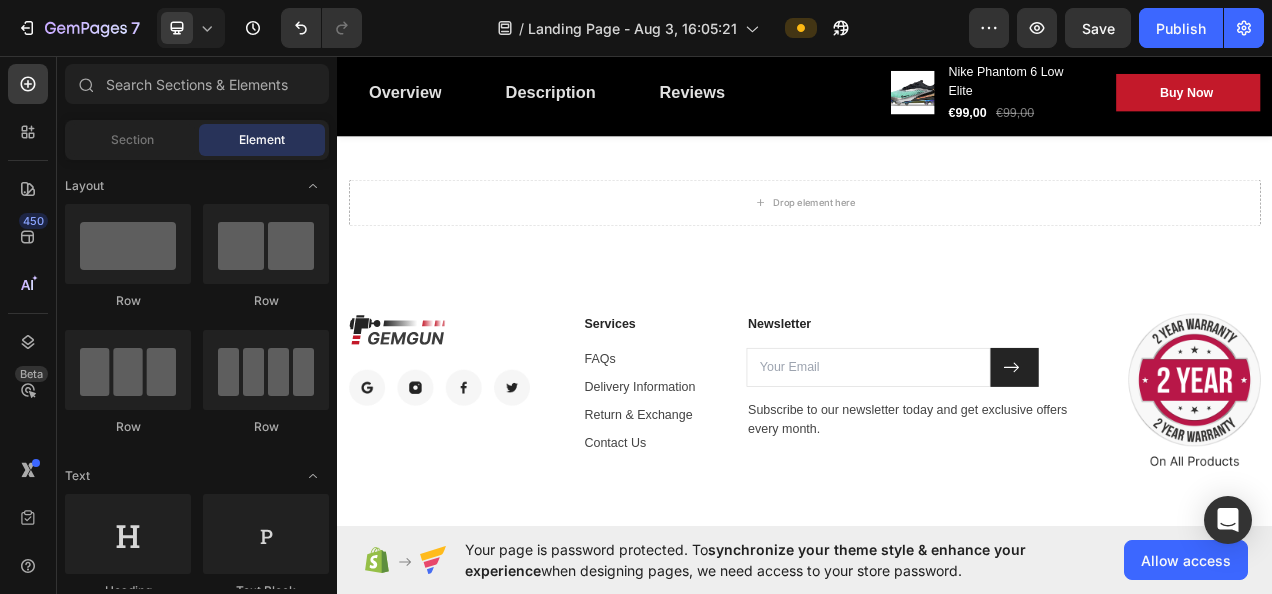 scroll, scrollTop: 2900, scrollLeft: 0, axis: vertical 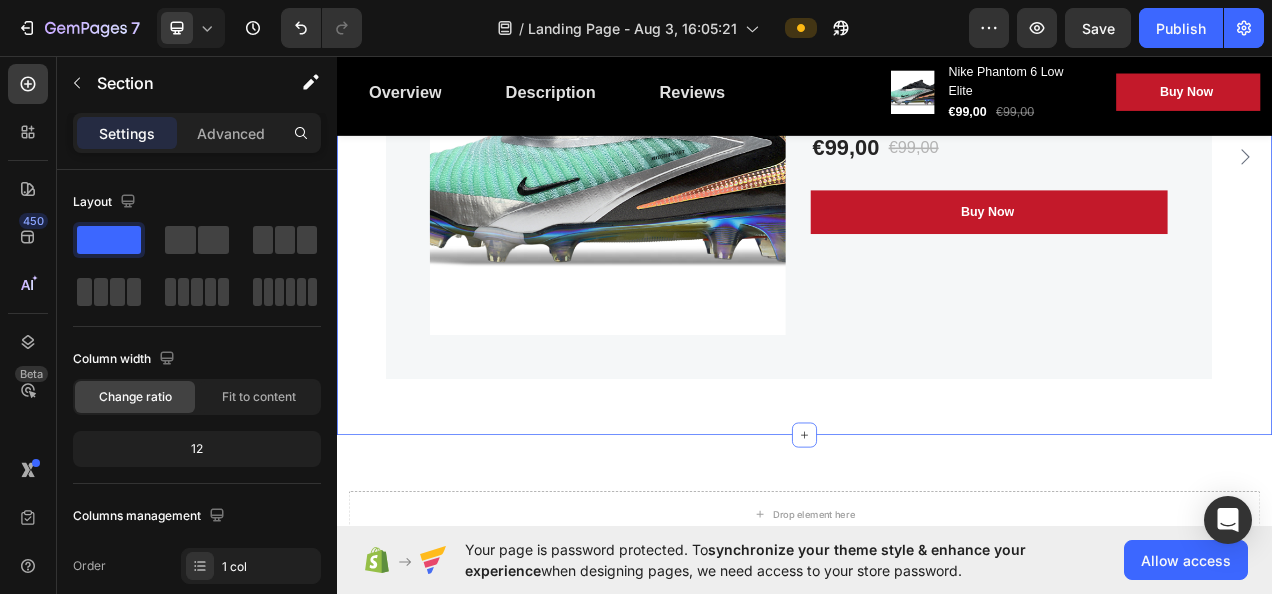 click on "Strengthen Your Health With  Our Massagers Heading Row
Product Images Image NUEVO LANZAMIENTO! Text block Row Nike Phantom 6 Low Elite (P) Title Relieve Eye Pain and Improve Sleep Text block                Icon                Icon                Icon                Icon                Icon Icon List Hoz (224 reviews) Text block Row €99,00 (P) Price (P) Price €99,00 (P) Price (P) Price Row Buy Now (P) Cart Button Row Product Product Images Image Only on Mother’s Day! Text block Row Nike Phantom 6 Low Elite (P) Title Relieve Eye Pain and Improve Sleep Text block                Icon                Icon                Icon                Icon                Icon Icon List Hoz (224 reviews) Text block Row €99,00 (P) Price (P) Price €99,00 (P) Price (P) Price Row Buy Now (P) Cart Button Row Product Product Images Image Only on Mother’s Day! Text block Row Nike Phantom 6 Low Elite (P) Title Relieve Eye Pain and Improve Sleep Text block                Icon                Icon Icon Icon" at bounding box center (937, 111) 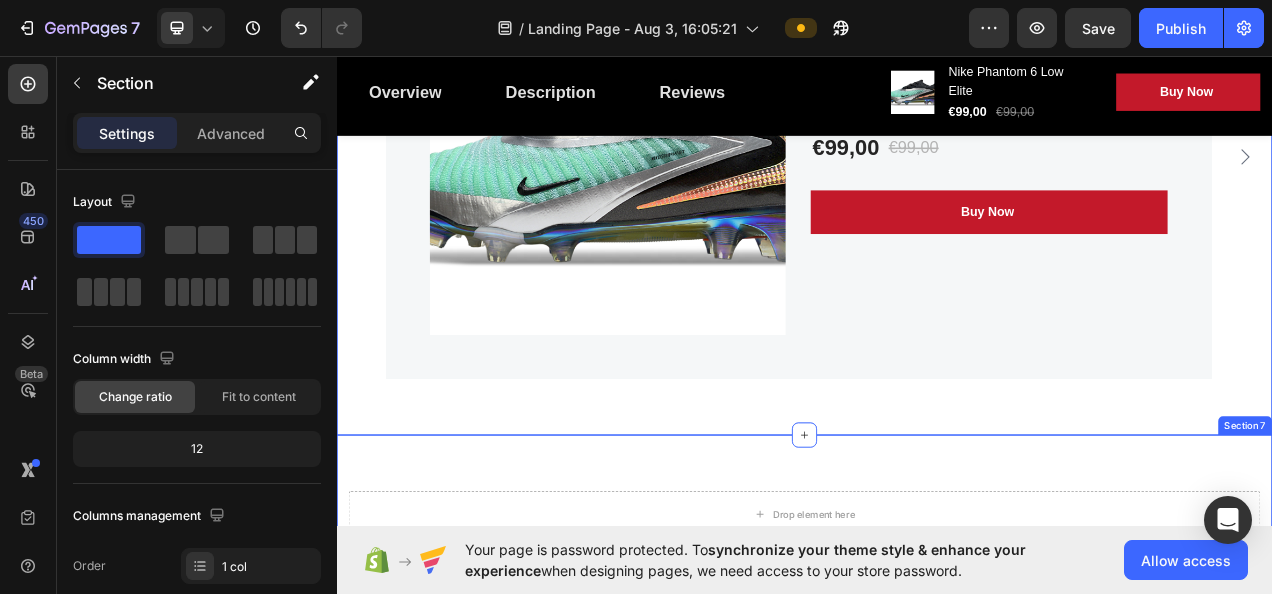 scroll, scrollTop: 3100, scrollLeft: 0, axis: vertical 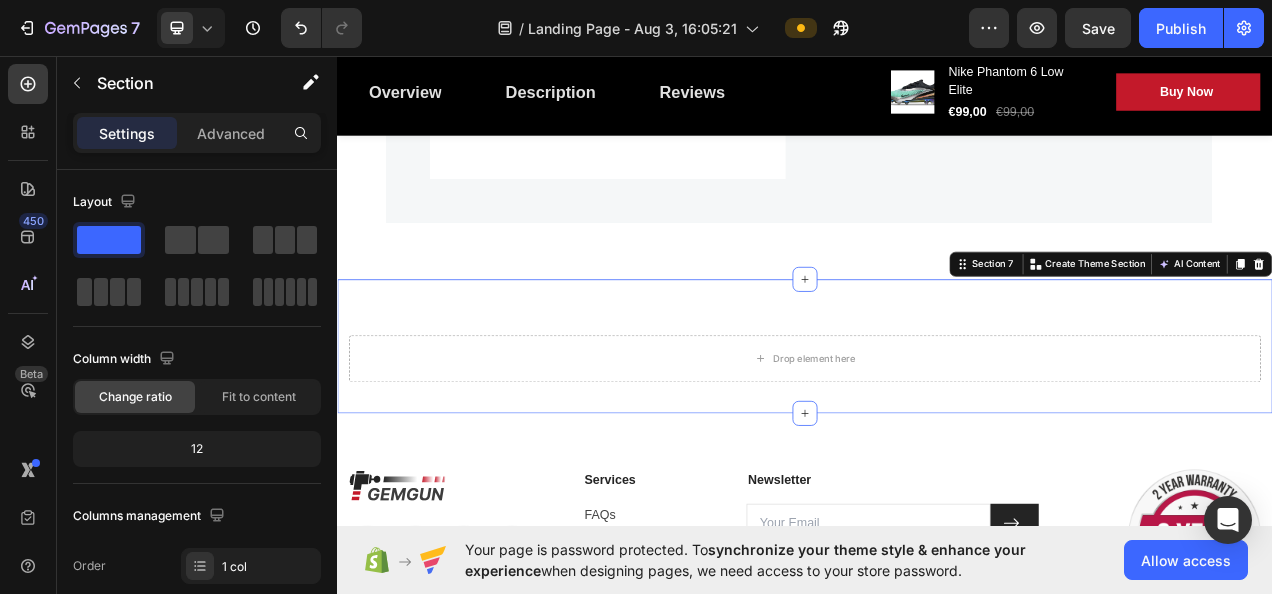 click on "Drop element here Section 7   You can create reusable sections Create Theme Section AI Content Write with GemAI What would you like to describe here? Tone and Voice Persuasive Product Show more Generate" at bounding box center [937, 430] 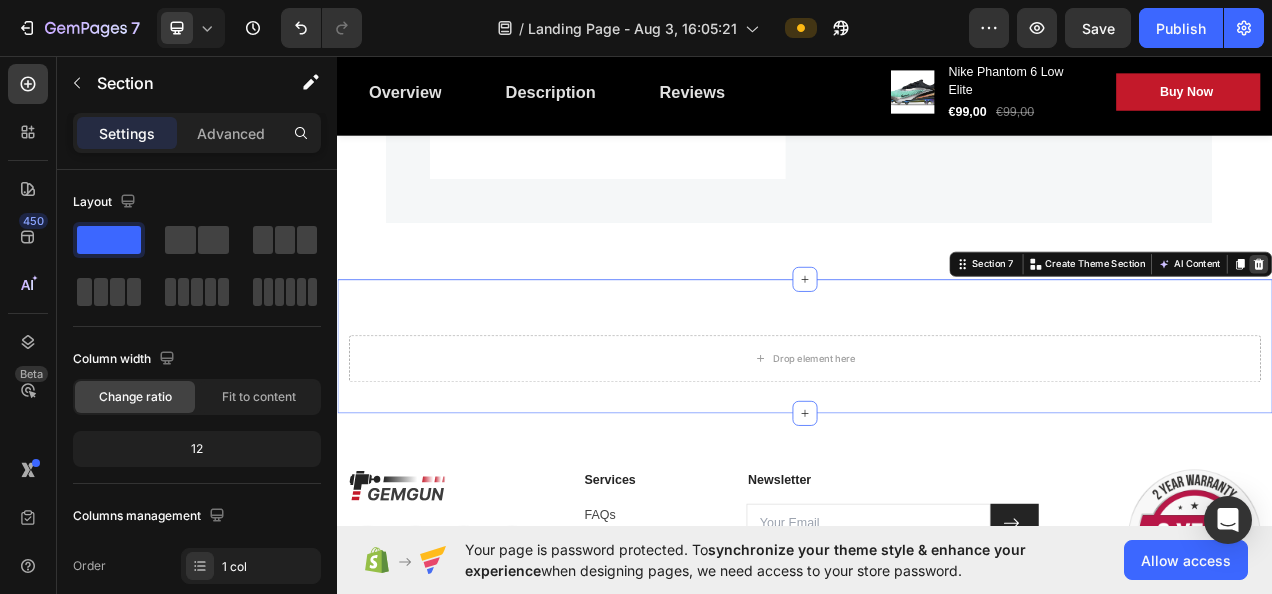 click 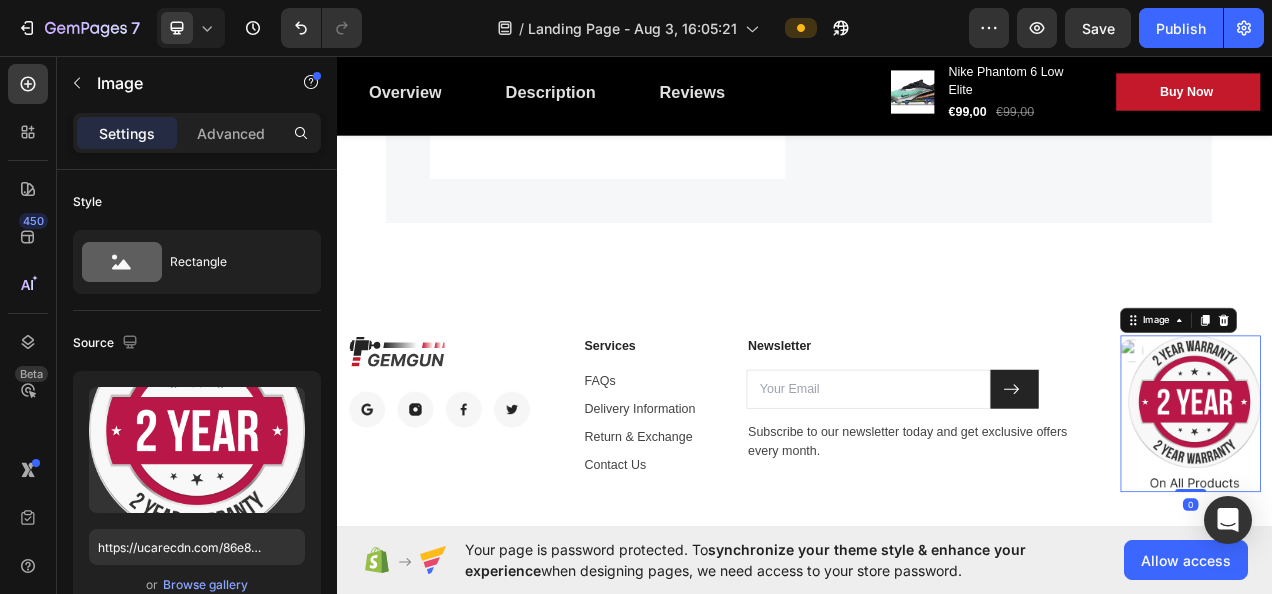 click at bounding box center [1437, 516] 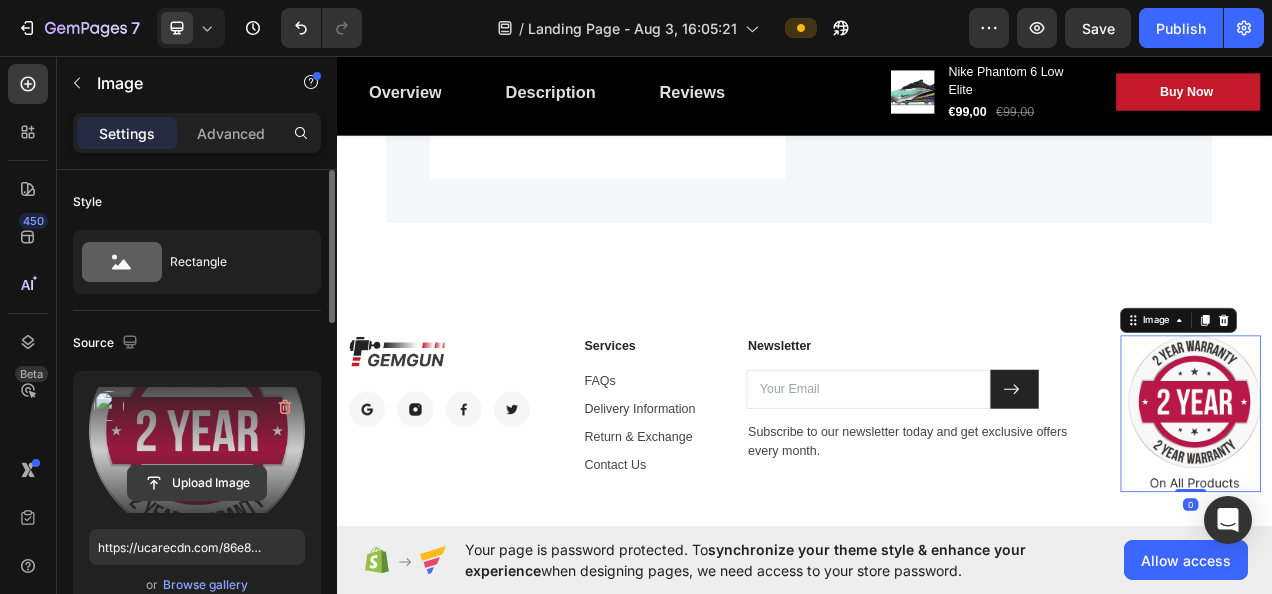 click 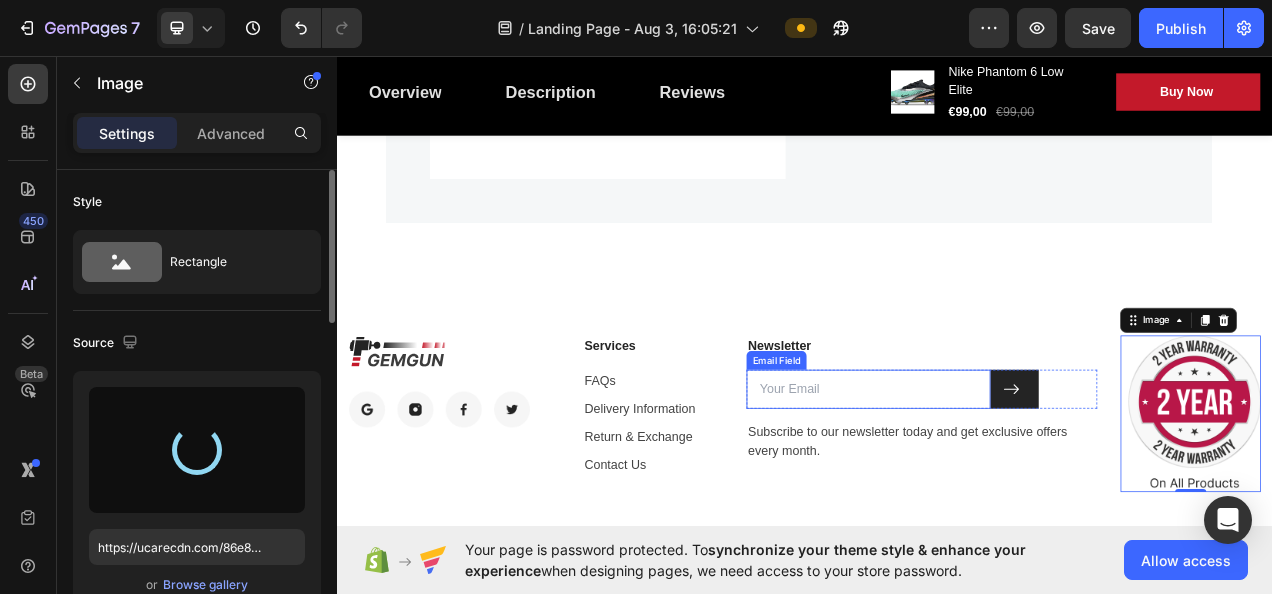 type on "https://cdn.shopify.com/s/files/1/0919/1319/1797/files/gempages_578309571525739461-a42c0c17-48c3-4b8a-b1fa-4ce5e4df6bfd.jpg" 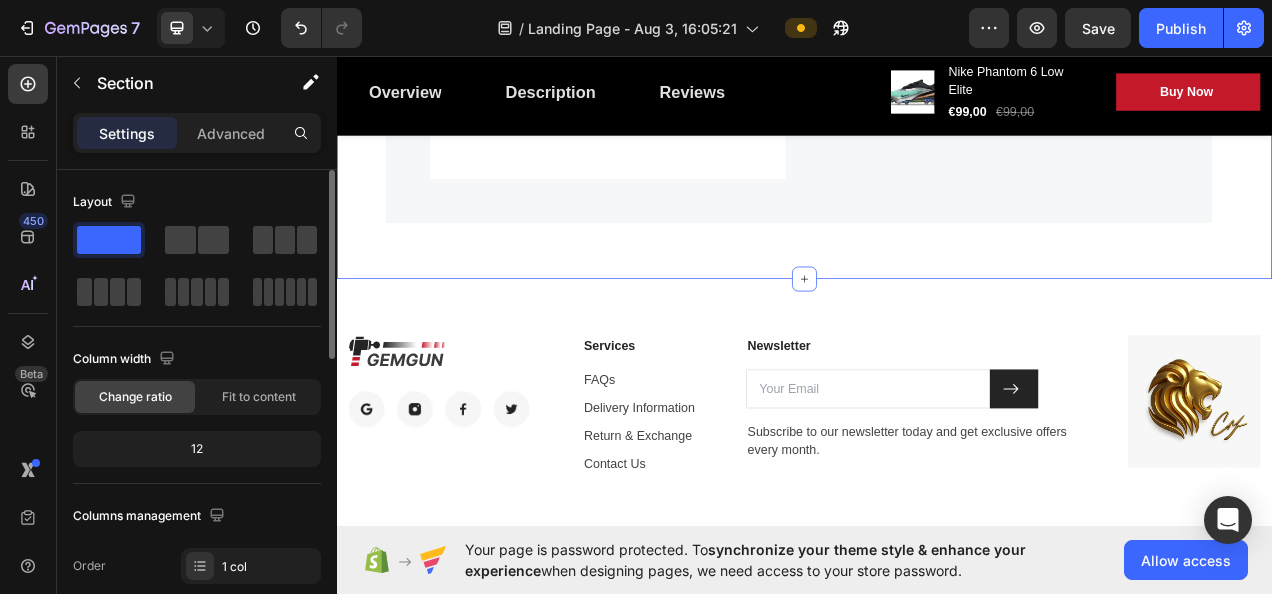 click on "Strengthen Your Health With  Our Massagers Heading Row
Product Images Image NUEVO LANZAMIENTO! Text block Row Nike Phantom 6 Low Elite (P) Title Relieve Eye Pain and Improve Sleep Text block                Icon                Icon                Icon                Icon                Icon Icon List Hoz (224 reviews) Text block Row €99,00 (P) Price (P) Price €99,00 (P) Price (P) Price Row Buy Now (P) Cart Button Row Product Product Images Image Only on Mother’s Day! Text block Row Nike Phantom 6 Low Elite (P) Title Relieve Eye Pain and Improve Sleep Text block                Icon                Icon                Icon                Icon                Icon Icon List Hoz (224 reviews) Text block Row €99,00 (P) Price (P) Price €99,00 (P) Price (P) Price Row Buy Now (P) Cart Button Row Product Product Images Image Only on Mother’s Day! Text block Row Nike Phantom 6 Low Elite (P) Title Relieve Eye Pain and Improve Sleep Text block                Icon                Icon Icon Icon" at bounding box center [937, -89] 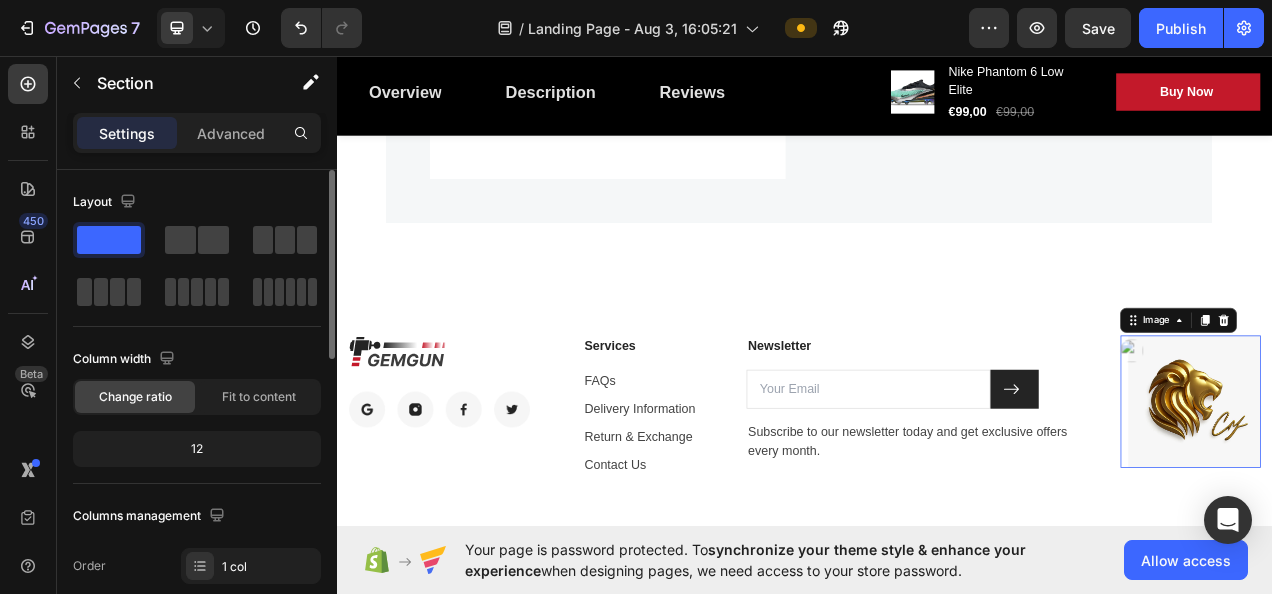 click at bounding box center [1437, 501] 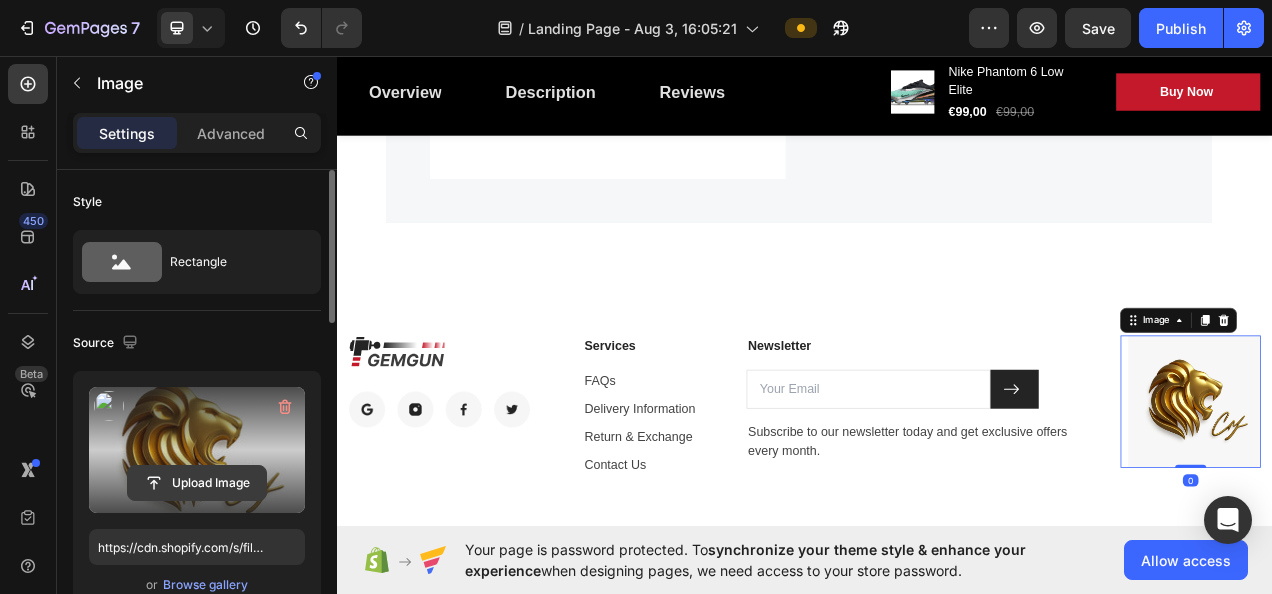 click 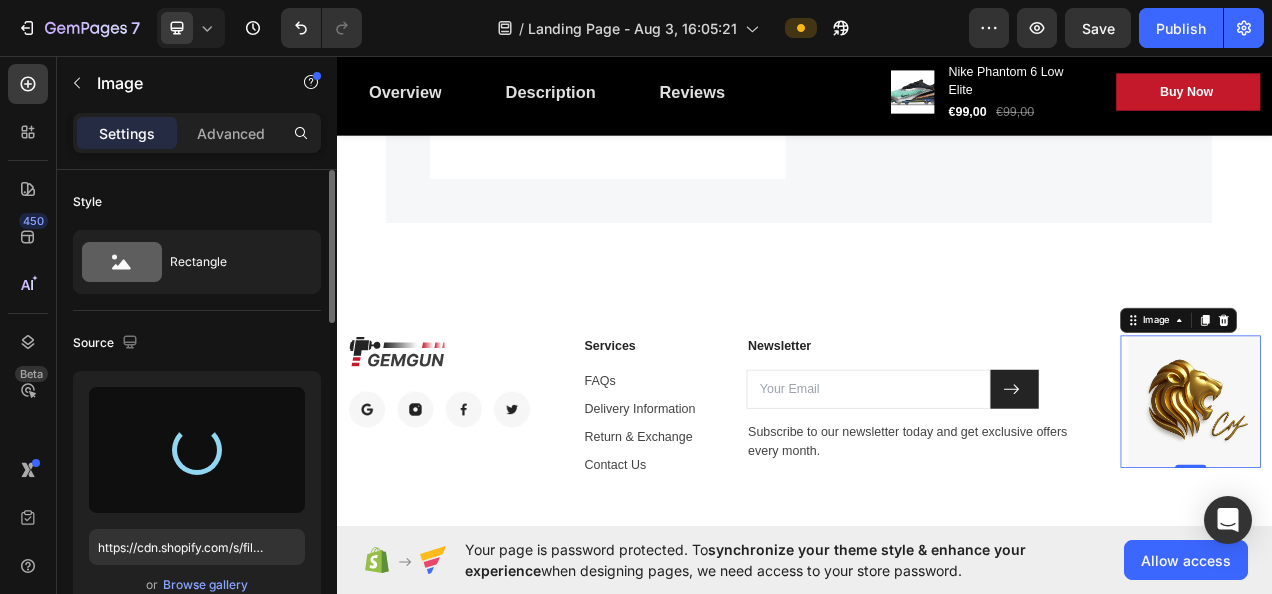 type on "https://cdn.shopify.com/s/files/1/0919/1319/1797/files/gempages_578309571525739461-6050be2b-2091-4035-8ae7-c4cef46623f1.webp" 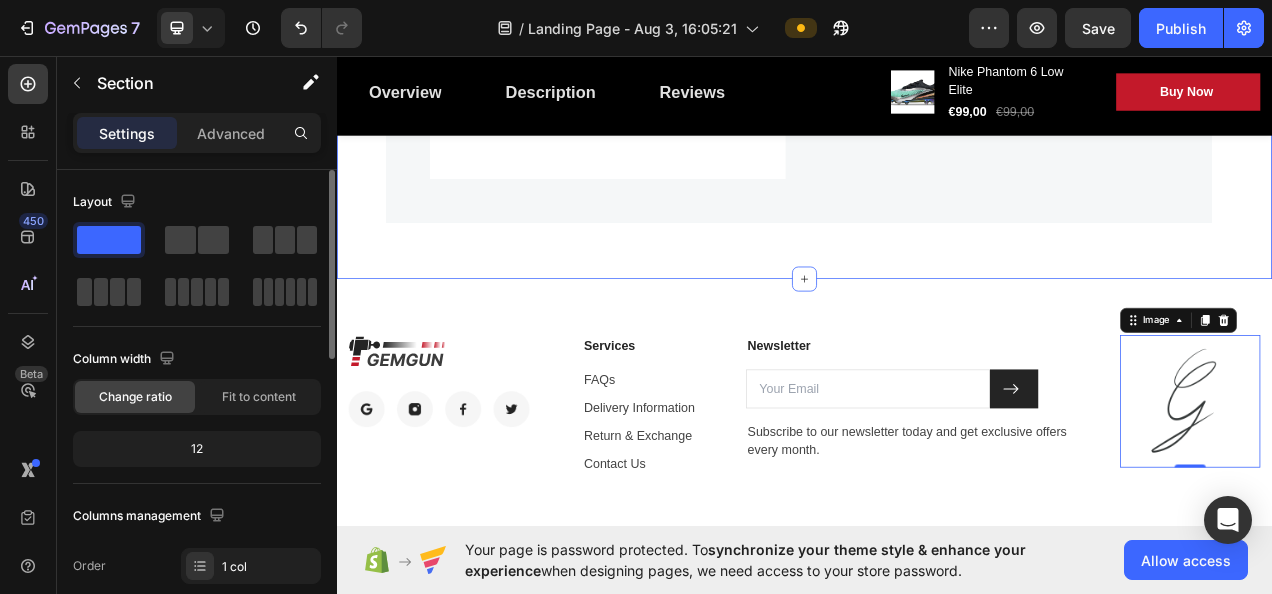 click on "Strengthen Your Health With  Our Massagers Heading Row
Product Images Image NUEVO LANZAMIENTO! Text block Row Nike Phantom 6 Low Elite (P) Title Relieve Eye Pain and Improve Sleep Text block                Icon                Icon                Icon                Icon                Icon Icon List Hoz (224 reviews) Text block Row €99,00 (P) Price (P) Price €99,00 (P) Price (P) Price Row Buy Now (P) Cart Button Row Product Product Images Image Only on Mother’s Day! Text block Row Nike Phantom 6 Low Elite (P) Title Relieve Eye Pain and Improve Sleep Text block                Icon                Icon                Icon                Icon                Icon Icon List Hoz (224 reviews) Text block Row €99,00 (P) Price (P) Price €99,00 (P) Price (P) Price Row Buy Now (P) Cart Button Row Product Product Images Image Only on Mother’s Day! Text block Row Nike Phantom 6 Low Elite (P) Title Relieve Eye Pain and Improve Sleep Text block                Icon                Icon Icon Icon" at bounding box center [937, -89] 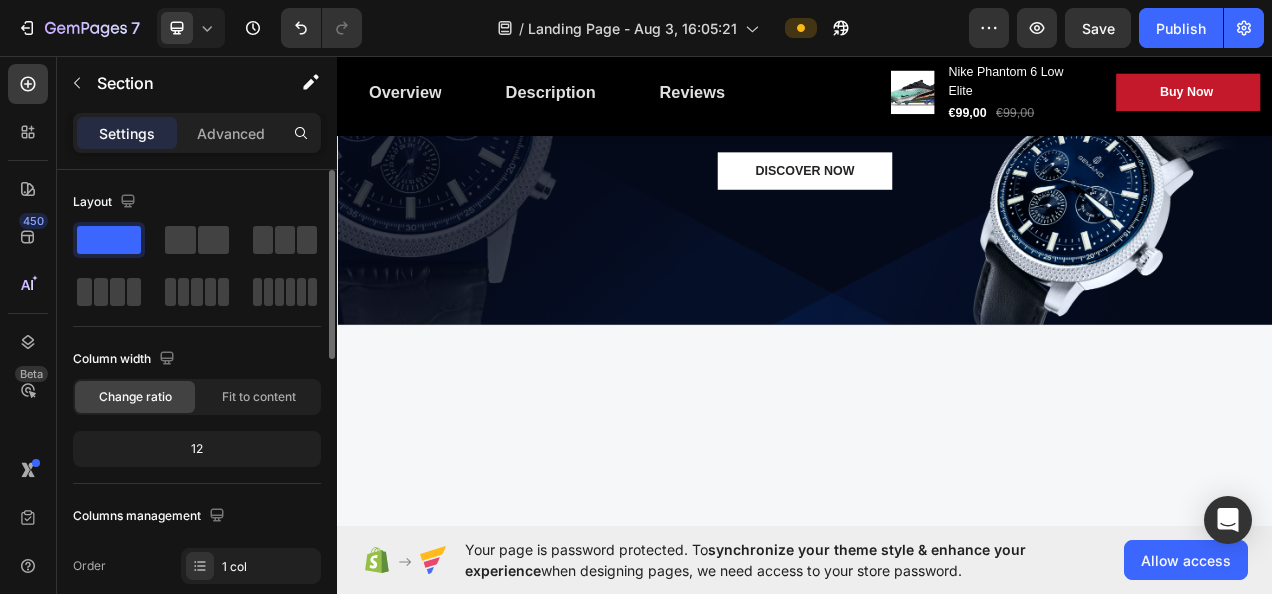 scroll, scrollTop: 3400, scrollLeft: 0, axis: vertical 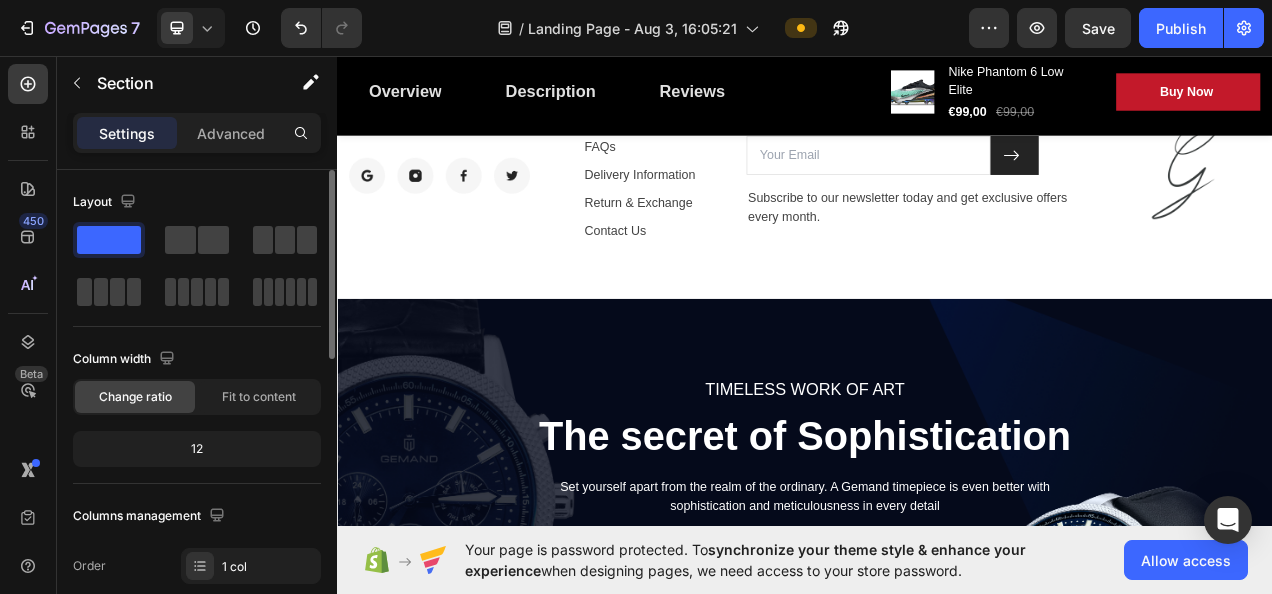 click on "TIMELESS WORK OF ART Text block The secret of Sophistication Heading Set yourself apart from the realm of the ordinary. A Gemand timepiece is even better with sophistication and meticulousness in every detail  Text block DISCOVER NOW Button Row" at bounding box center [937, 636] 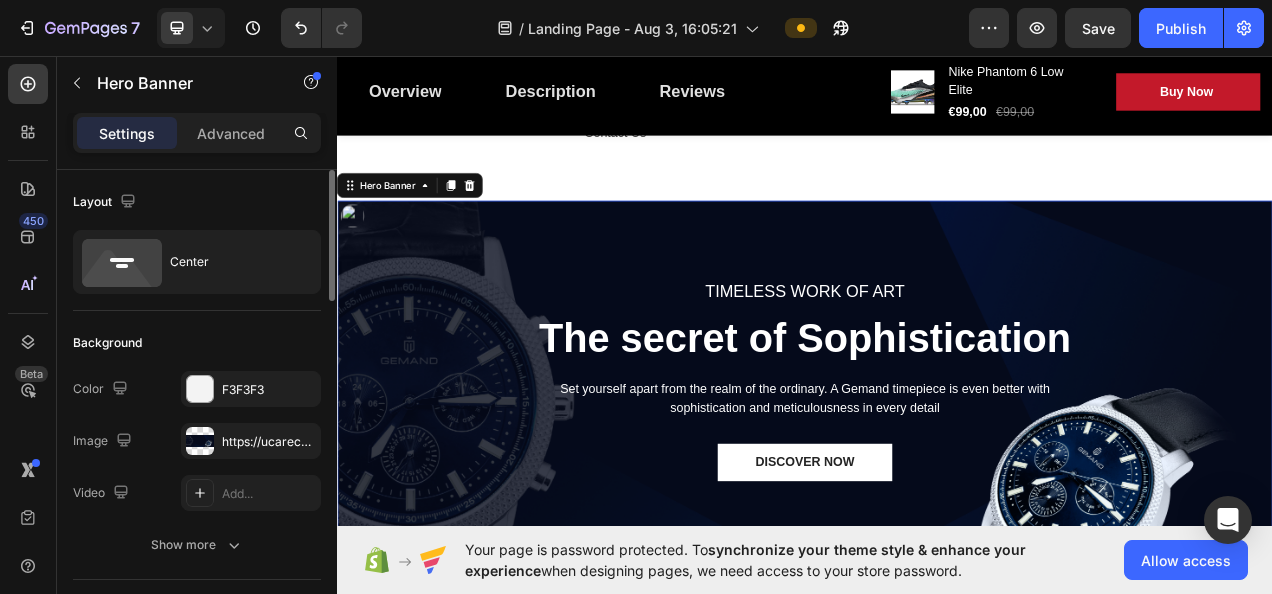 scroll, scrollTop: 3500, scrollLeft: 0, axis: vertical 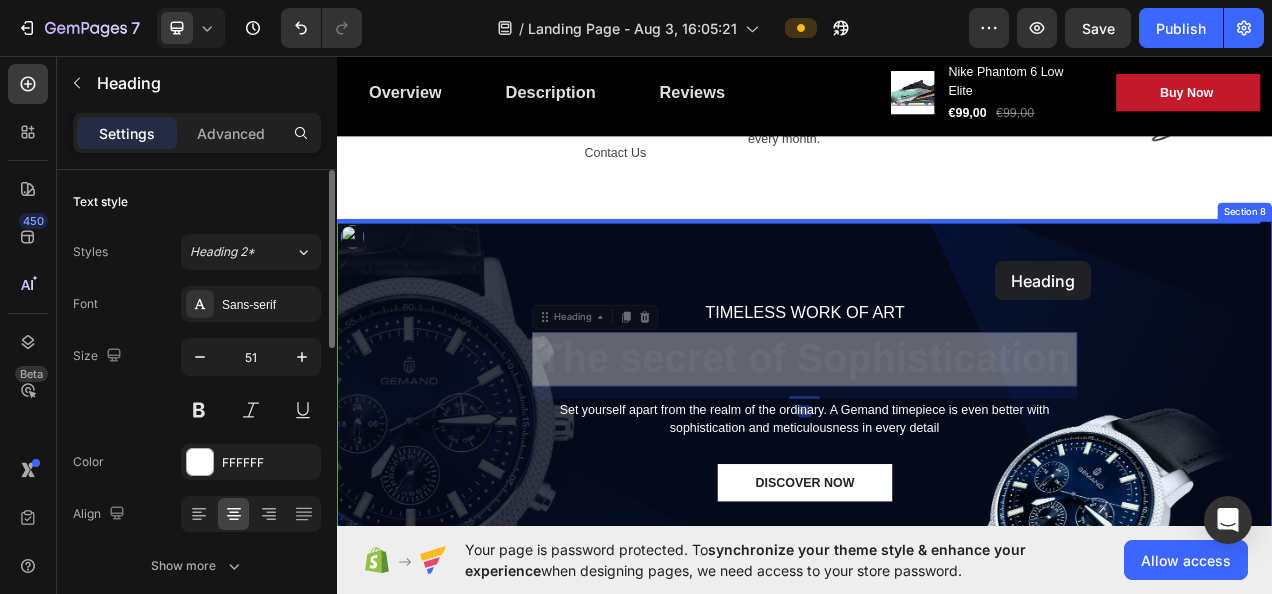 drag, startPoint x: 1207, startPoint y: 447, endPoint x: 1181, endPoint y: 321, distance: 128.65457 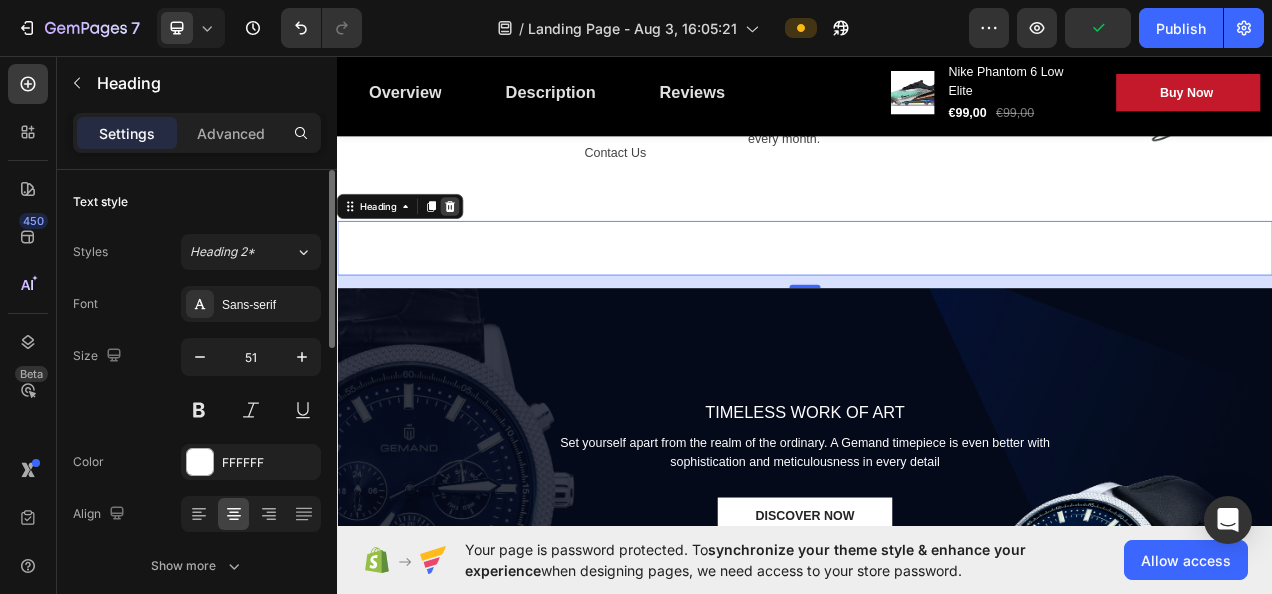 click 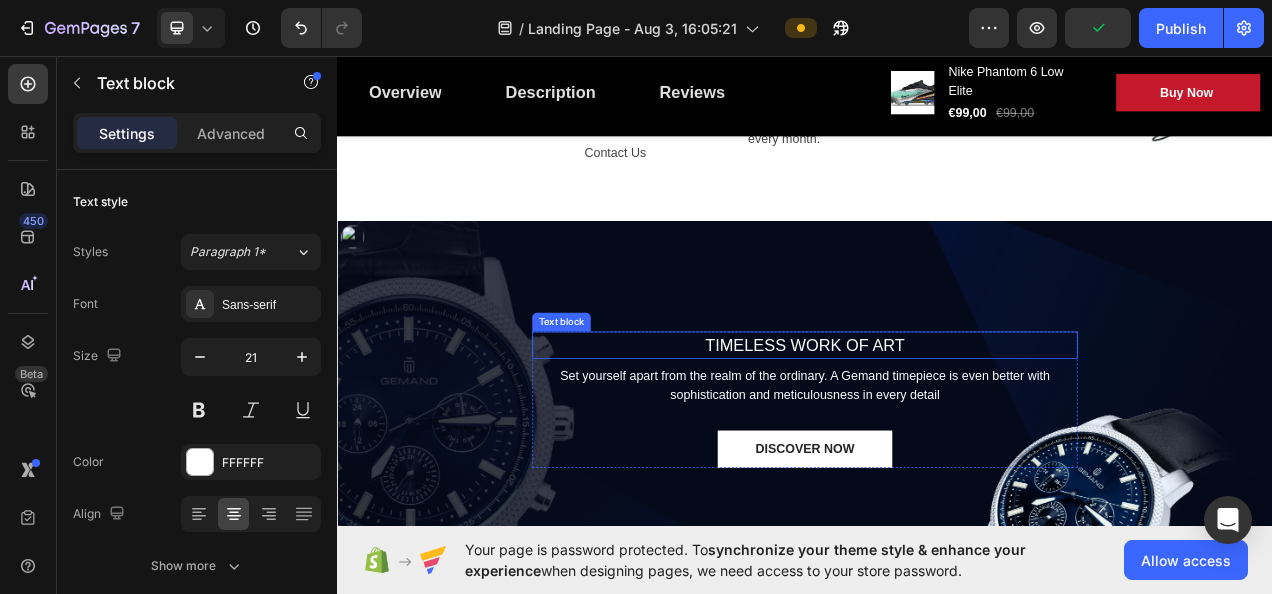 click on "TIMELESS WORK OF ART" at bounding box center (937, 429) 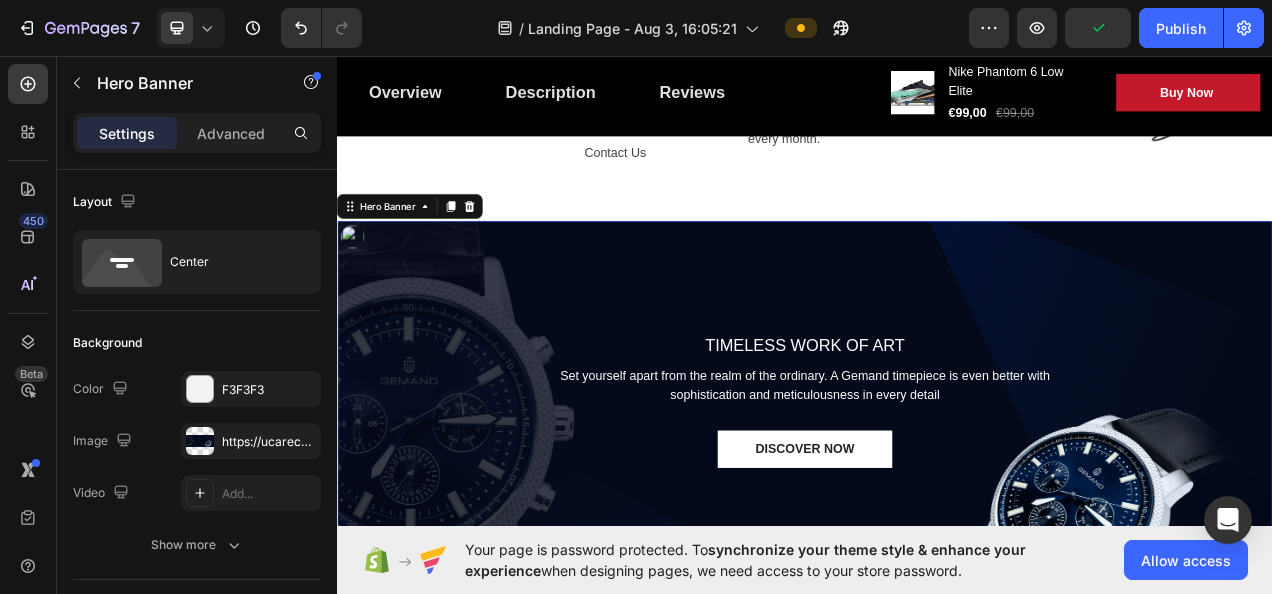 click on "TIMELESS WORK OF ART Text block Set yourself apart from the realm of the ordinary. A Gemand timepiece is even better with sophistication and meticulousness in every detail  Text block DISCOVER NOW Button Row" at bounding box center [937, 536] 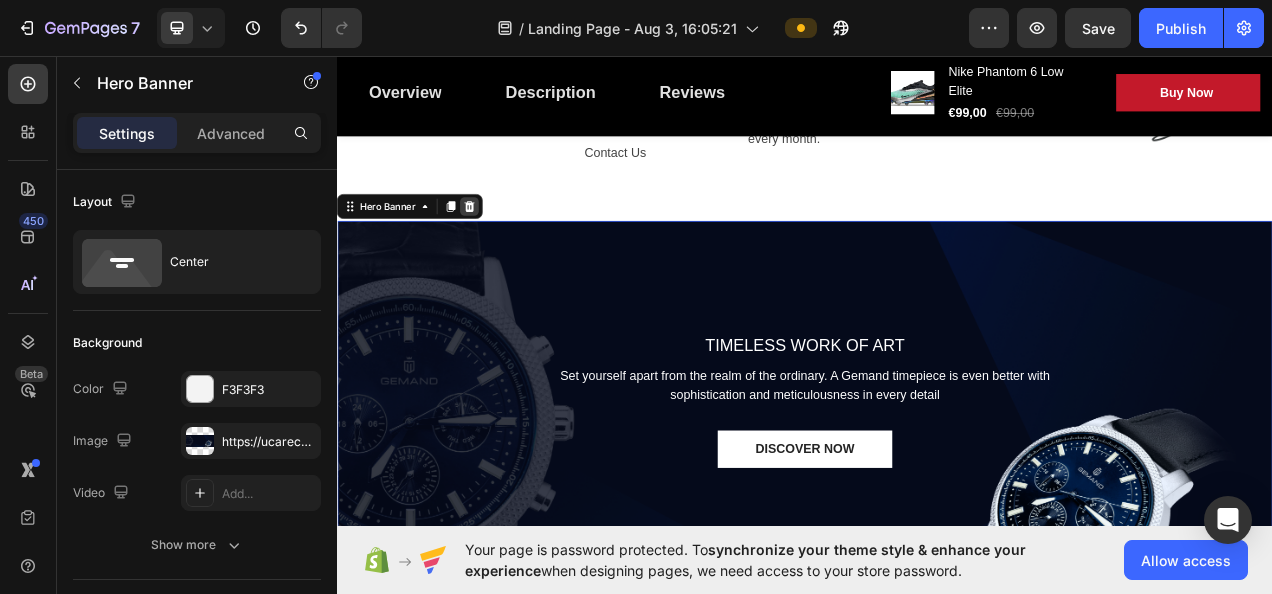 click 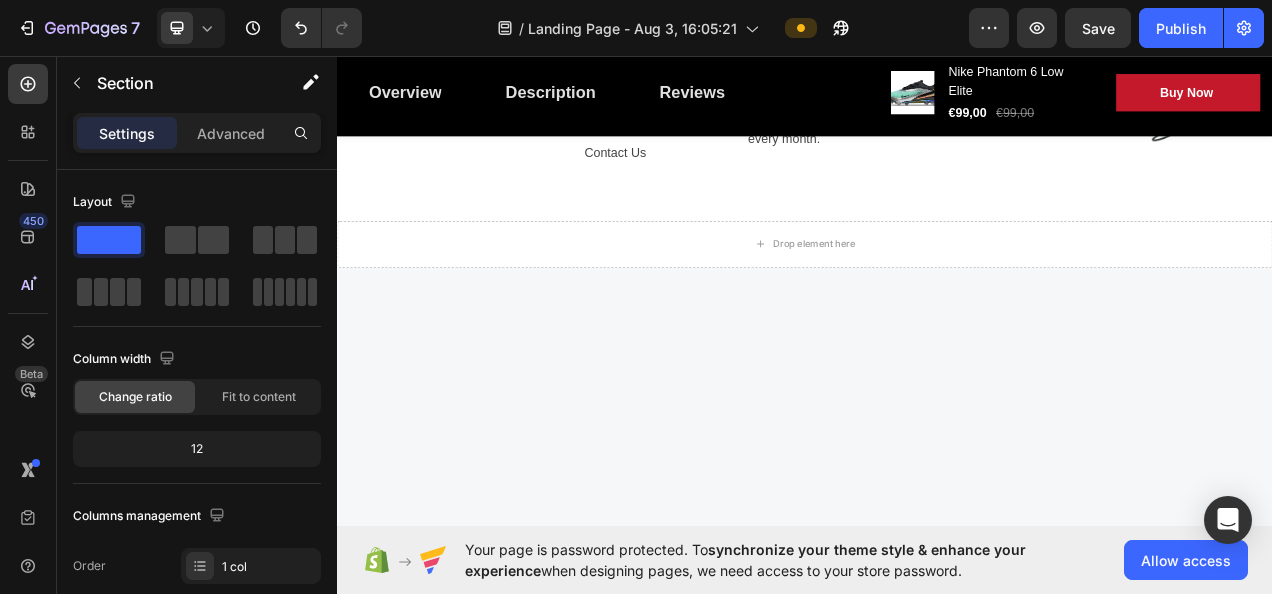 click at bounding box center [937, 768] 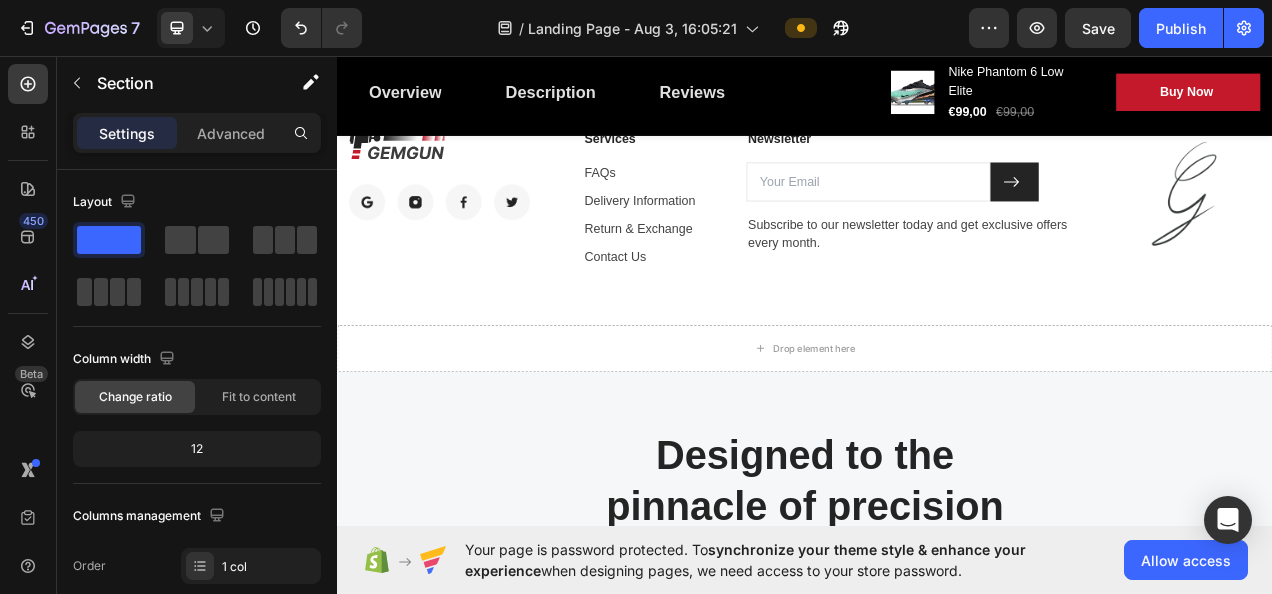 scroll, scrollTop: 3600, scrollLeft: 0, axis: vertical 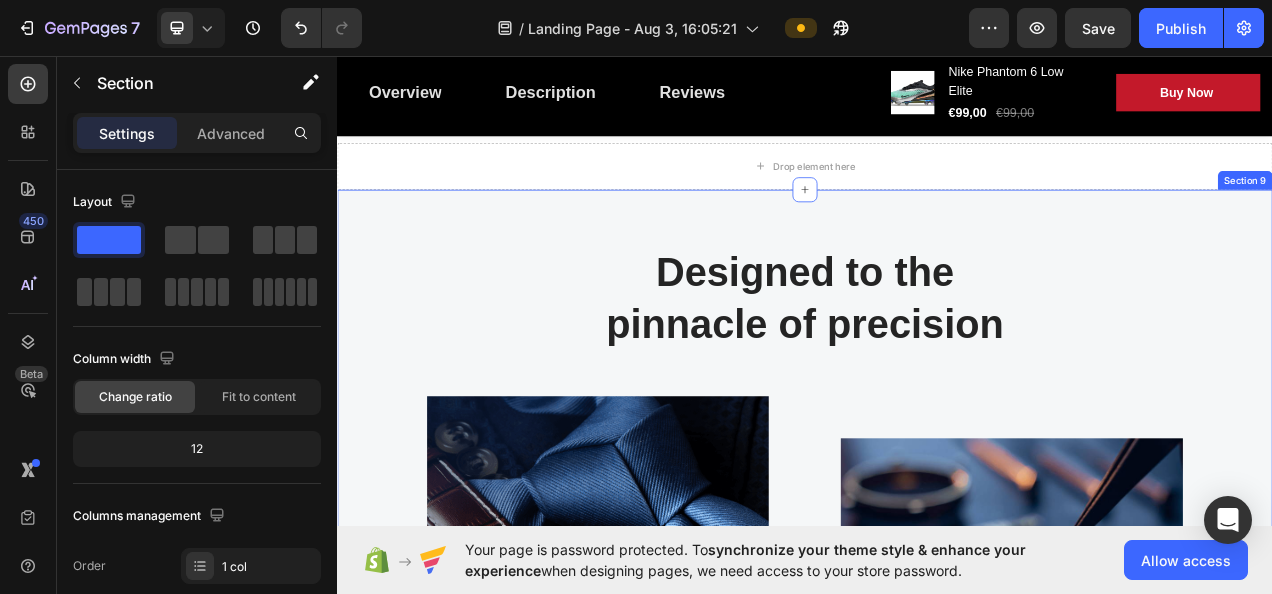 click on "Designed to the pinnacle of precision Heading Row Image Image At Gemand, the masters of mechanics create sophisticated timepieces with the utmost precision. We have a sincere focus on quality, materials and the smallest details. We believe it is what makes our brand stand out from others. Text block Row" at bounding box center [937, 668] 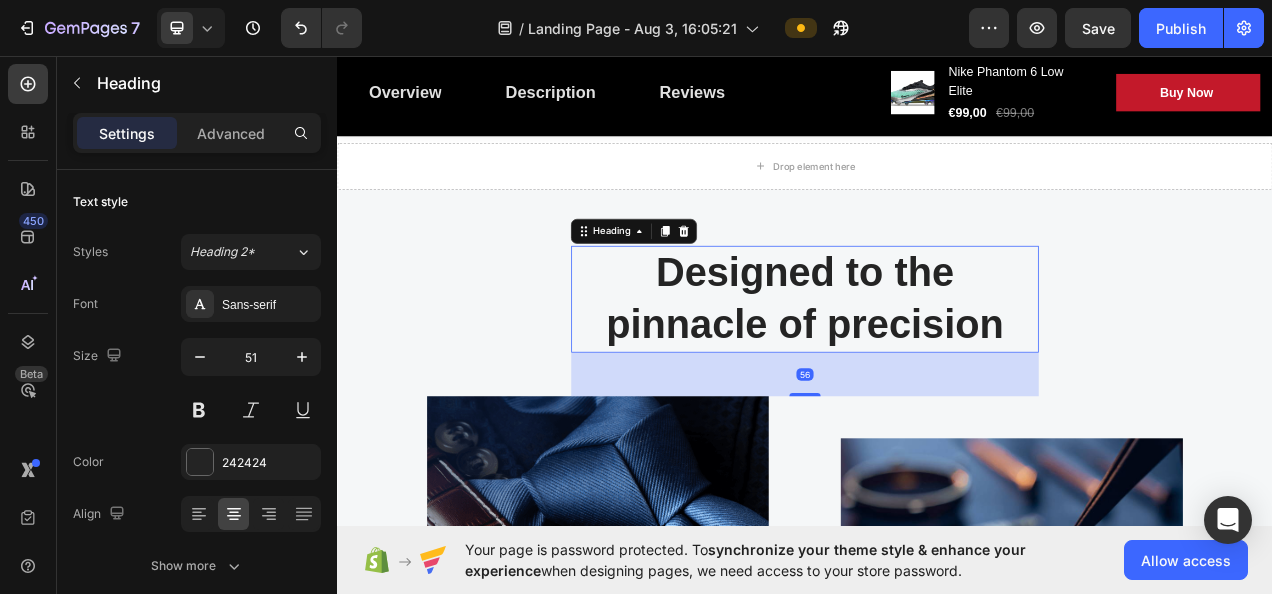 click on "Designed to the pinnacle of precision" at bounding box center (937, 369) 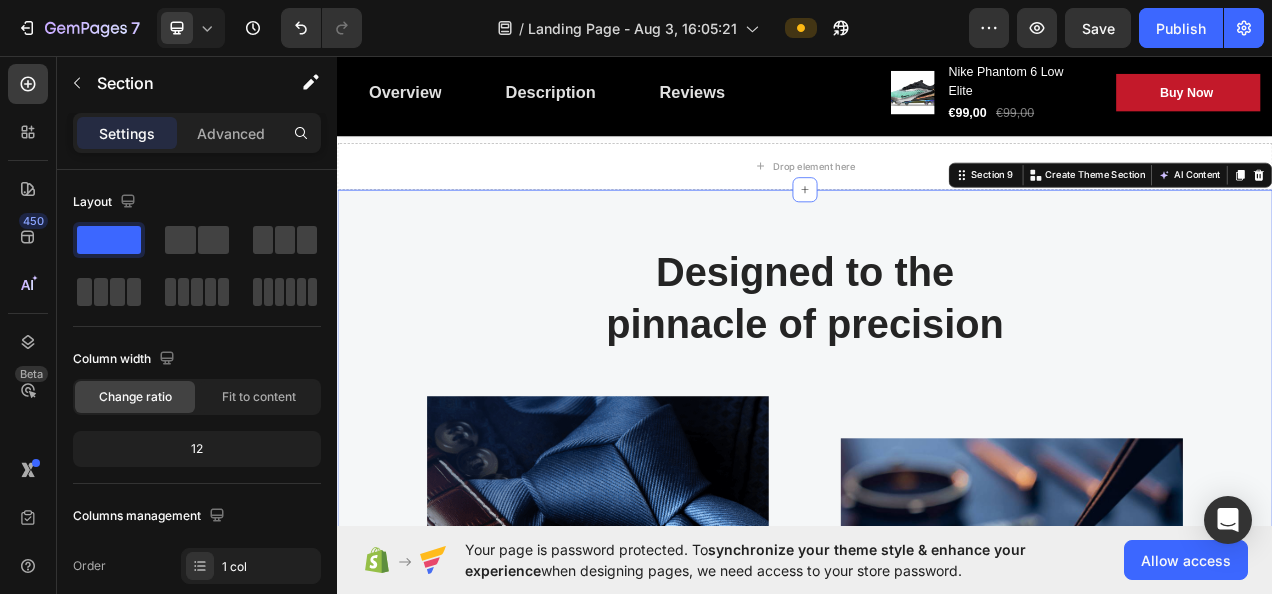 click on "Designed to the pinnacle of precision Heading Row Image Image At Gemand, the masters of mechanics create sophisticated timepieces with the utmost precision. We have a sincere focus on quality, materials and the smallest details. We believe it is what makes our brand stand out from others. Text block Row" at bounding box center [937, 668] 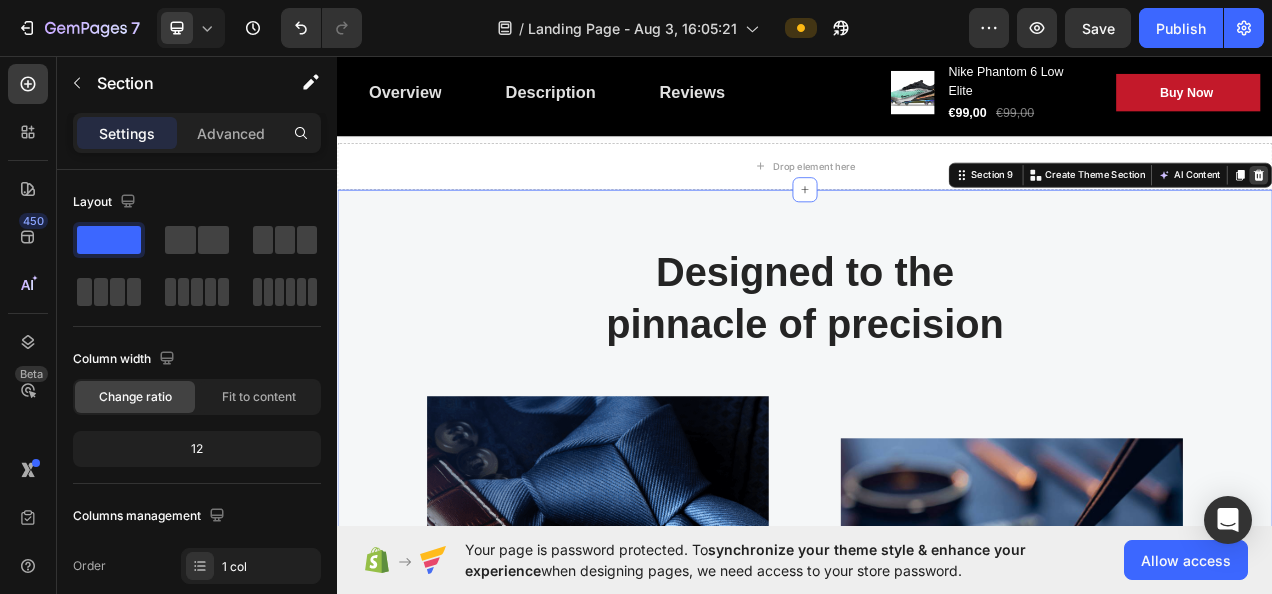click 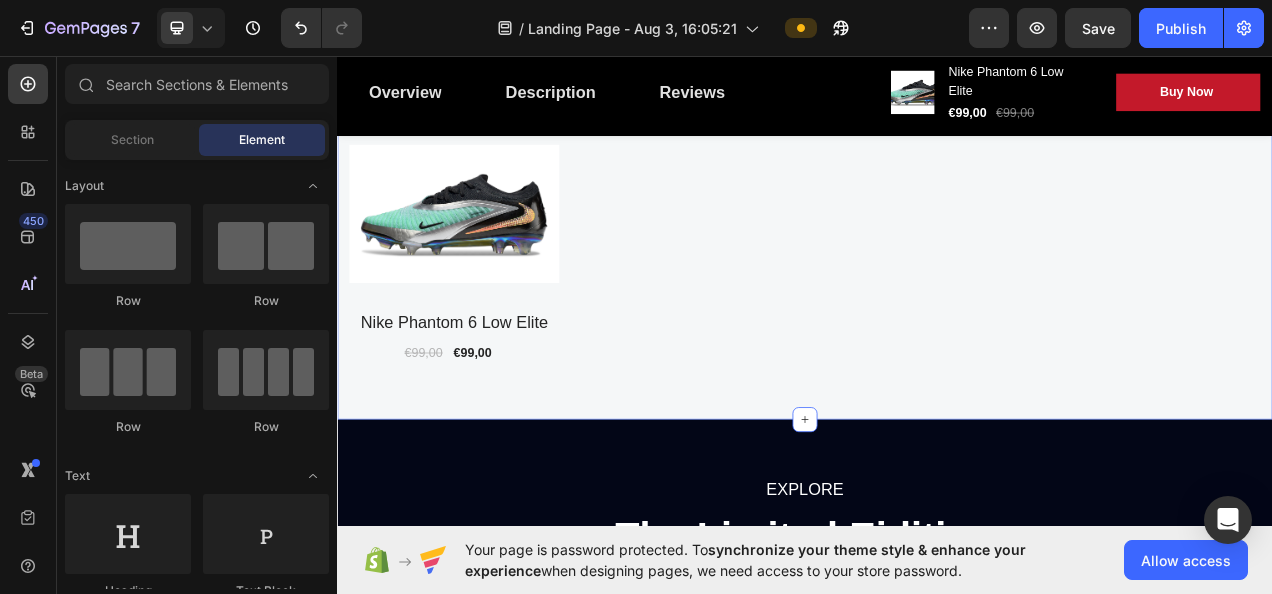 scroll, scrollTop: 4000, scrollLeft: 0, axis: vertical 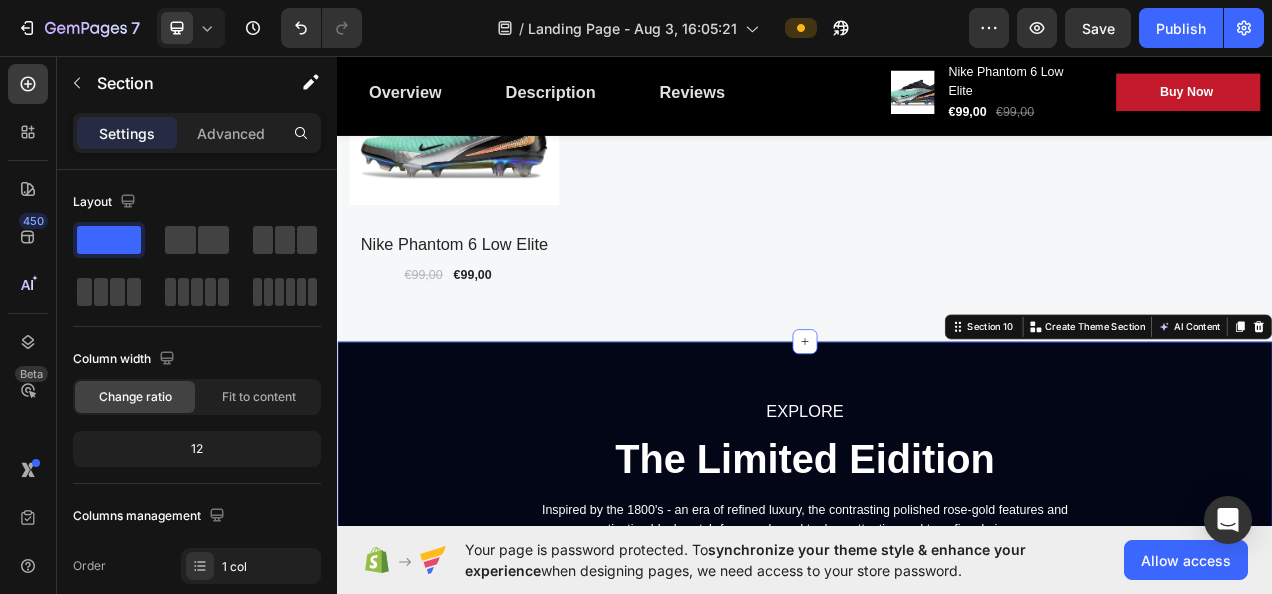 click on "EXPLORE Text block The Limited Eidition Heading Inspired by the 1800's - an era of refined luxury, the contrasting polished rose-gold features and captivating black watch-face are bound to draw attention and transfix admirers.  Text block Row Nike Phantom 6 Low Elite (P) Title €99,00 (P) Price (P) Price €99,00 (P) Price (P) Price Row                Title Line Image Diameter  40mm Text block Row Image Thickness 9mm Text block Row Image Waterproof  30m Text block Row Row Image Polished Silver Text block Row Image Accuracy ±20s/month Text block Row Image Sapphire Crystal Glass Text block Row Row Image Diameter 40mm Text block Row Image Thickness 9mm Text block Row Image Waterproof 30m Text block Row Row Image Polished Silver Text block Row Image Accuracy ±20s/month Text block Row Image Sapphire Crystal Glass Text block Row Row                Title Line GET IT NOW (P) Cart Button Product Images & Gallery Product Row Section 10   You can create reusable sections Create Theme Section AI Content Product" at bounding box center [937, 830] 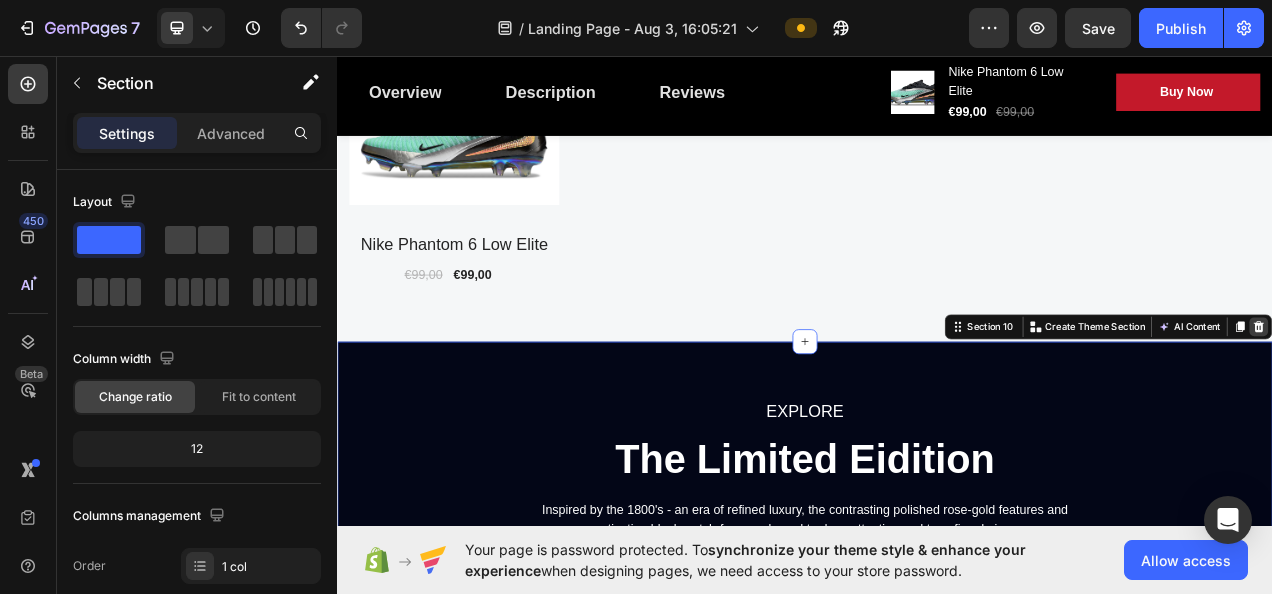 click 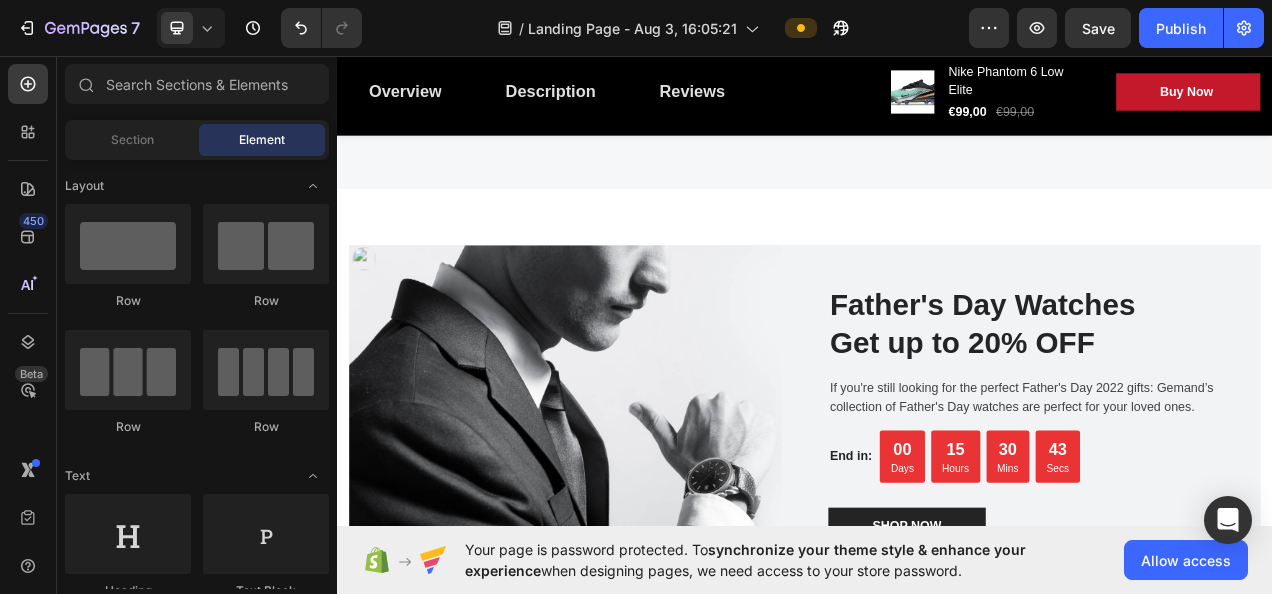 scroll, scrollTop: 4300, scrollLeft: 0, axis: vertical 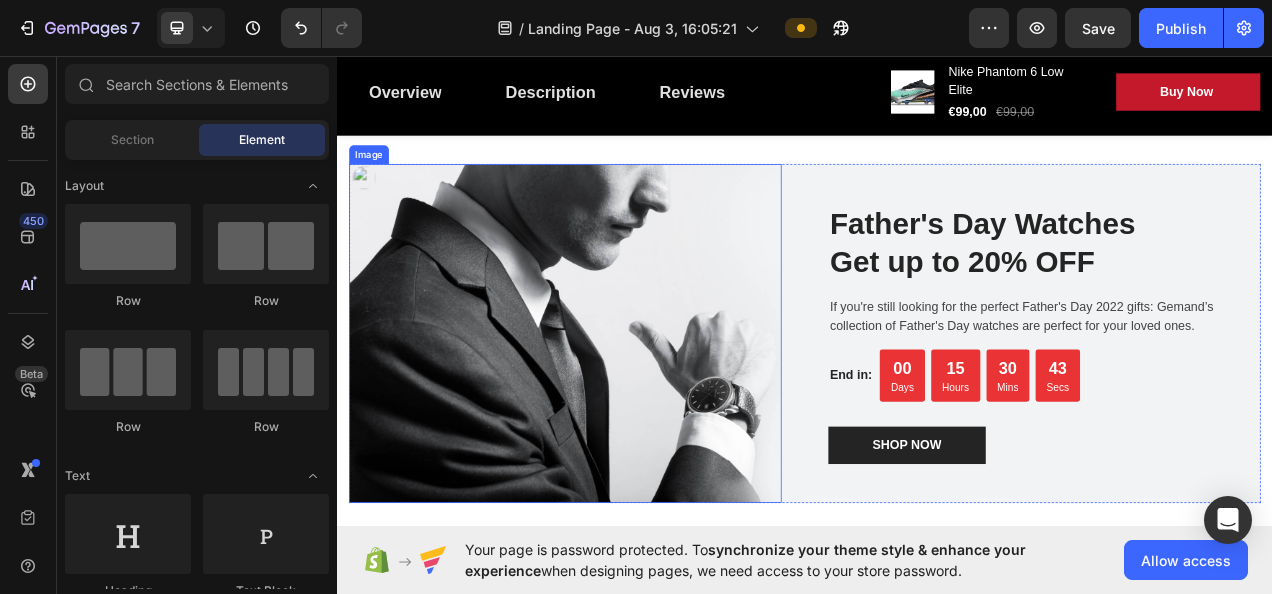 click at bounding box center [629, 413] 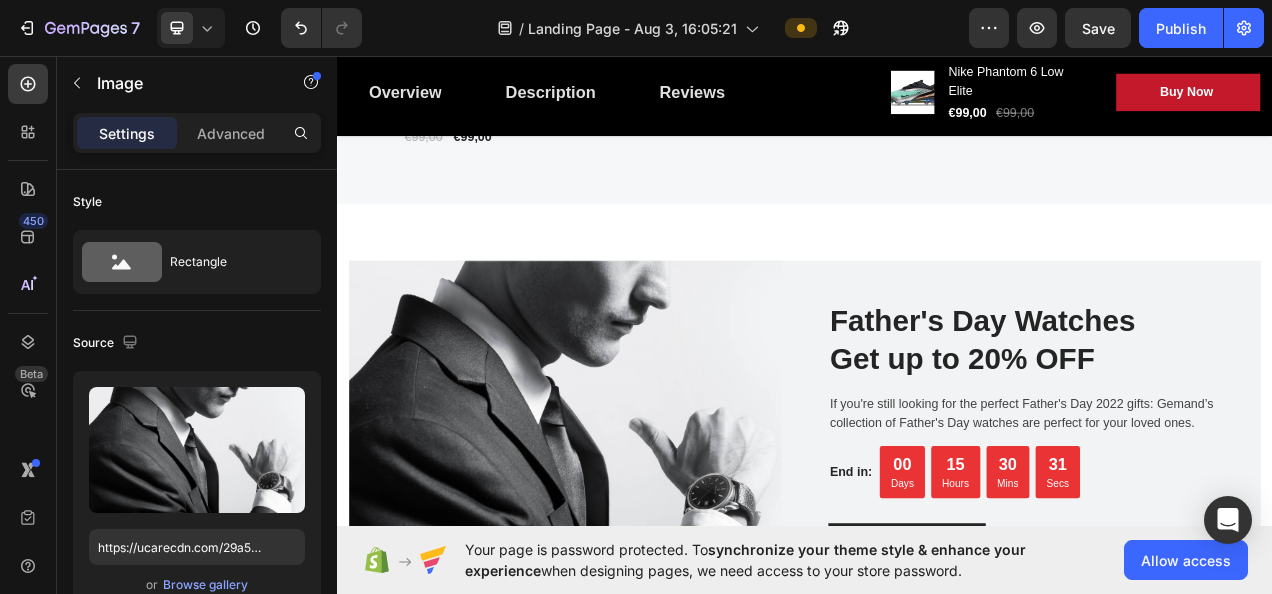 scroll, scrollTop: 4376, scrollLeft: 0, axis: vertical 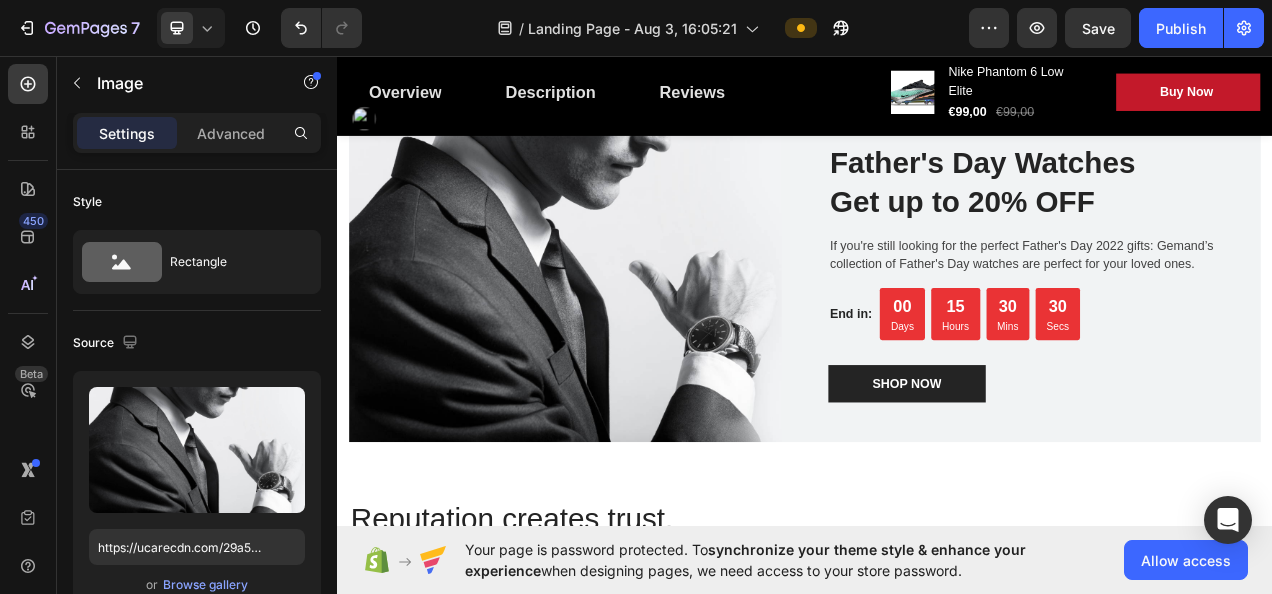 click at bounding box center (629, 335) 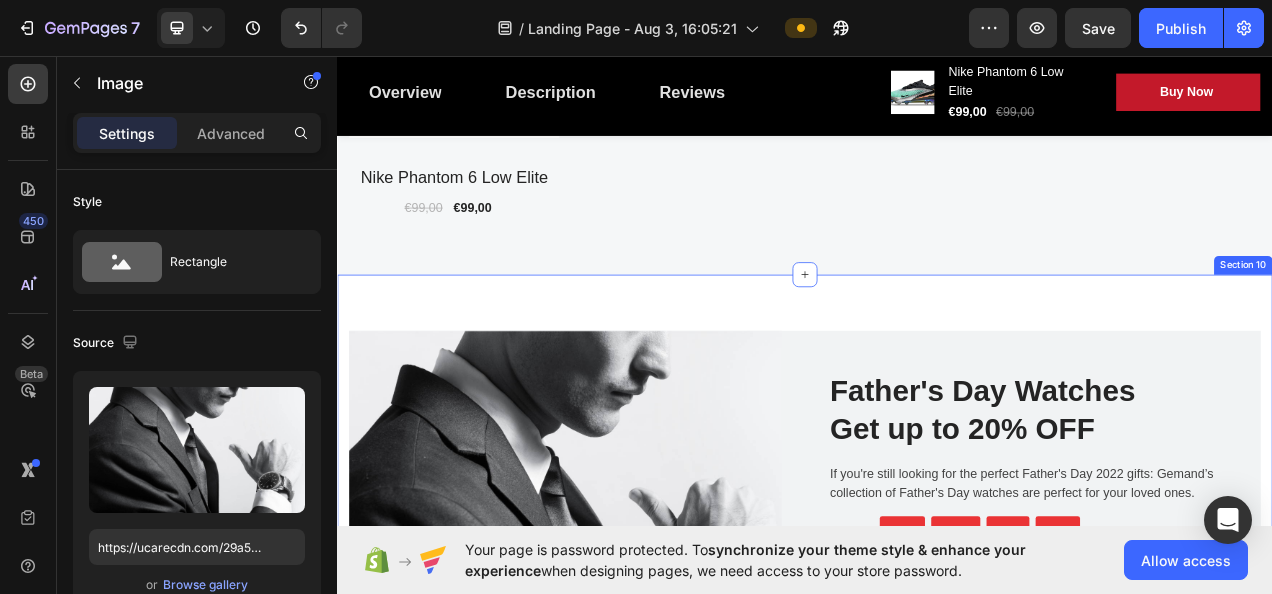 scroll, scrollTop: 4076, scrollLeft: 0, axis: vertical 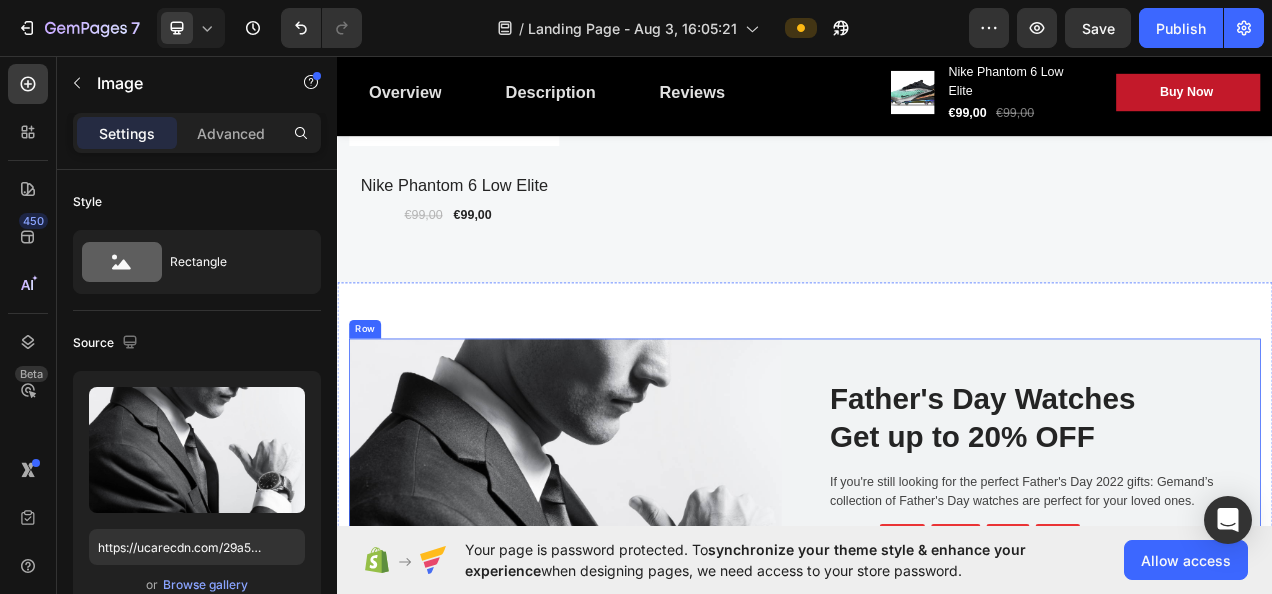 click on "Father's Day Watches  Get up to 20% OFF Heading If you're still looking for the perfect Father's Day 2022 gifts: Gemand’s collection of Father's Day watches are perfect for your loved ones.  Text block End in: Text block 00 Days 15 Hours 30 Mins 29 Secs CountDown Timer Row SHOP NOW Button Row" at bounding box center (1244, 637) 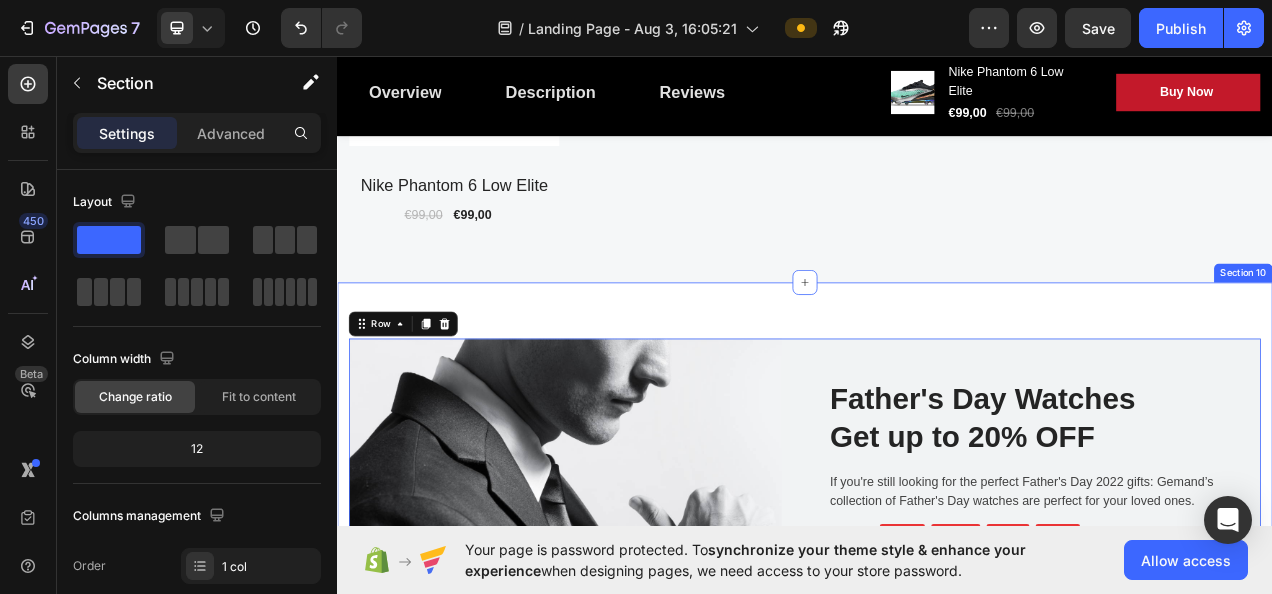 click on "Image Father's Day Watches  Get up to 20% OFF Heading If you're still looking for the perfect Father's Day 2022 gifts: Gemand’s collection of Father's Day watches are perfect for your loved ones.  Text block End in: Text block 00 Days 15 Hours 30 Mins 29 Secs CountDown Timer Row SHOP NOW Button Row Row   0 Section 10" at bounding box center [937, 601] 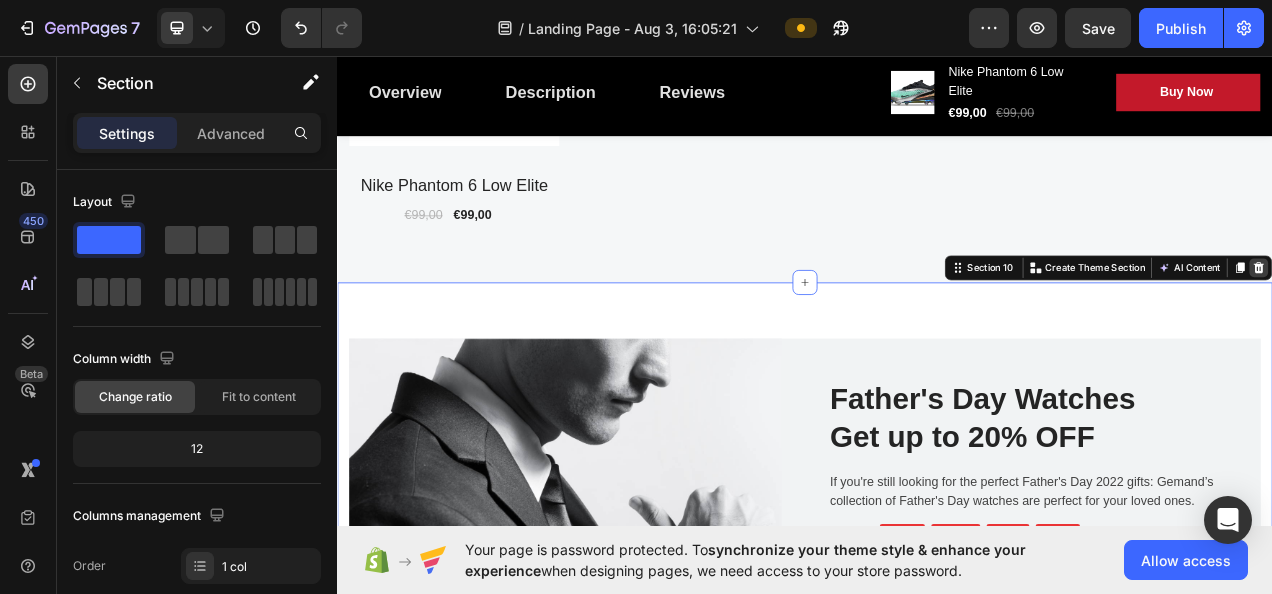 click 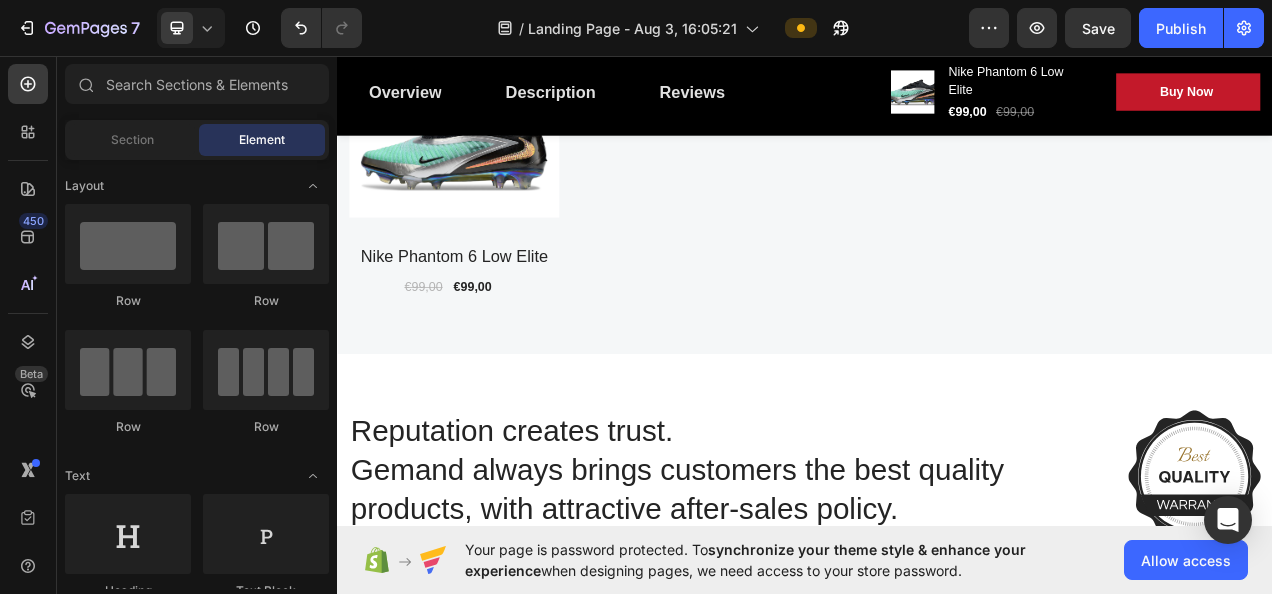scroll, scrollTop: 3976, scrollLeft: 0, axis: vertical 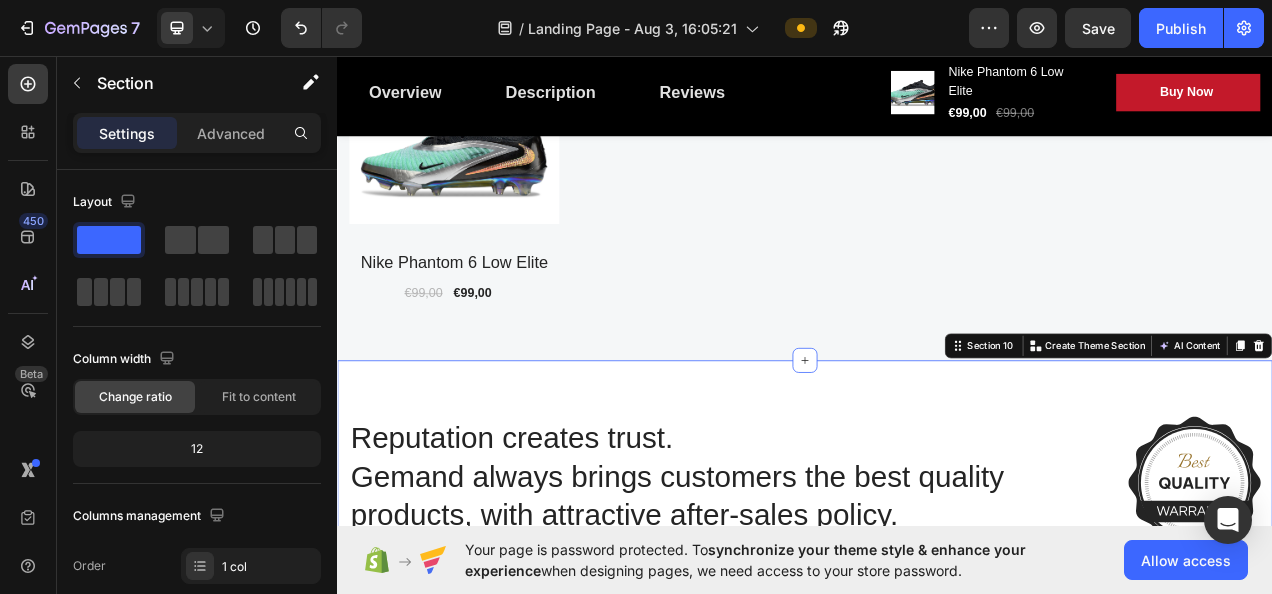 click on "Reputation creates trust. Gemand always brings customers the best quality products, with attractive after-sales policy.  Heading Image Row Image 3-year extended warranty  Text block Row Image 60-day return and refund  Text block Row Image Free shipping worldwide Text block Row Image Authenticity guarantee  Text block Row Row Section 10   You can create reusable sections Create Theme Section AI Content Write with GemAI What would you like to describe here? Tone and Voice Persuasive Product Nike Phantom 6 Low Elite Show more Generate" at bounding box center [937, 636] 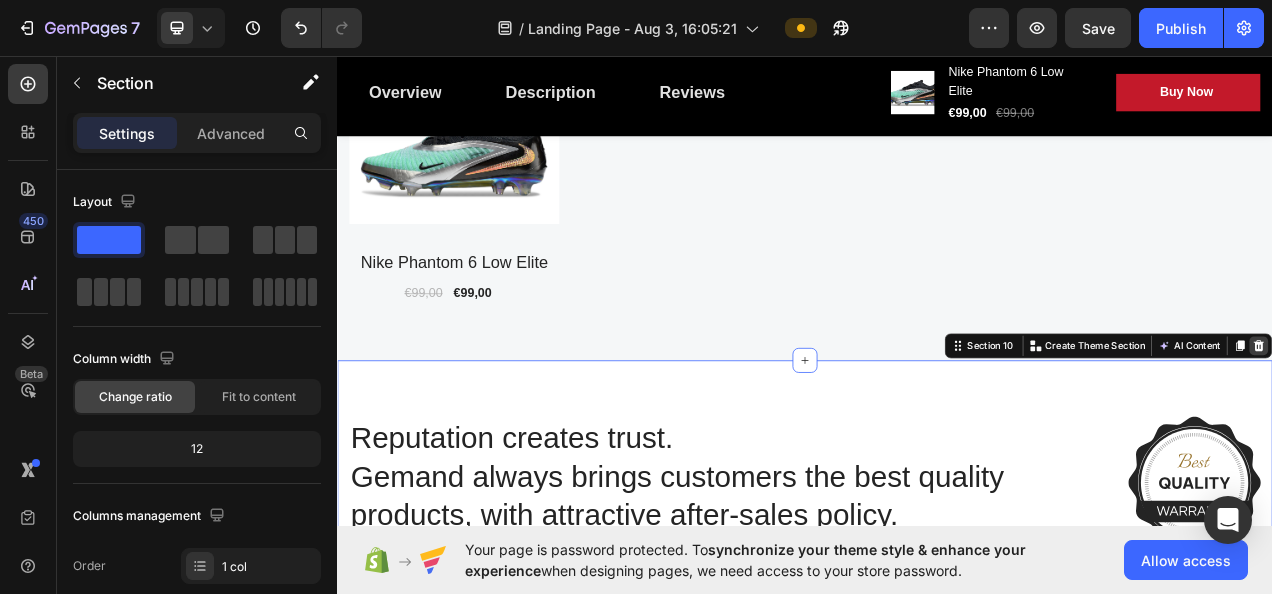 click 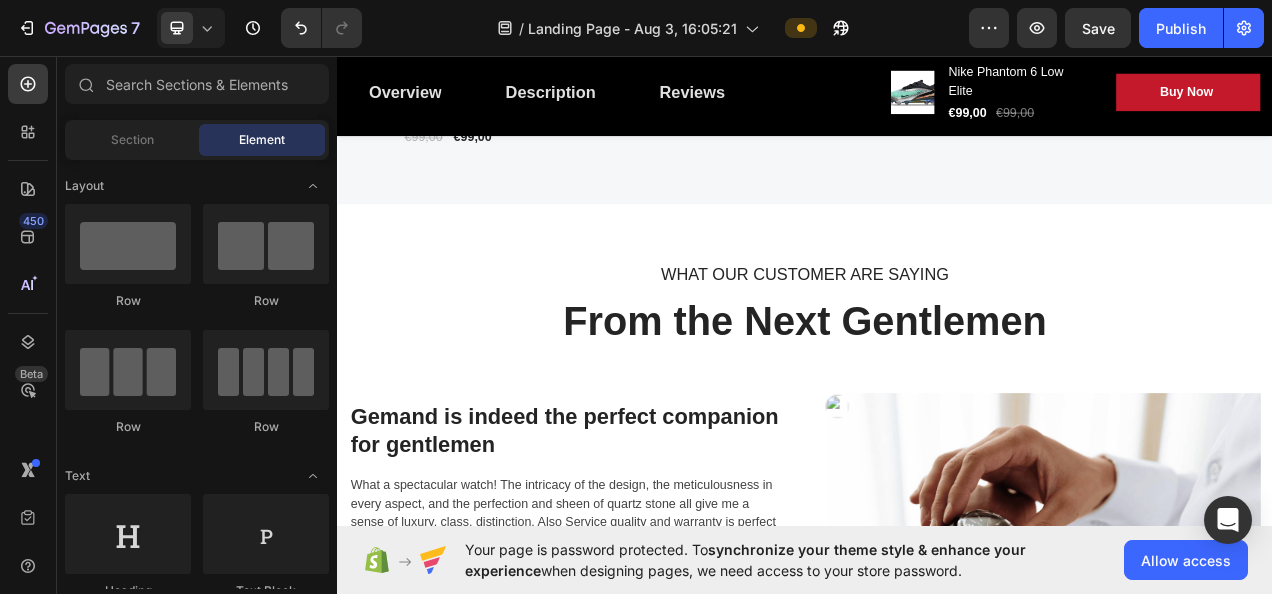 scroll, scrollTop: 3876, scrollLeft: 0, axis: vertical 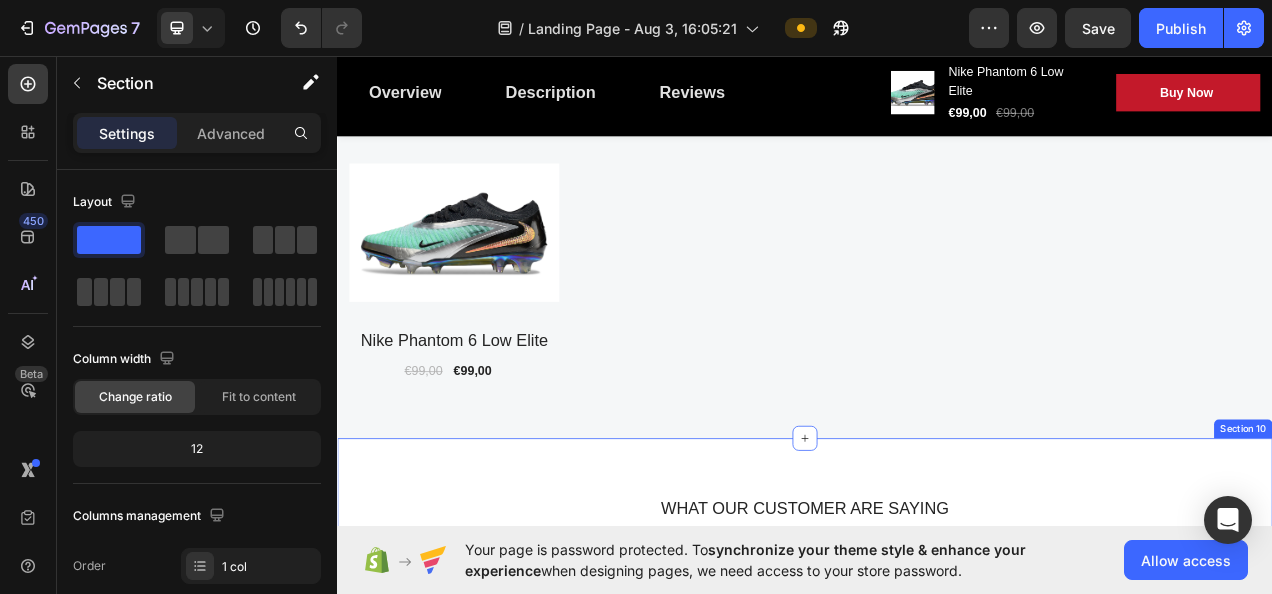click on "WHAT OUR CUSTOMER ARE SAYING Text block From the Next Gentlemen Heading Row Gemand is indeed the perfect companion for gentlemen Heading What a spectacular watch! The intricacy of the design, the meticulousness in every aspect, and the perfection and sheen of quartz stone all give me a sense of luxury, class, distinction. Also Service quality and warranty is perfect as well! Gemand is indeed a perfect destination for gentlemen demo content for review Text block                Title Line David Silva Text block Marketing Manager Text block 16 March, 2022 Text block Row Image Row Row Section 10" at bounding box center [937, 888] 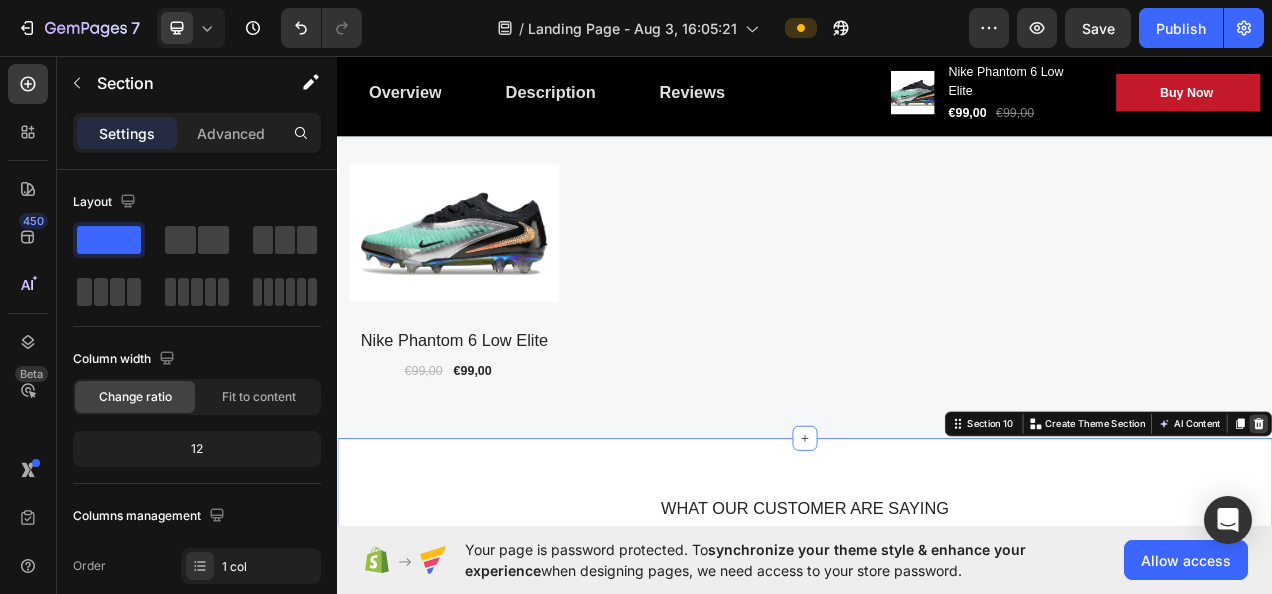 click 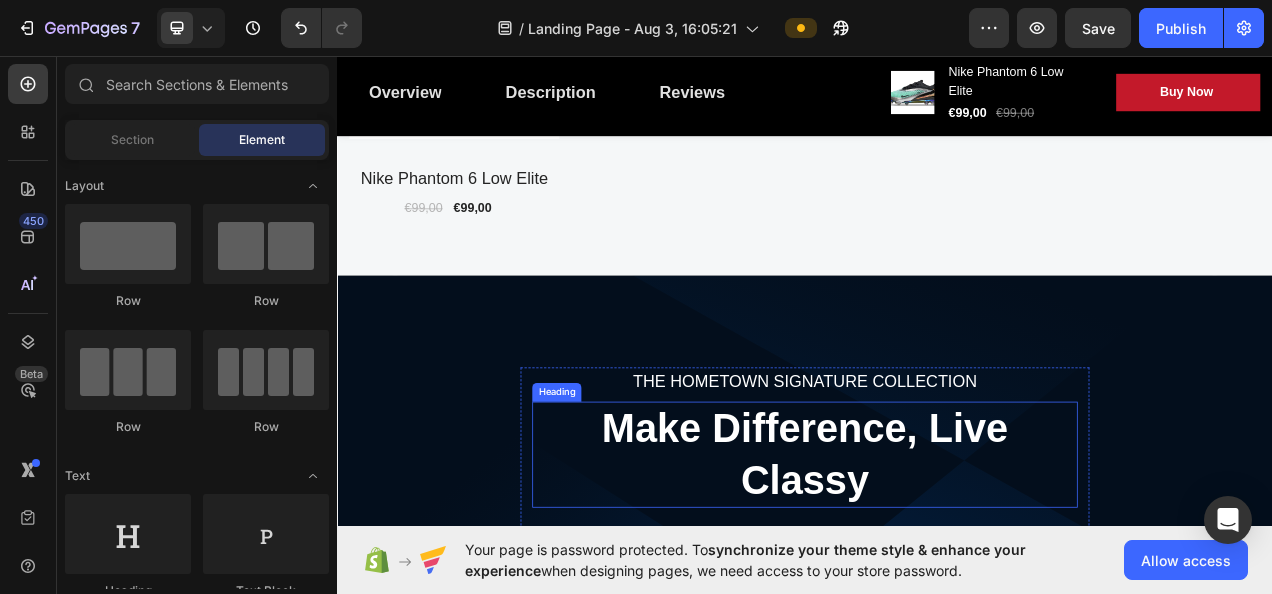 scroll, scrollTop: 4076, scrollLeft: 0, axis: vertical 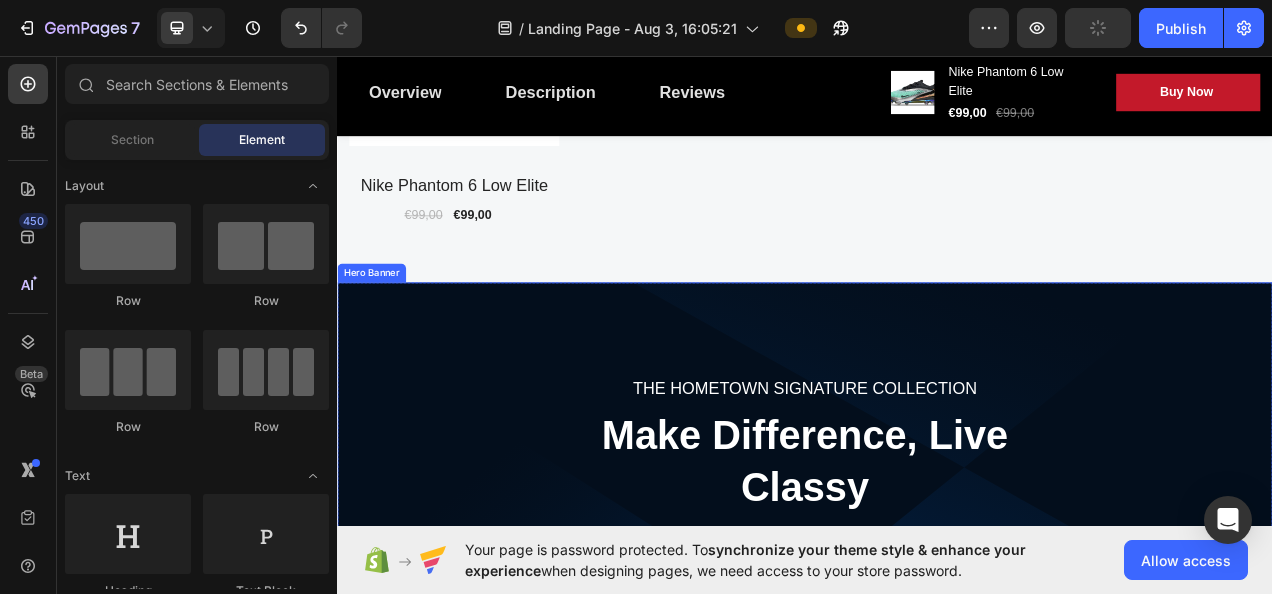 click on "THE HOMETOWN SIGNATURE COLLECTION Text block Make Difference, Live Classy Heading A beautiful vintage watch with sapphires, crystals, elegant details and exquisite movements backed by a decades-long warranty. Text block DISCOVER NOW Button Row Image Image" at bounding box center (937, 607) 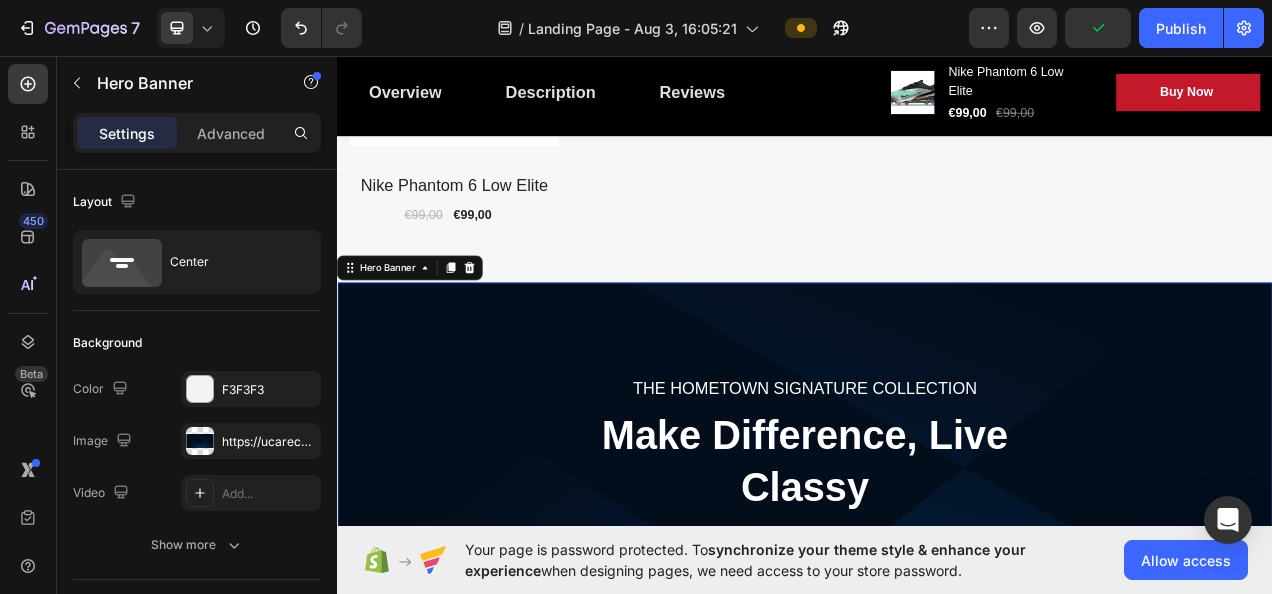 click on "THE HOMETOWN SIGNATURE COLLECTION Text block Make Difference, Live Classy Heading A beautiful vintage watch with sapphires, crystals, elegant details and exquisite movements backed by a decades-long warranty. Text block DISCOVER NOW Button Row Image Image" at bounding box center [937, 607] 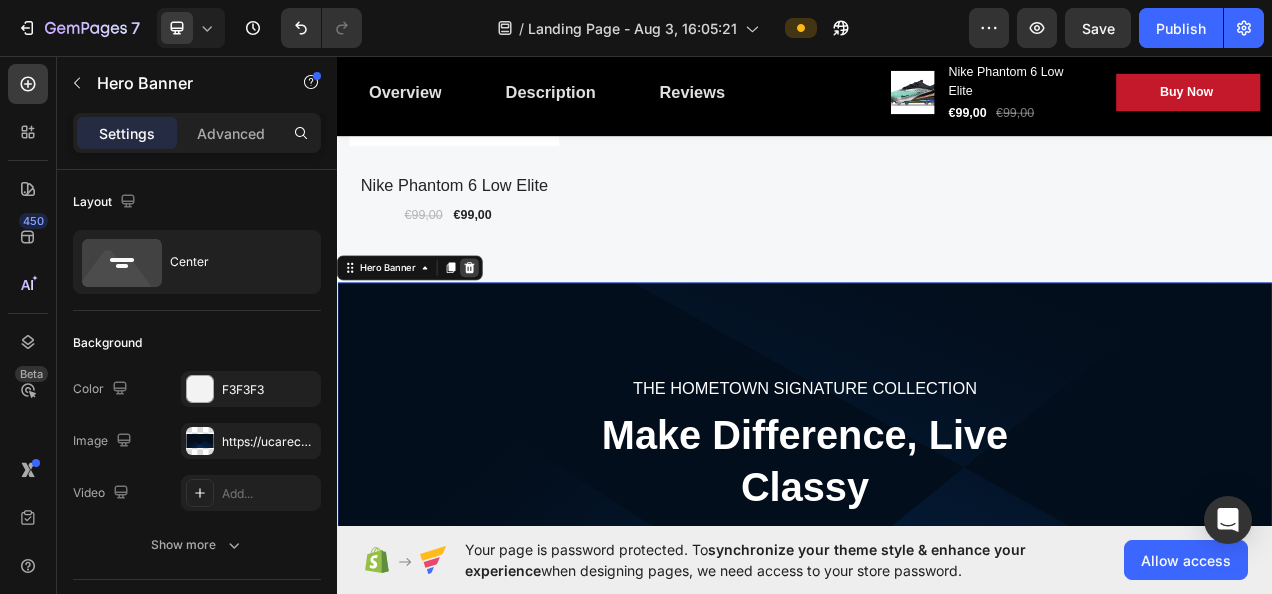 click 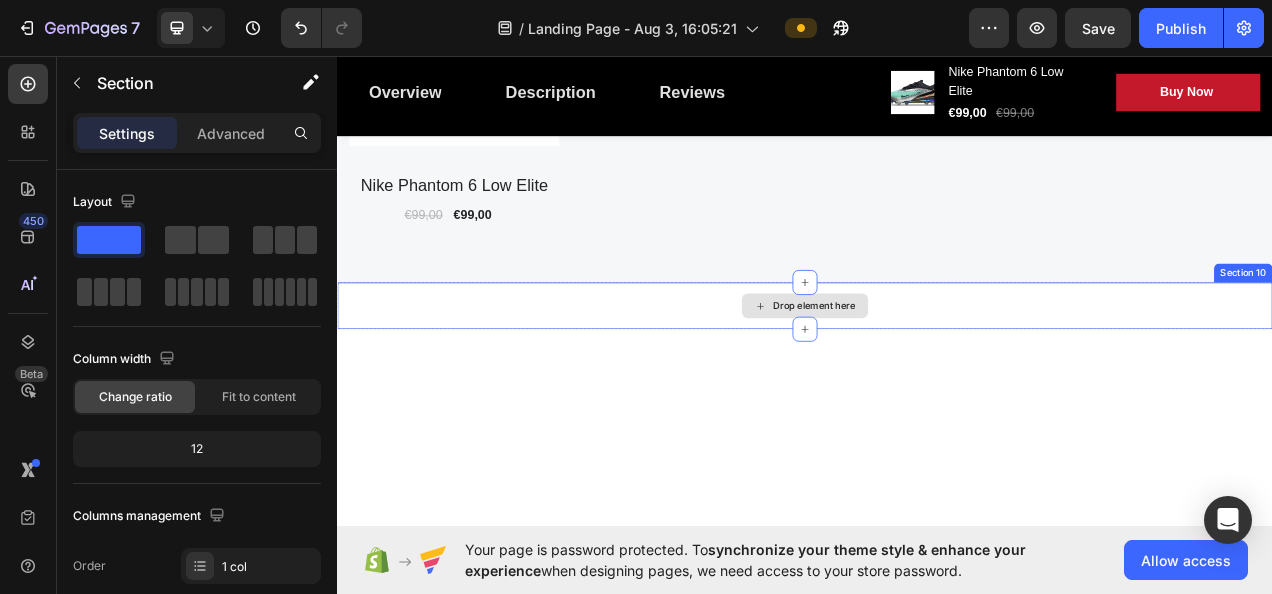 click on "Drop element here" at bounding box center (937, 378) 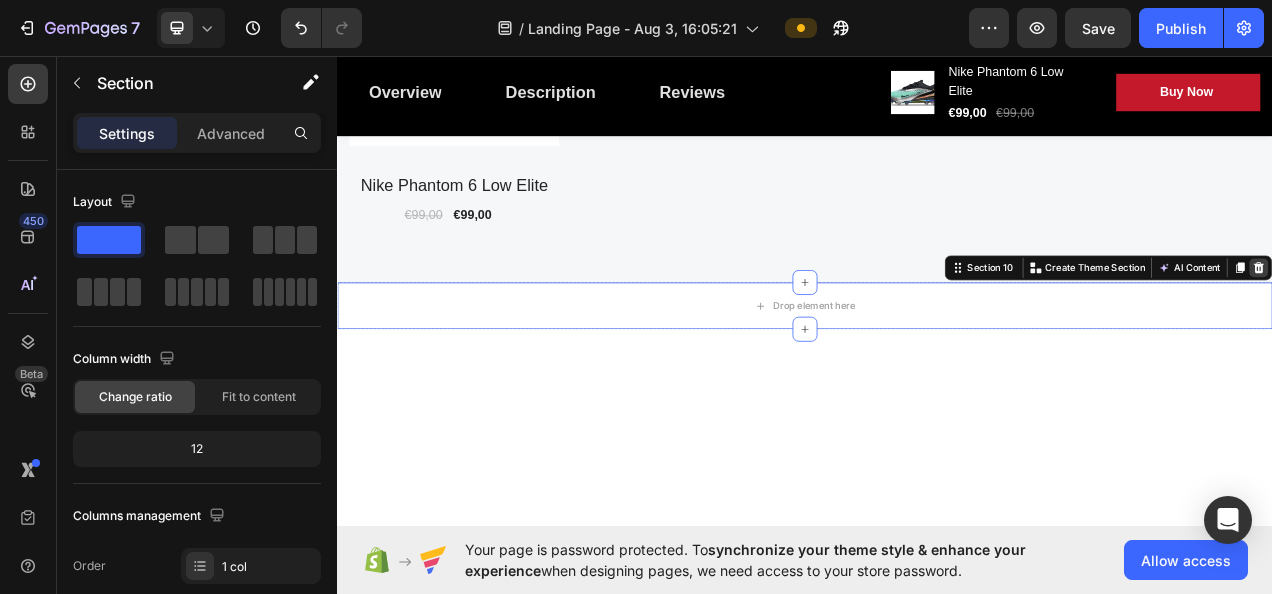 click 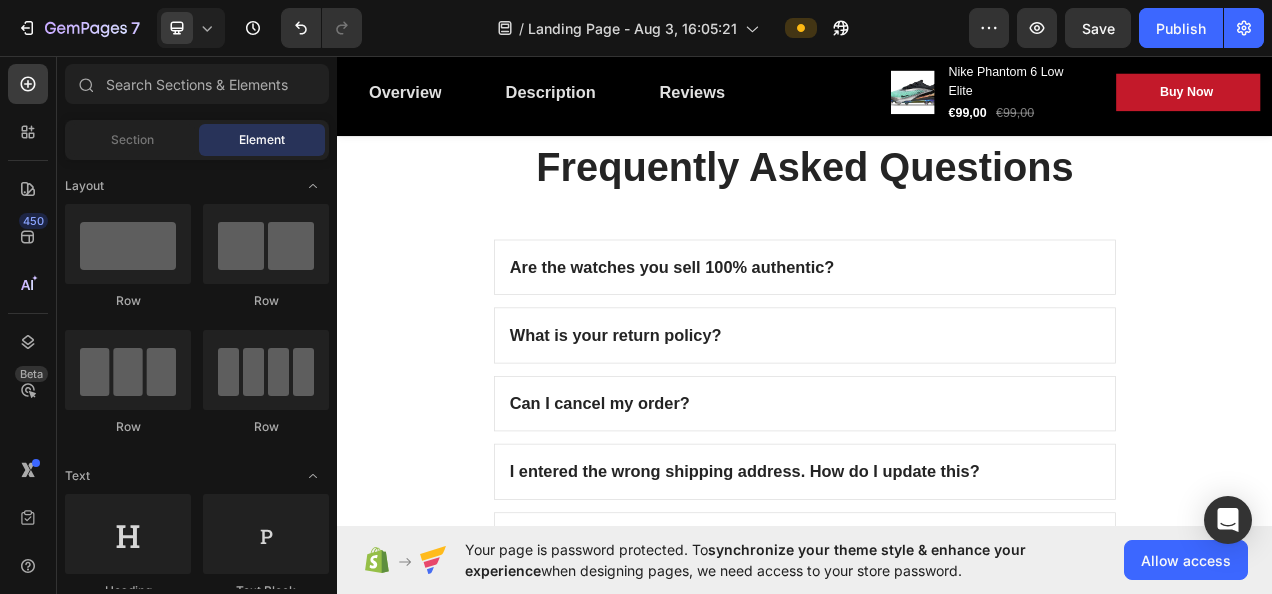 scroll, scrollTop: 4276, scrollLeft: 0, axis: vertical 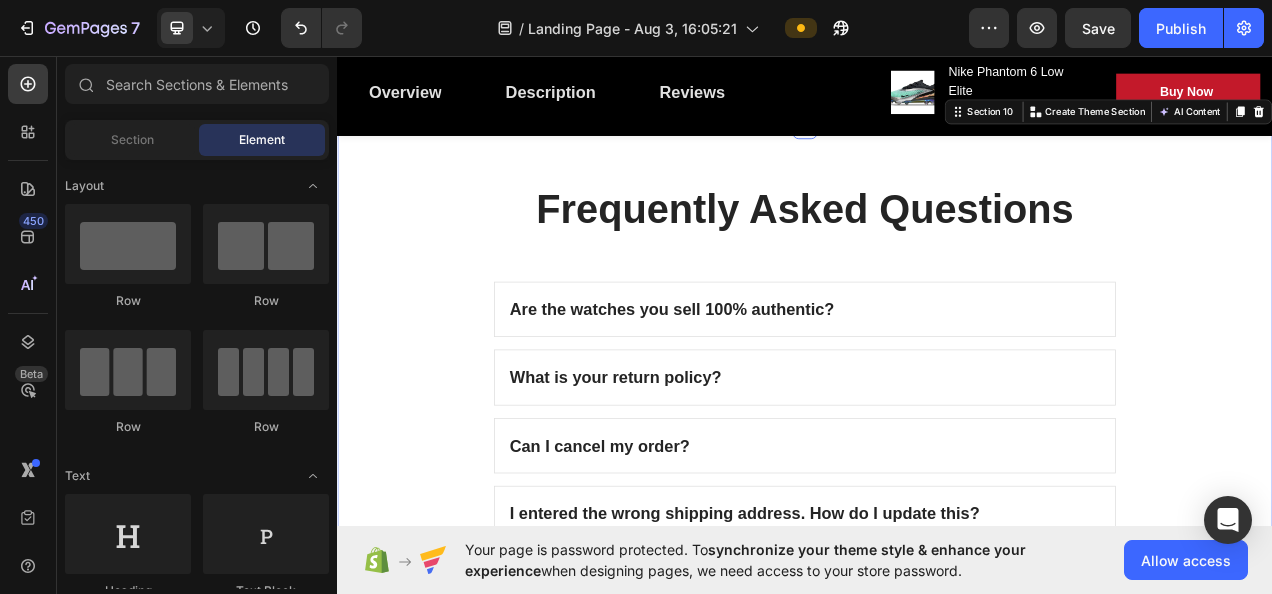 click on "Frequently Asked Questions Heading Are the watches you sell 100% authentic? What is your return policy? Can I cancel my order? I entered the wrong shipping address. How do I update this? How long will it take to get my preorder? Accordion Row" at bounding box center [937, 494] 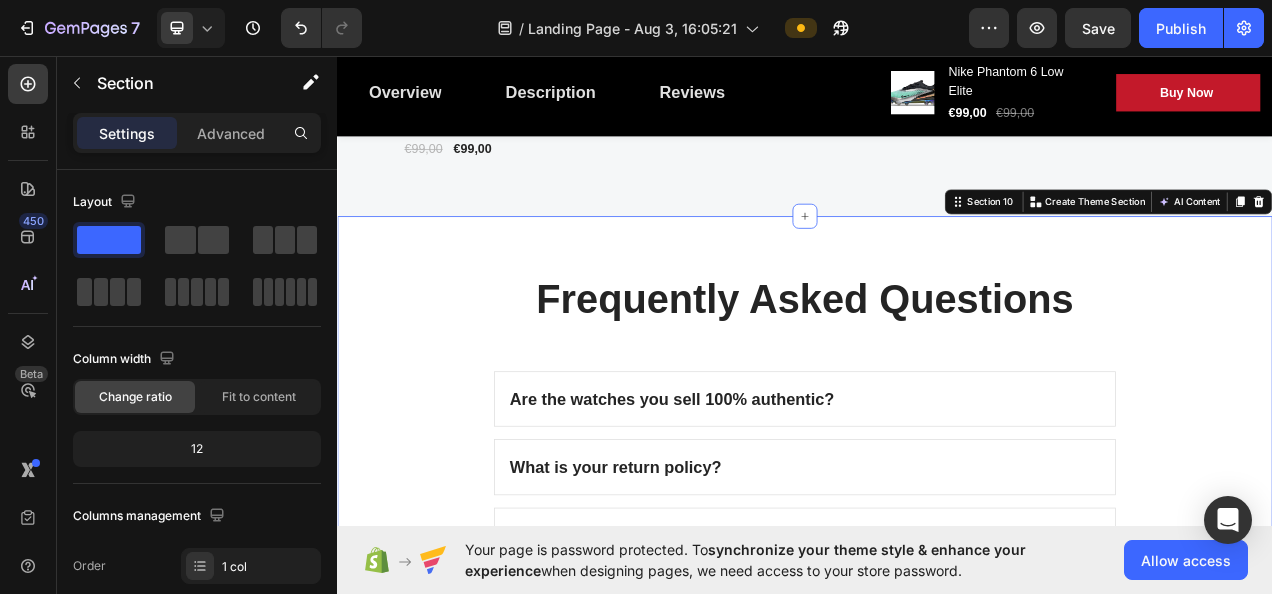scroll, scrollTop: 3976, scrollLeft: 0, axis: vertical 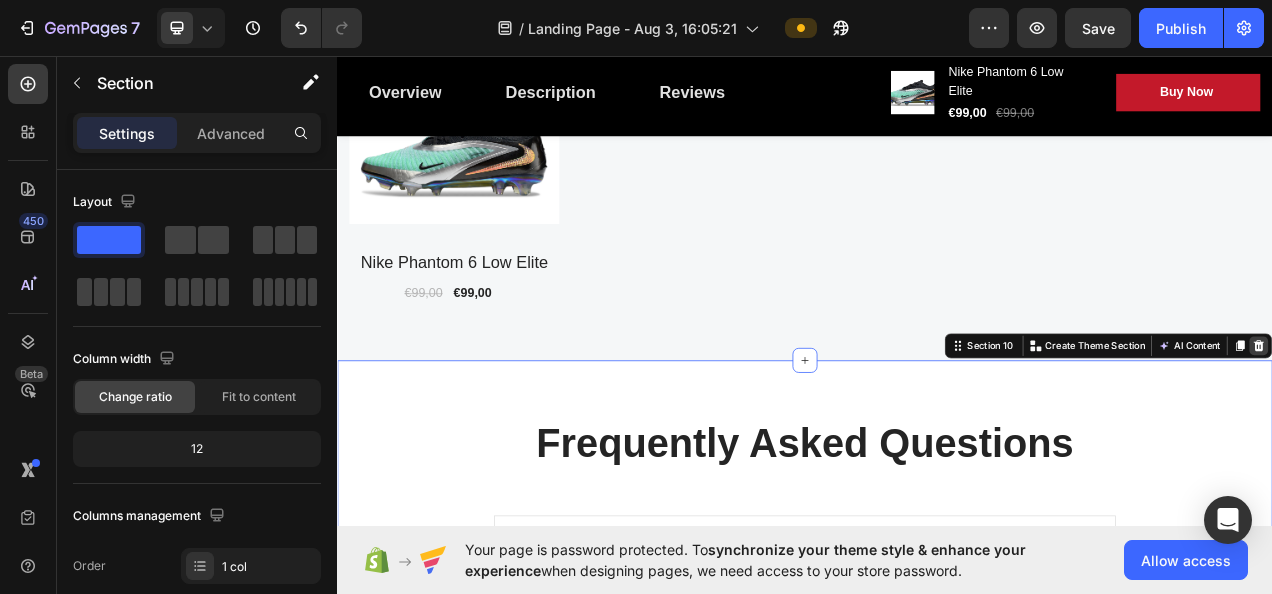 click 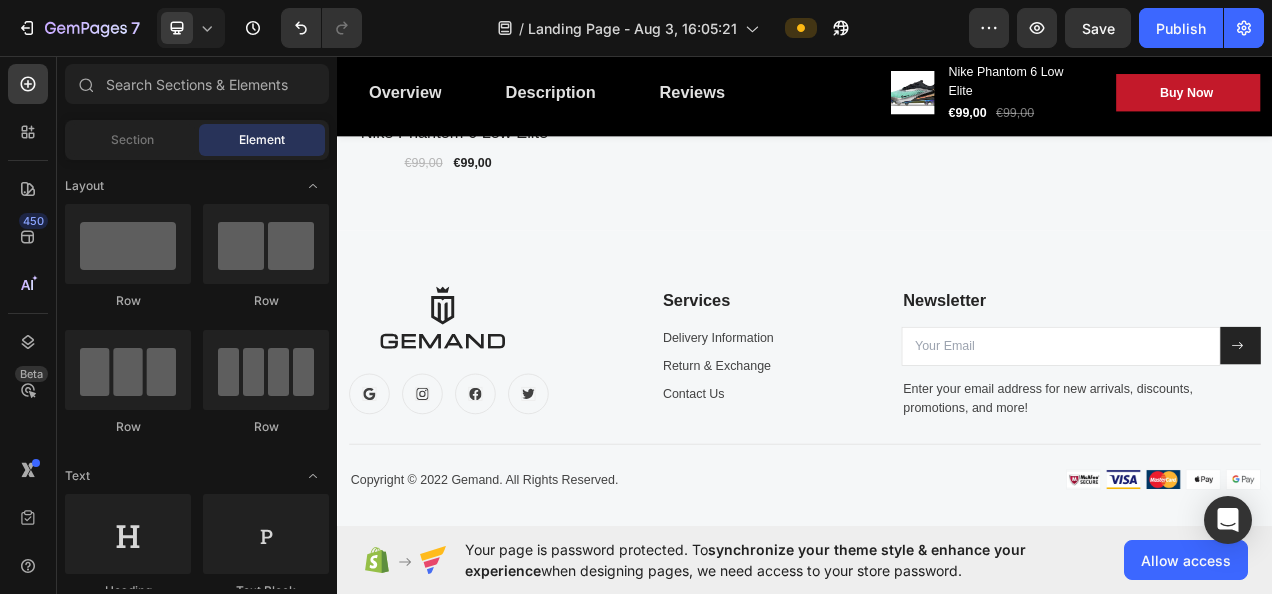 scroll, scrollTop: 4043, scrollLeft: 0, axis: vertical 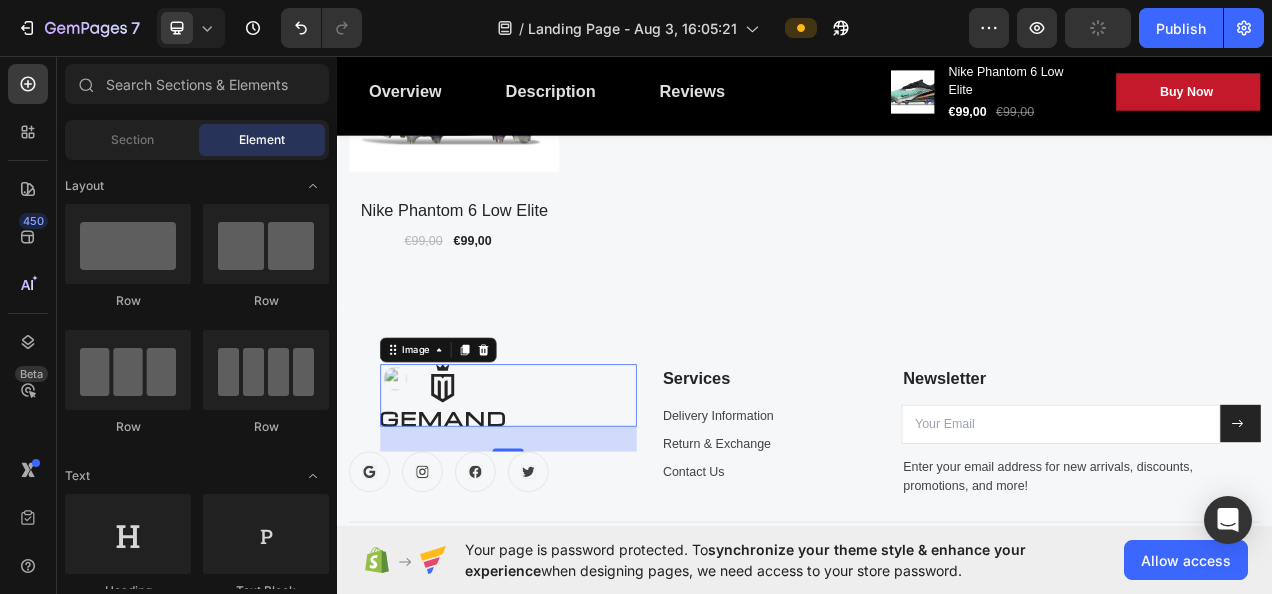 click at bounding box center [472, 493] 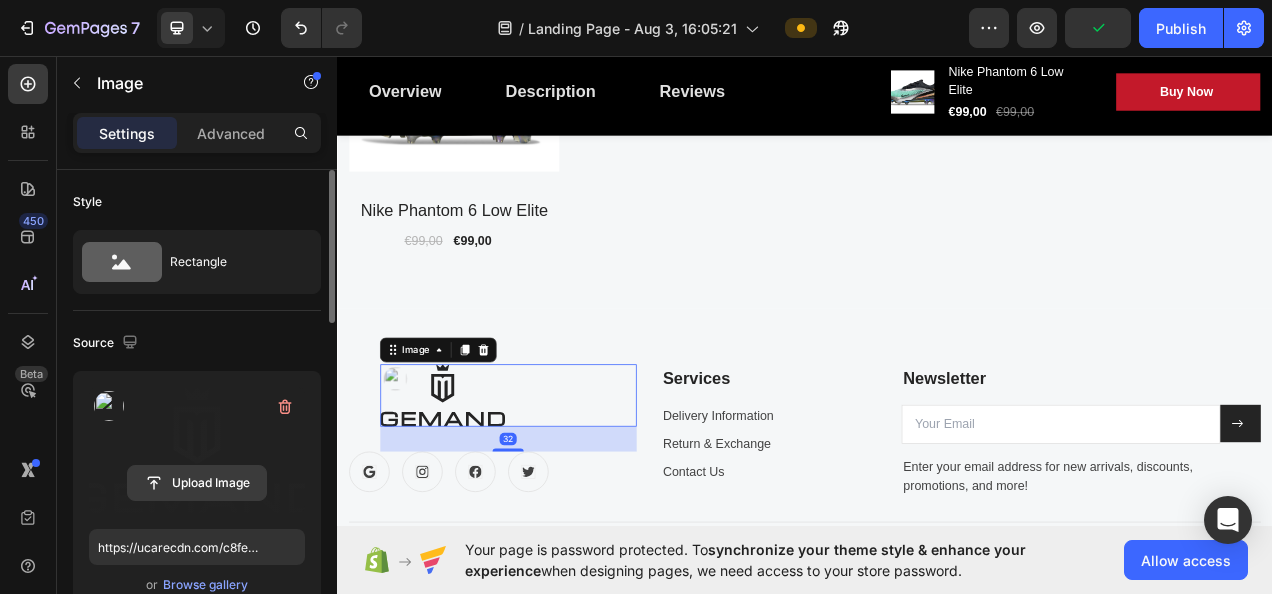 click 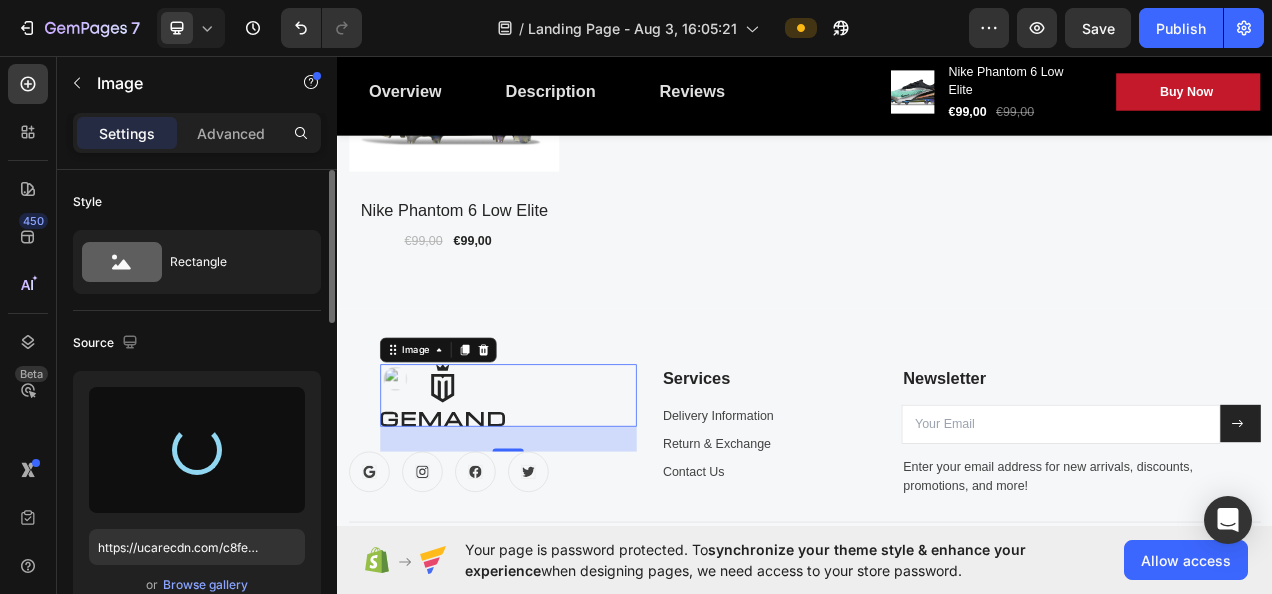 type on "https://cdn.shopify.com/s/files/1/0919/1319/1797/files/gempages_578309571525739461-6050be2b-2091-4035-8ae7-c4cef46623f1.webp" 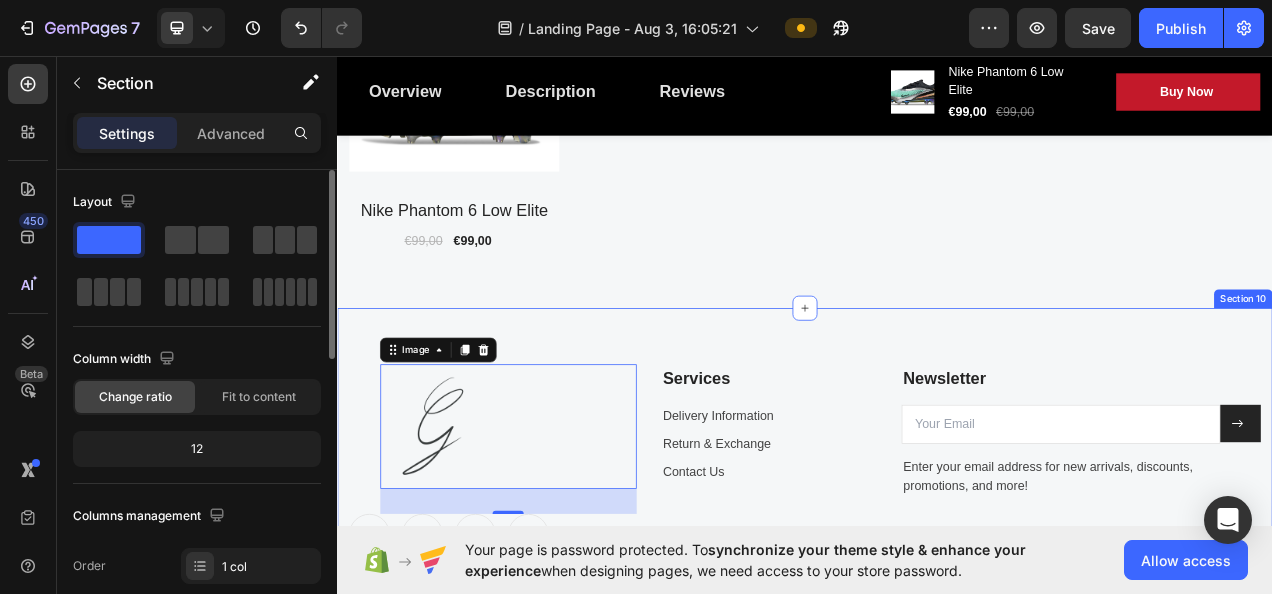 click on "Image   32
Icon
Icon
Icon
Icon Row Services Text block Delivery Information Text block Return   Exchange  Text block Contact Us Text block Newsletter Text block Email Field
Submit Button Row Enter your email address for new arrivals, discounts, promotions, and more! Text block Row                Title Line Row Copyright © 2022 Gemand. All Rights Reserved. Text block Image Row Section 10" at bounding box center [937, 621] 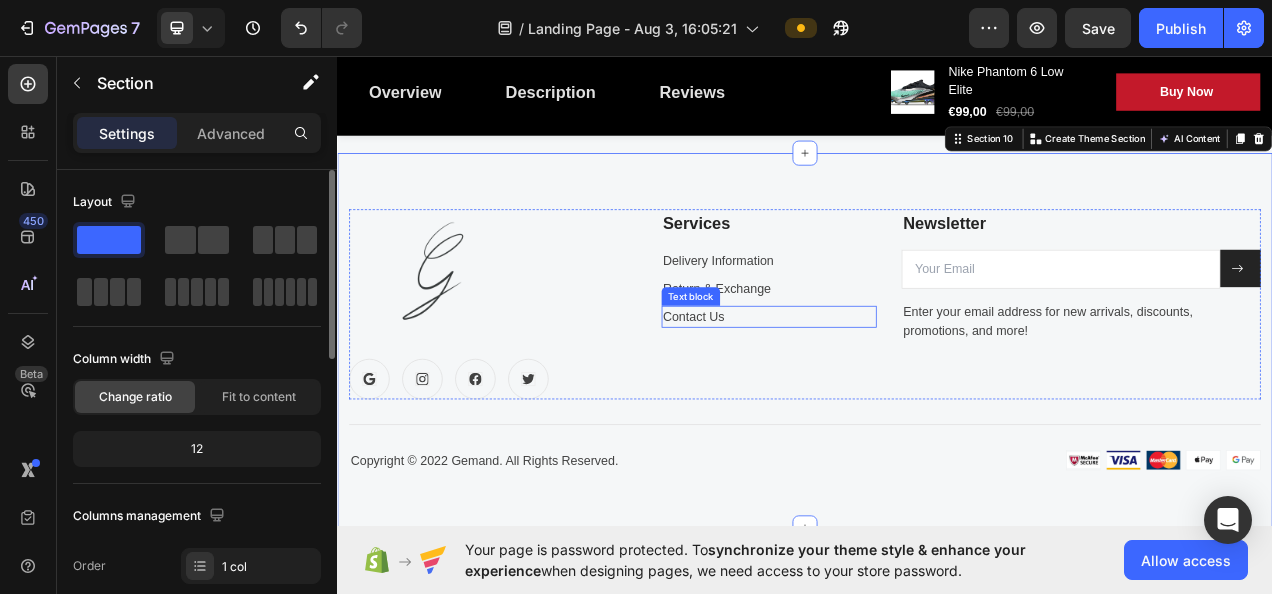 scroll, scrollTop: 4143, scrollLeft: 0, axis: vertical 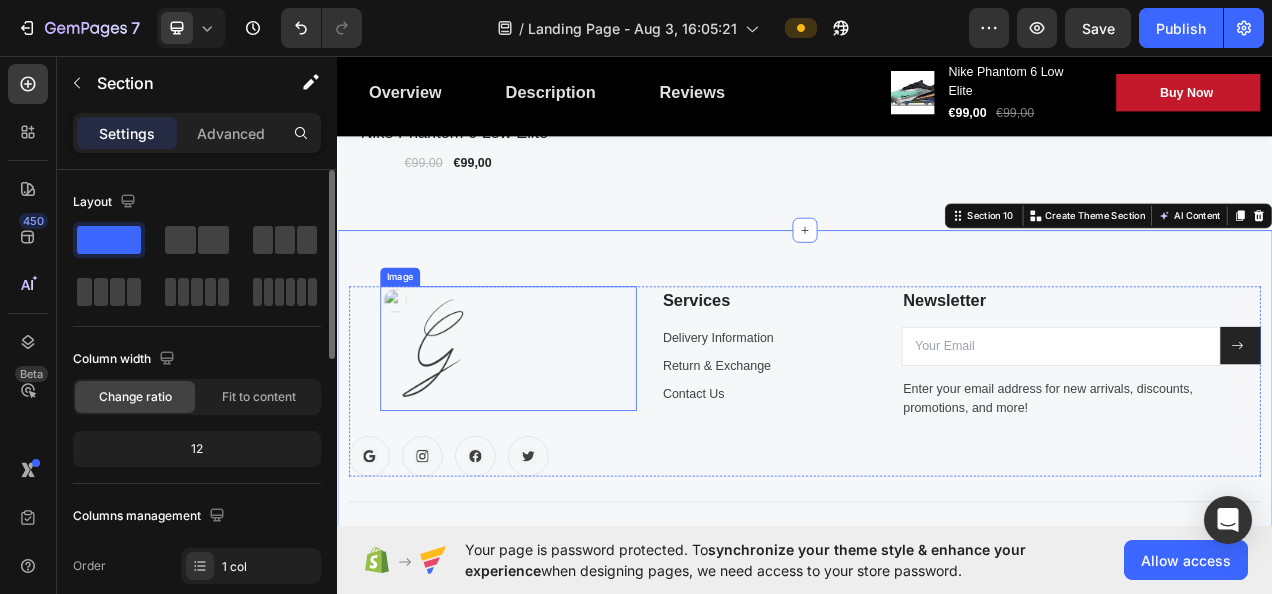 click at bounding box center [472, 433] 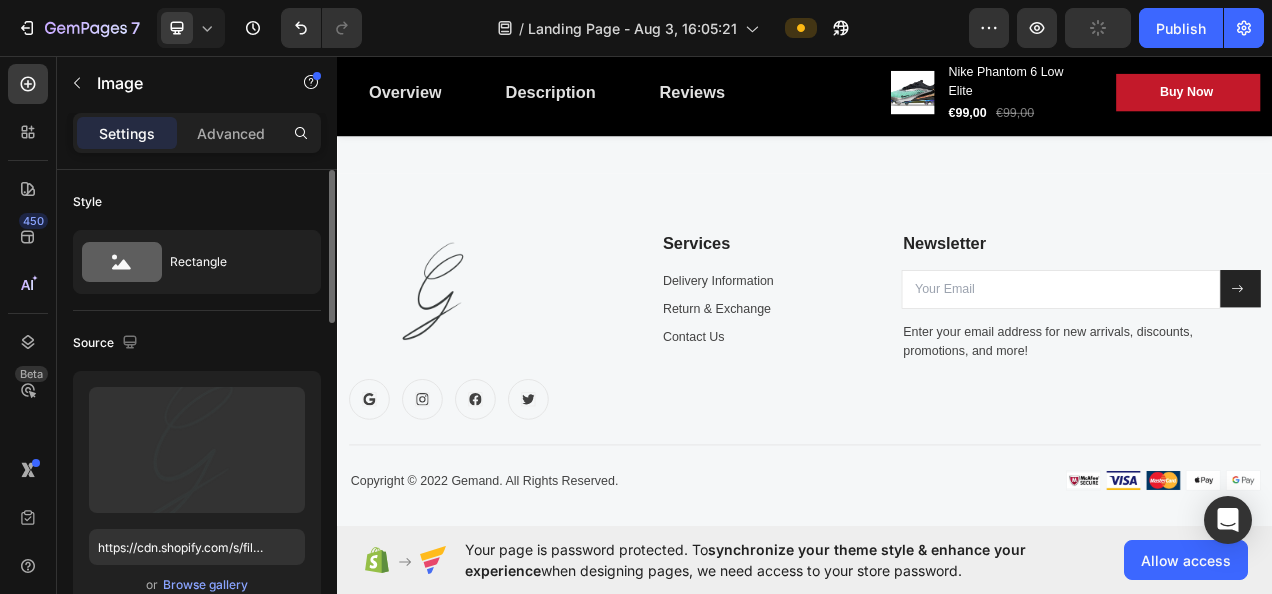 scroll, scrollTop: 4416, scrollLeft: 0, axis: vertical 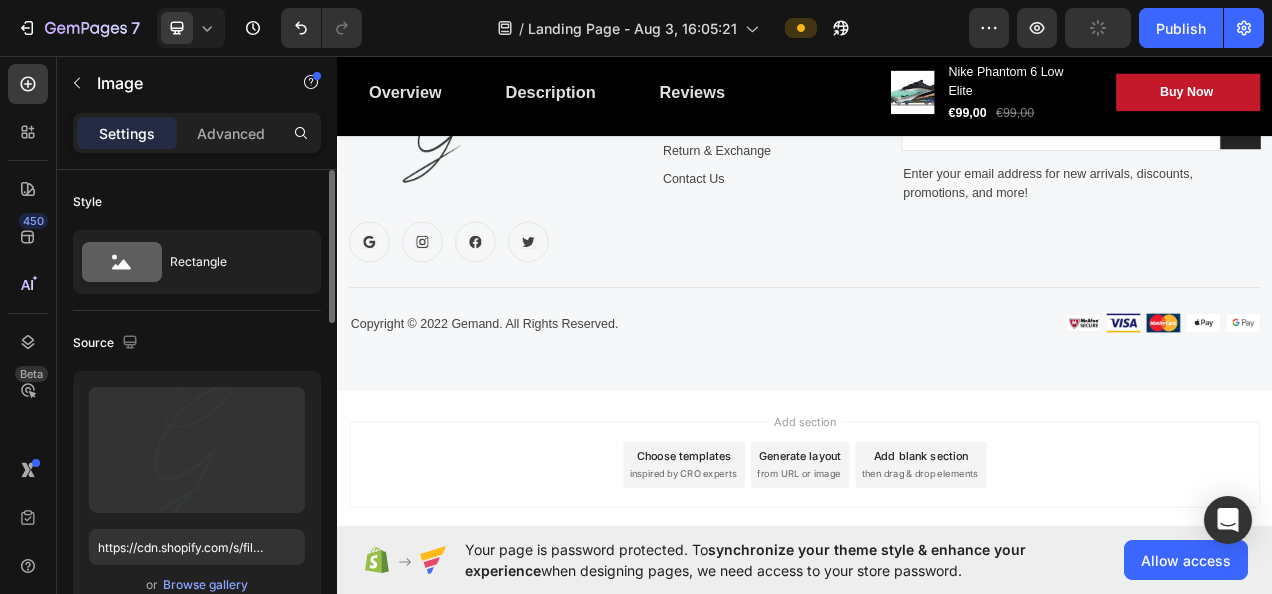 click on "Add section Choose templates inspired by CRO experts Generate layout from URL or image Add blank section then drag & drop elements" at bounding box center (937, 610) 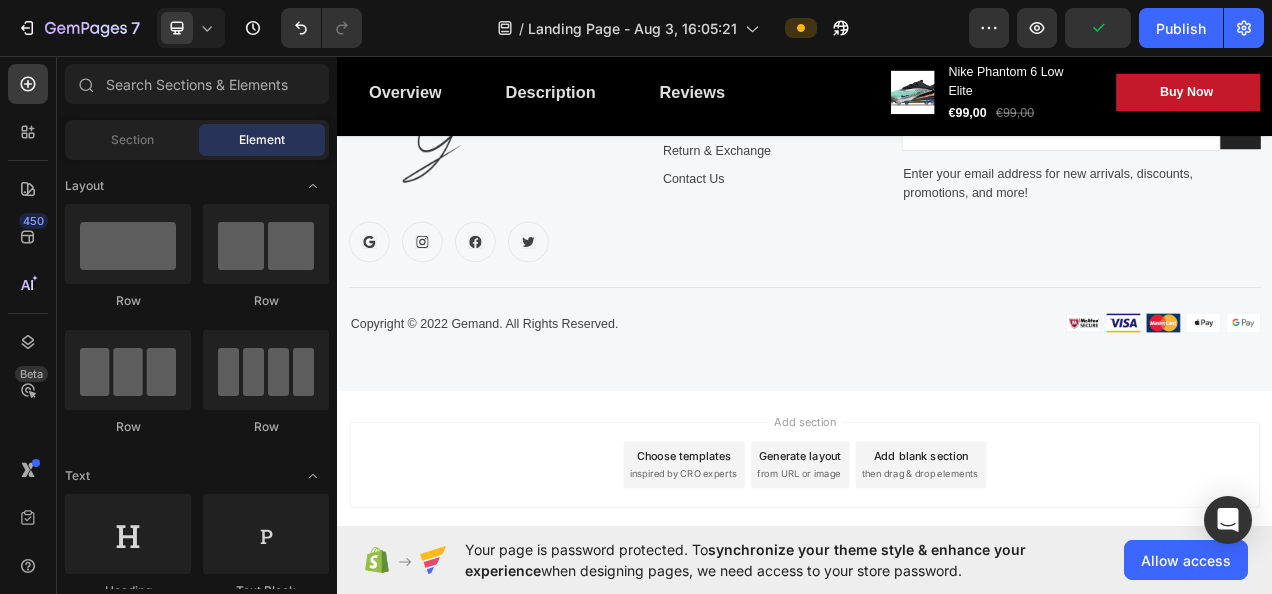 click on "Add section Choose templates inspired by CRO experts Generate layout from URL or image Add blank section then drag & drop elements" at bounding box center (937, 582) 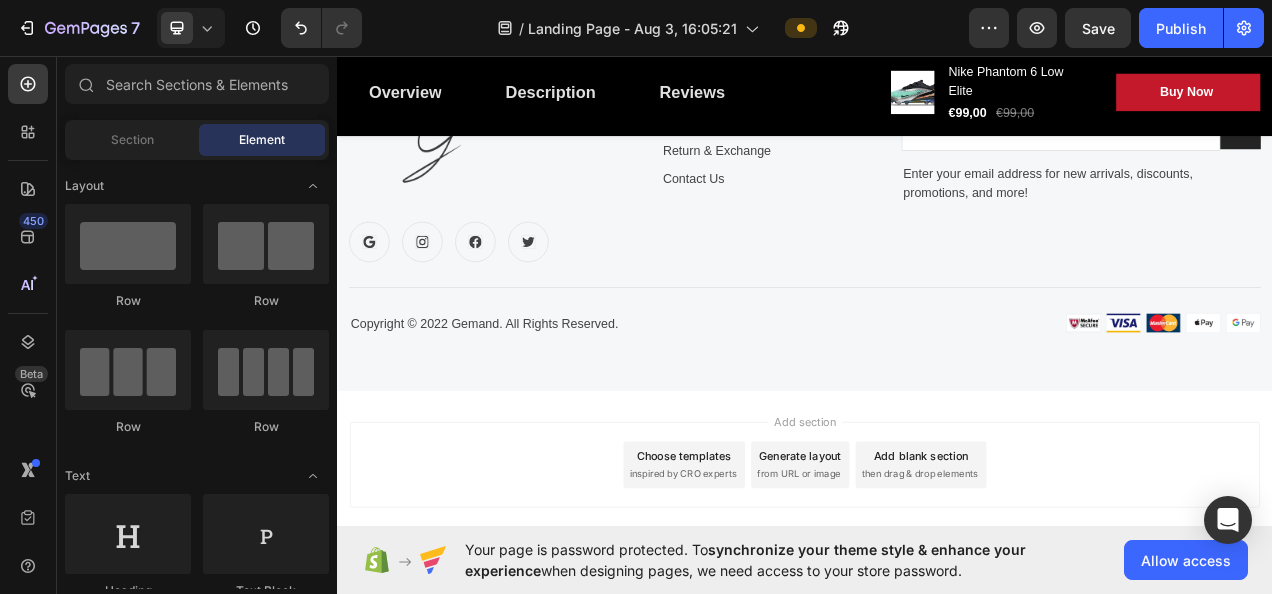 click on "Add section" at bounding box center (937, 526) 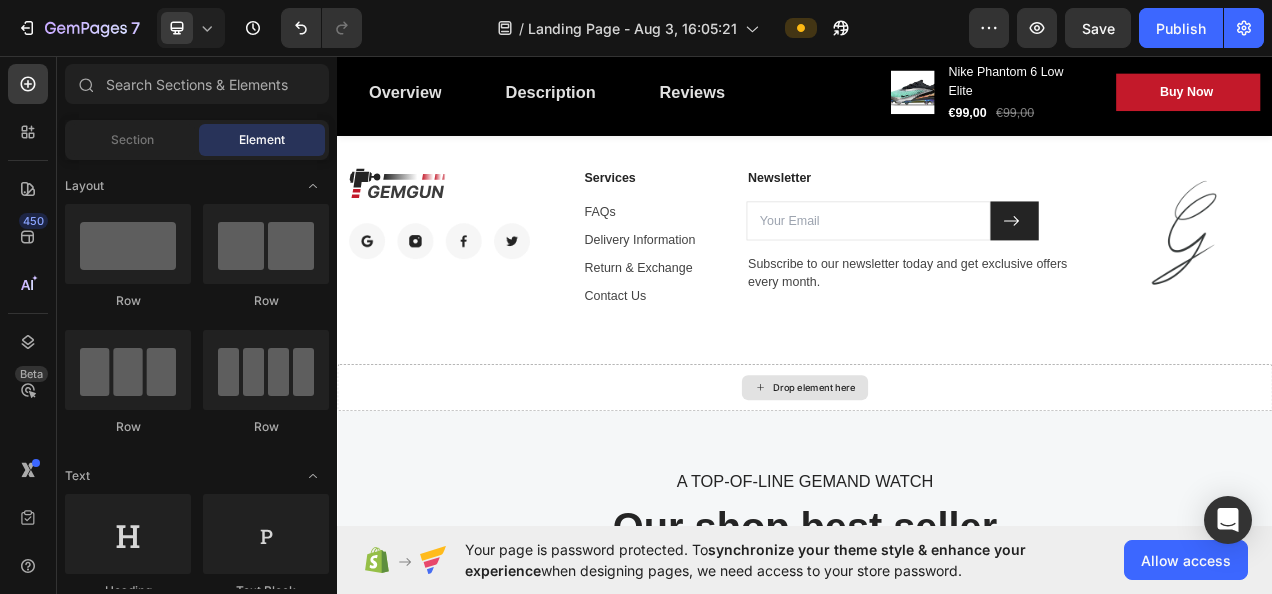scroll, scrollTop: 3616, scrollLeft: 0, axis: vertical 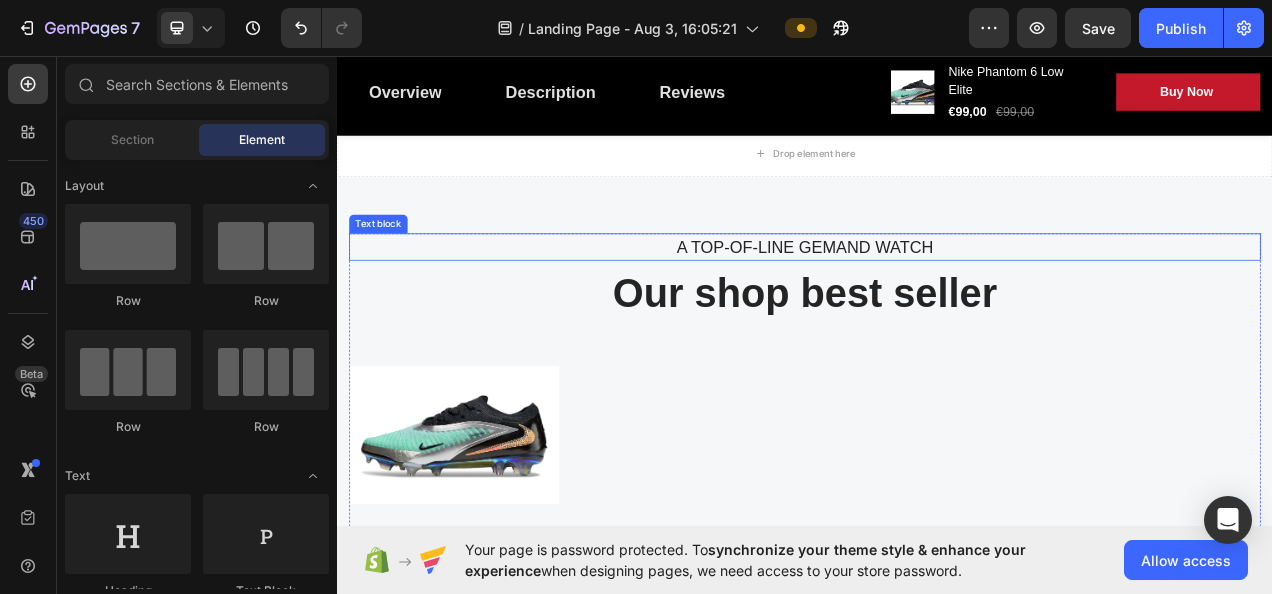 click on "A TOP-OF-LINE GEMAND WATCH" at bounding box center [937, 303] 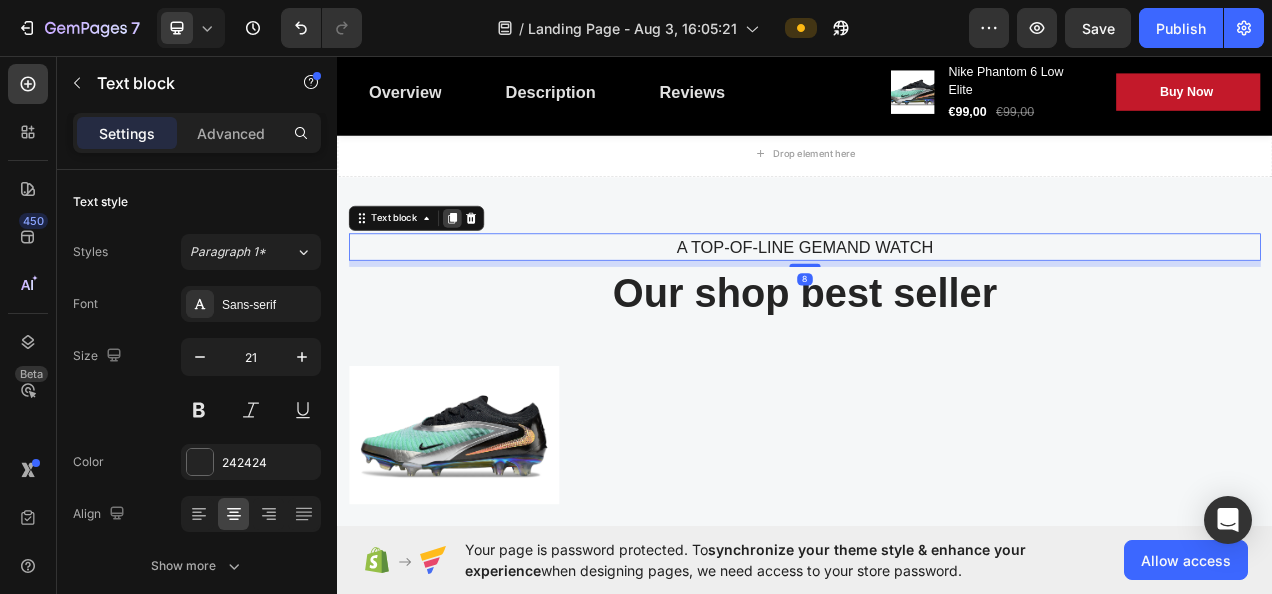 click at bounding box center (485, 266) 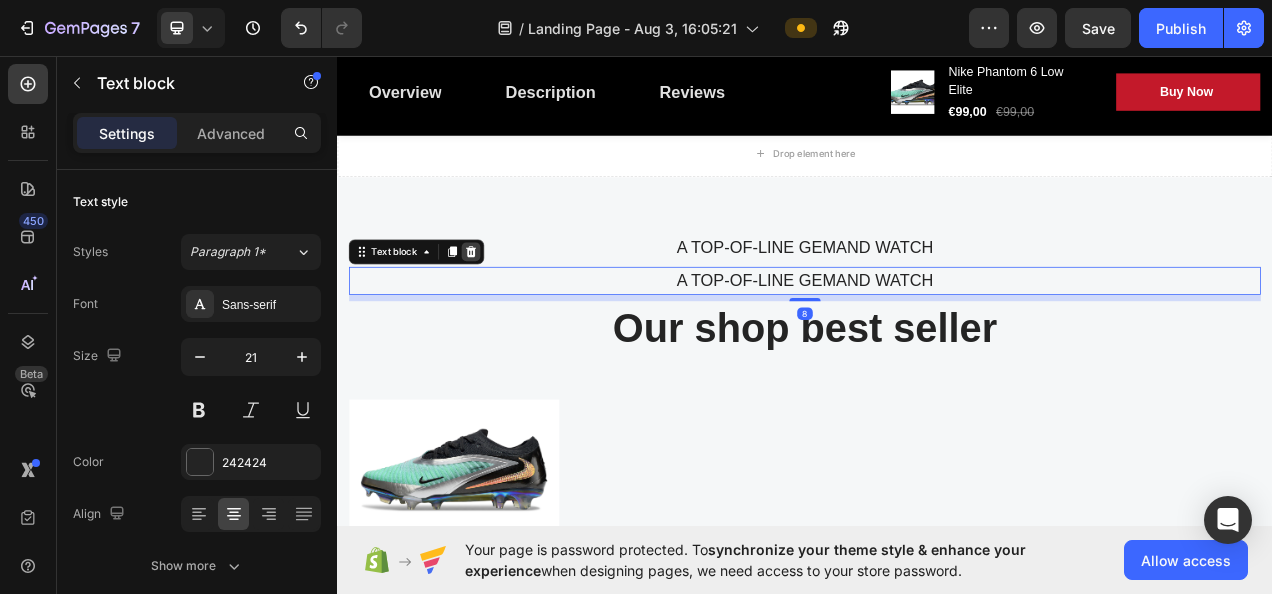 click 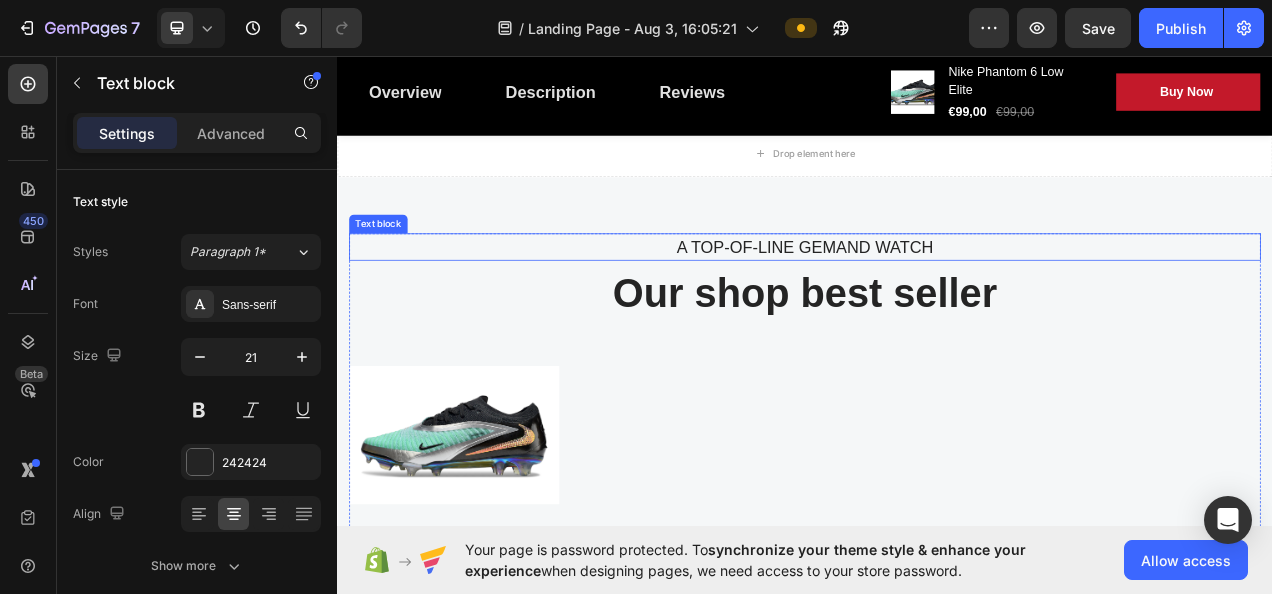click on "A TOP-OF-LINE GEMAND WATCH" at bounding box center (937, 303) 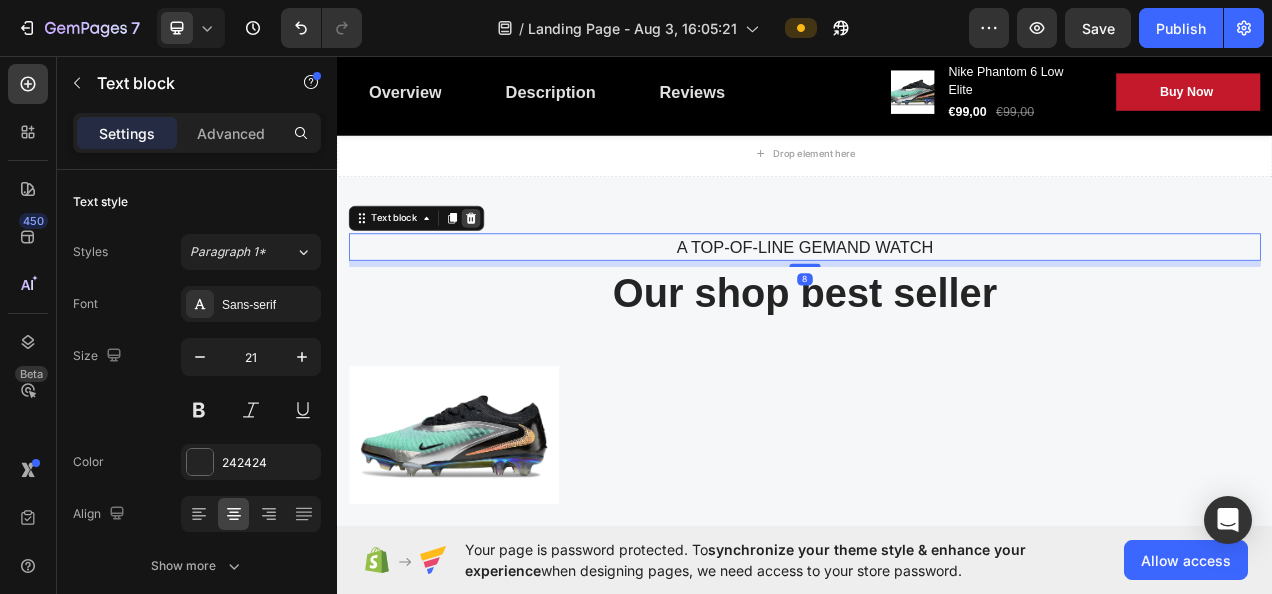 click at bounding box center (509, 266) 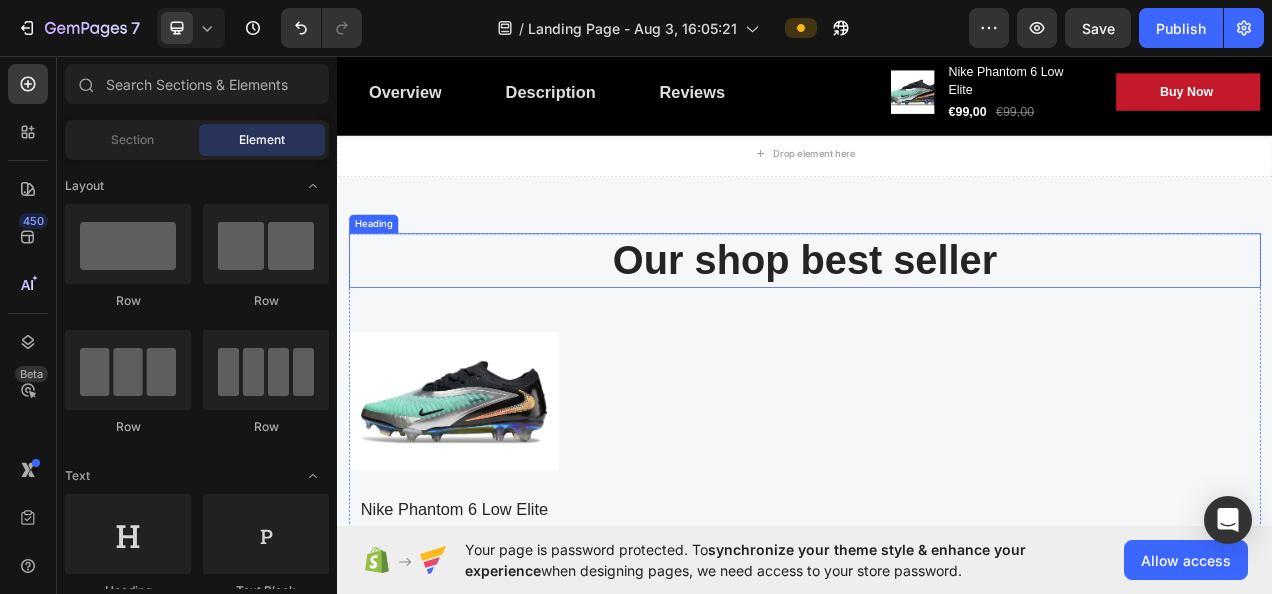 click on "Our shop best seller" at bounding box center [937, 320] 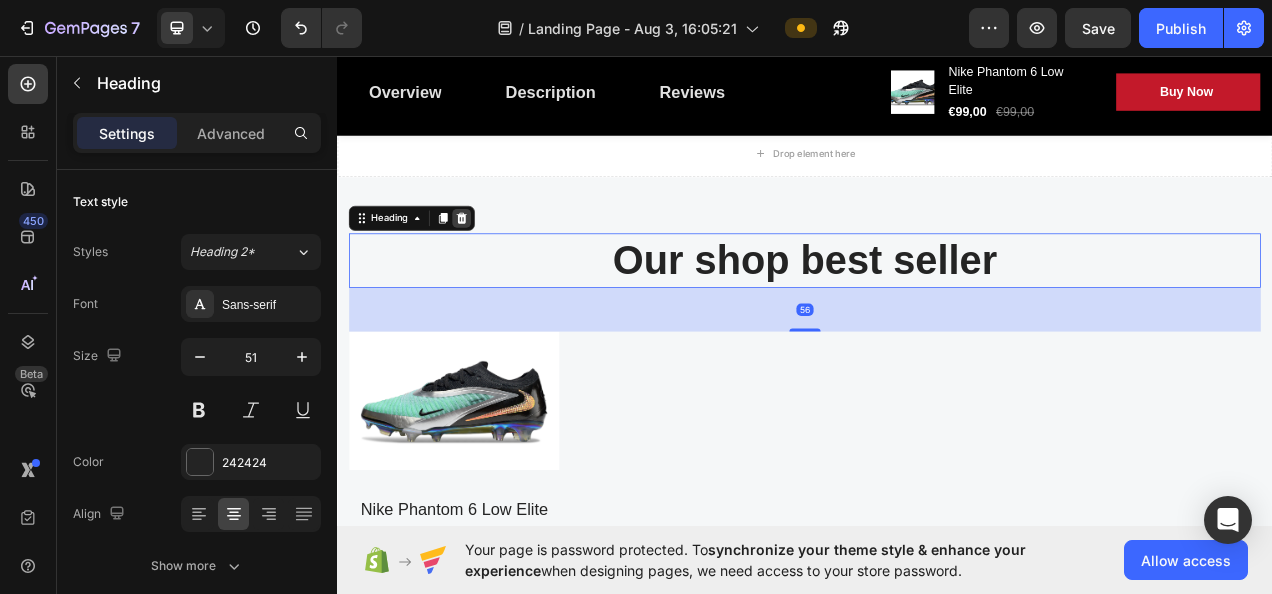 click at bounding box center (497, 266) 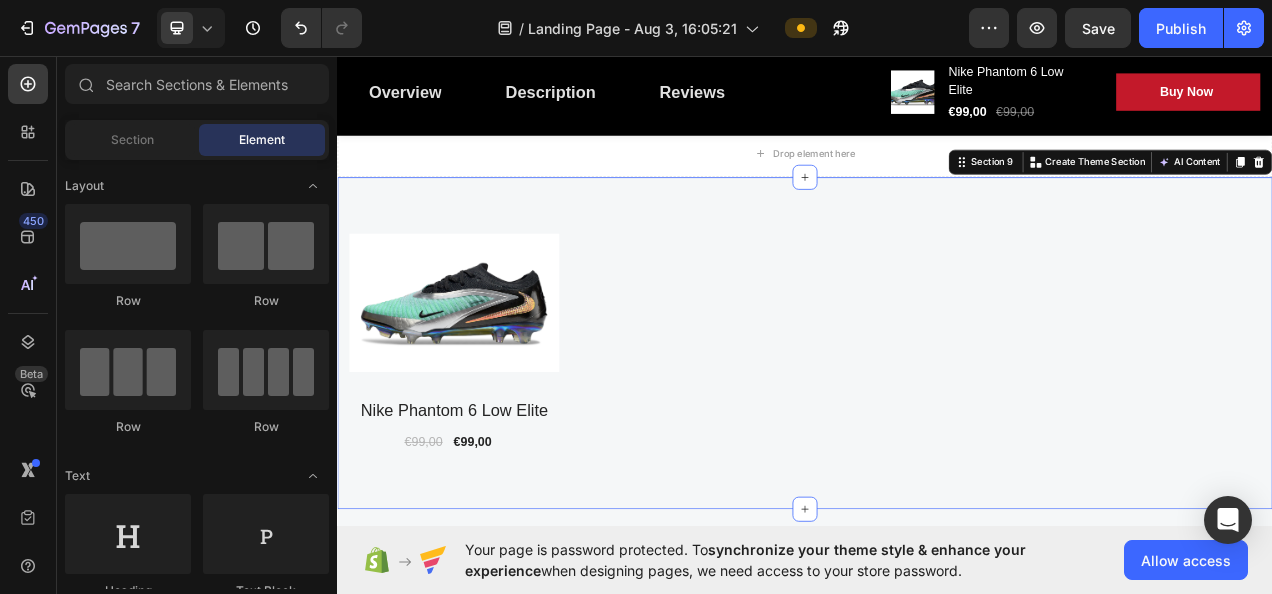 click on "(P) Images Nike Phantom 6 Low Elite (P) Title €99,00 (P) Price (P) Price €99,00 (P) Price (P) Price Row Row Product List Product List Row Section 9   You can create reusable sections Create Theme Section AI Content Write with GemAI What would you like to describe here? Tone and Voice Persuasive Product Nike Phantom 6 Low Elite Show more Generate" at bounding box center (937, 426) 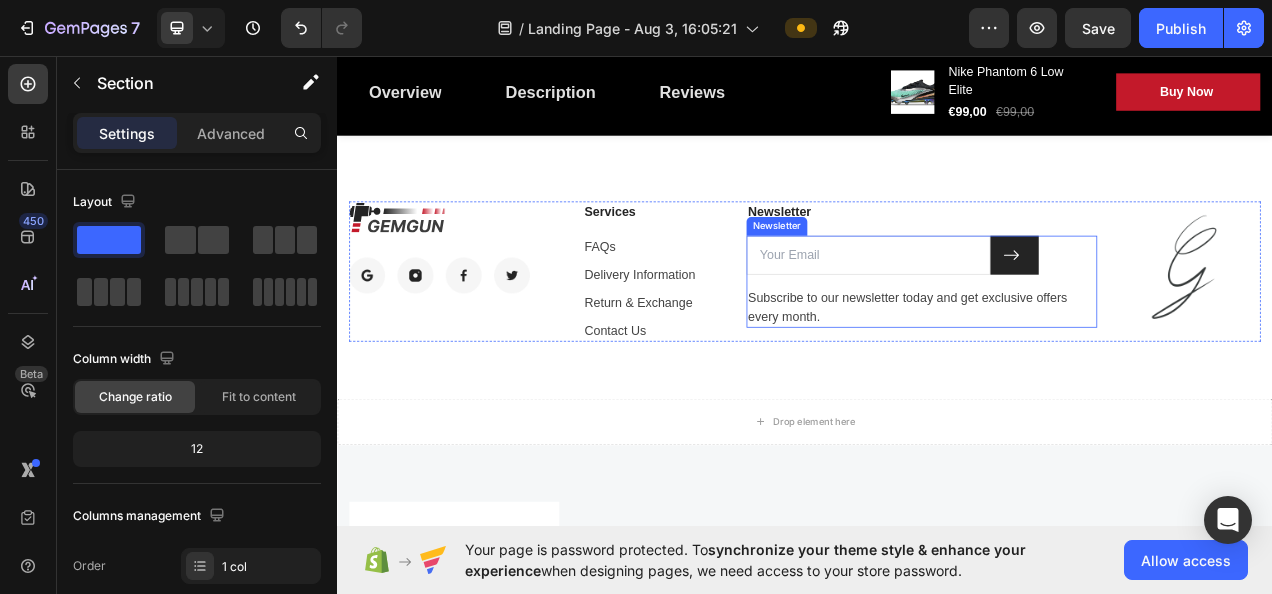 scroll, scrollTop: 3516, scrollLeft: 0, axis: vertical 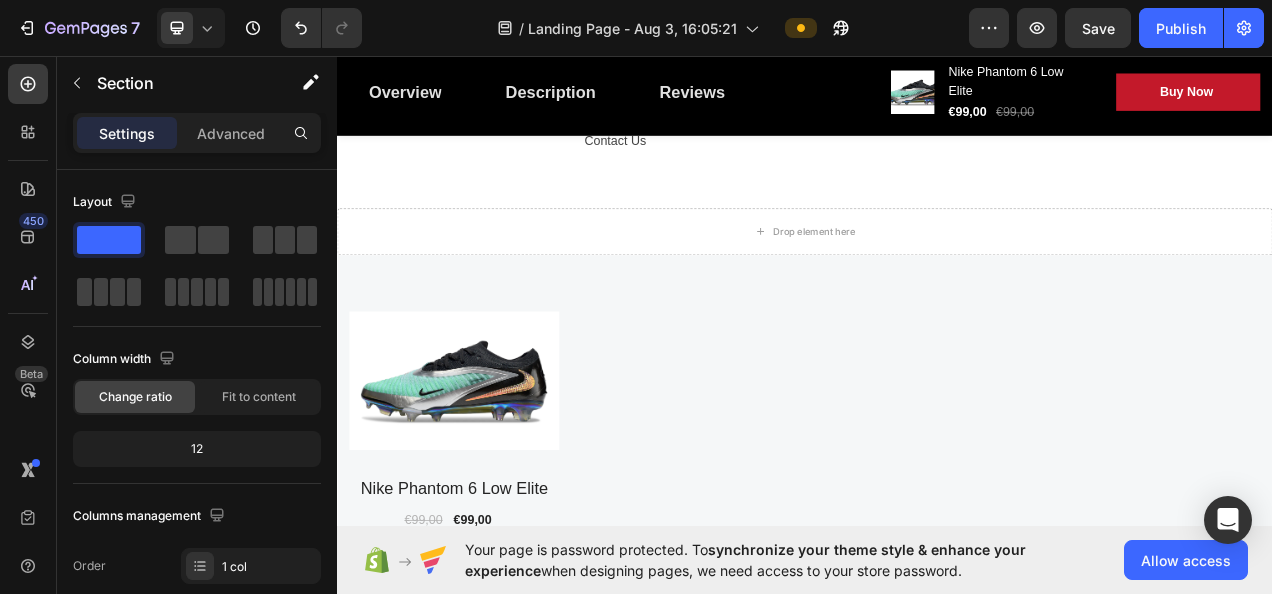 click on "(P) Images Nike Phantom 6 Low Elite (P) Title €99,00 (P) Price (P) Price €99,00 (P) Price (P) Price Row Row Product List Product List Row Section 9" at bounding box center [937, 526] 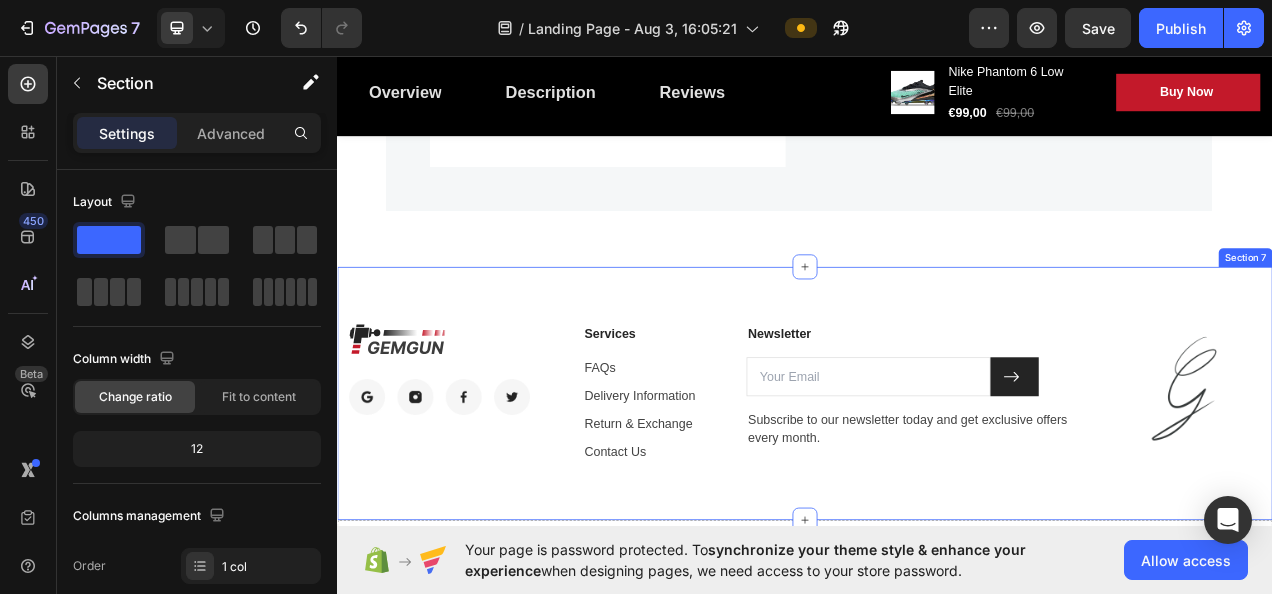 scroll, scrollTop: 3416, scrollLeft: 0, axis: vertical 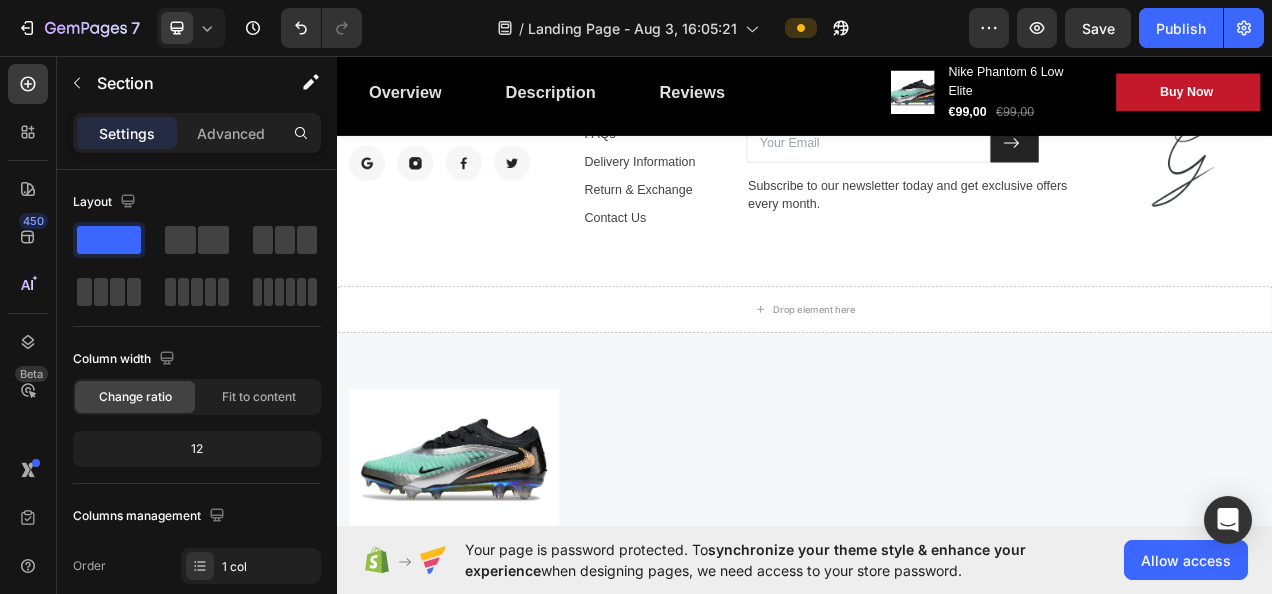 click on "(P) Images Nike Phantom 6 Low Elite (P) Title €99,00 (P) Price (P) Price €99,00 (P) Price (P) Price Row Row Product List Product List Row Section 9" at bounding box center [937, 626] 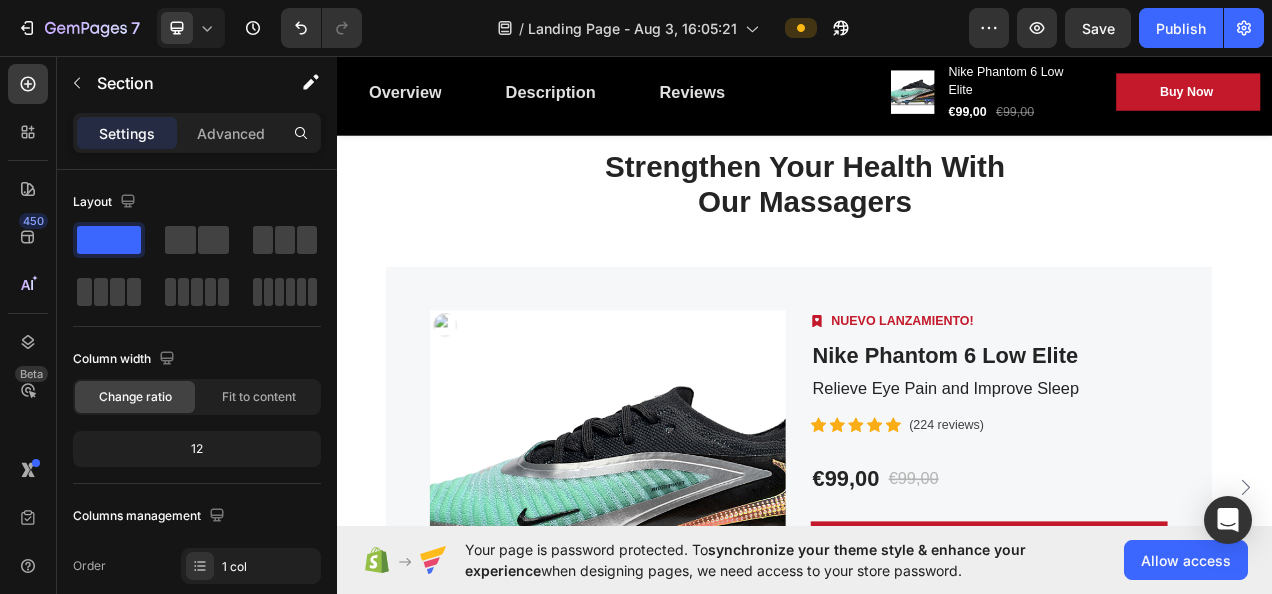scroll, scrollTop: 2400, scrollLeft: 0, axis: vertical 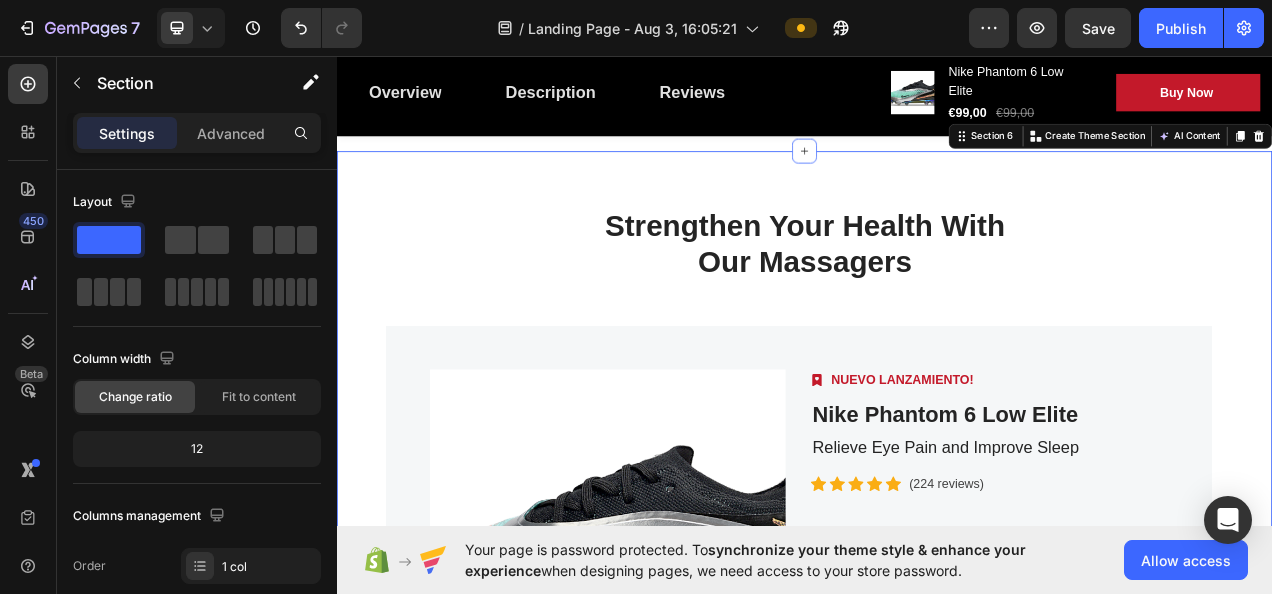 click on "Strengthen Your Health With  Our Massagers Heading Row
Product Images Image NUEVO LANZAMIENTO! Text block Row Nike Phantom 6 Low Elite (P) Title Relieve Eye Pain and Improve Sleep Text block                Icon                Icon                Icon                Icon                Icon Icon List Hoz (224 reviews) Text block Row €99,00 (P) Price (P) Price €99,00 (P) Price (P) Price Row Buy Now (P) Cart Button Row Product Product Images Image Only on Mother’s Day! Text block Row Nike Phantom 6 Low Elite (P) Title Relieve Eye Pain and Improve Sleep Text block                Icon                Icon                Icon                Icon                Icon Icon List Hoz (224 reviews) Text block Row €99,00 (P) Price (P) Price €99,00 (P) Price (P) Price Row Buy Now (P) Cart Button Row Product Product Images Image Only on Mother’s Day! Text block Row Nike Phantom 6 Low Elite (P) Title Relieve Eye Pain and Improve Sleep Text block                Icon                Icon Icon Icon" at bounding box center (937, 611) 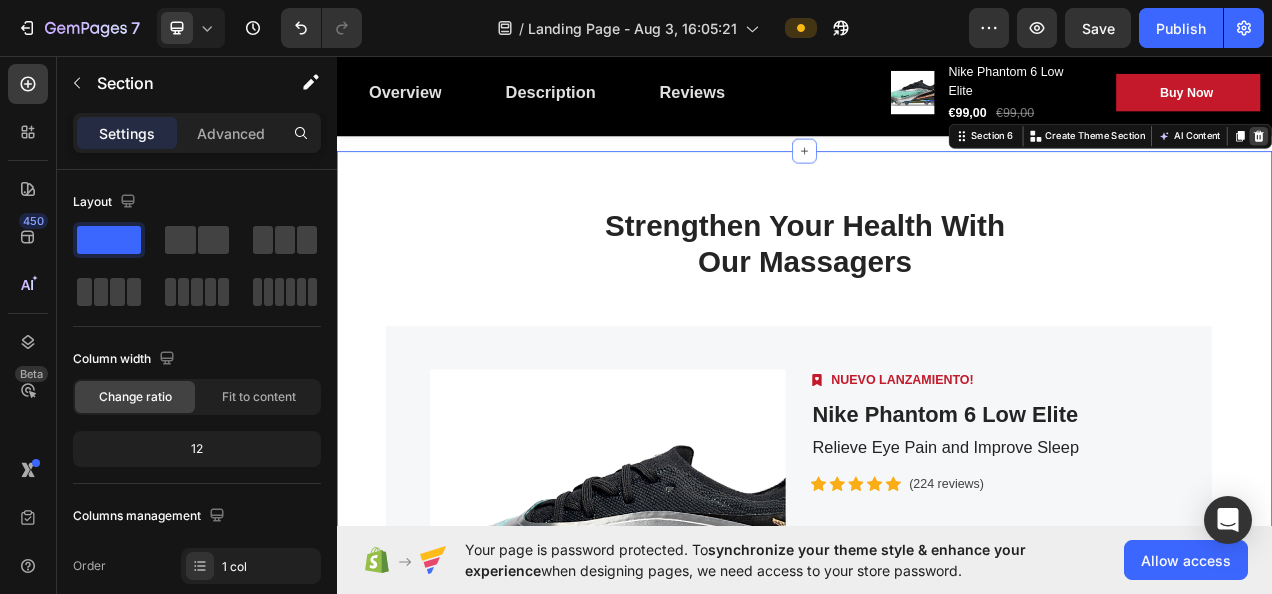 click 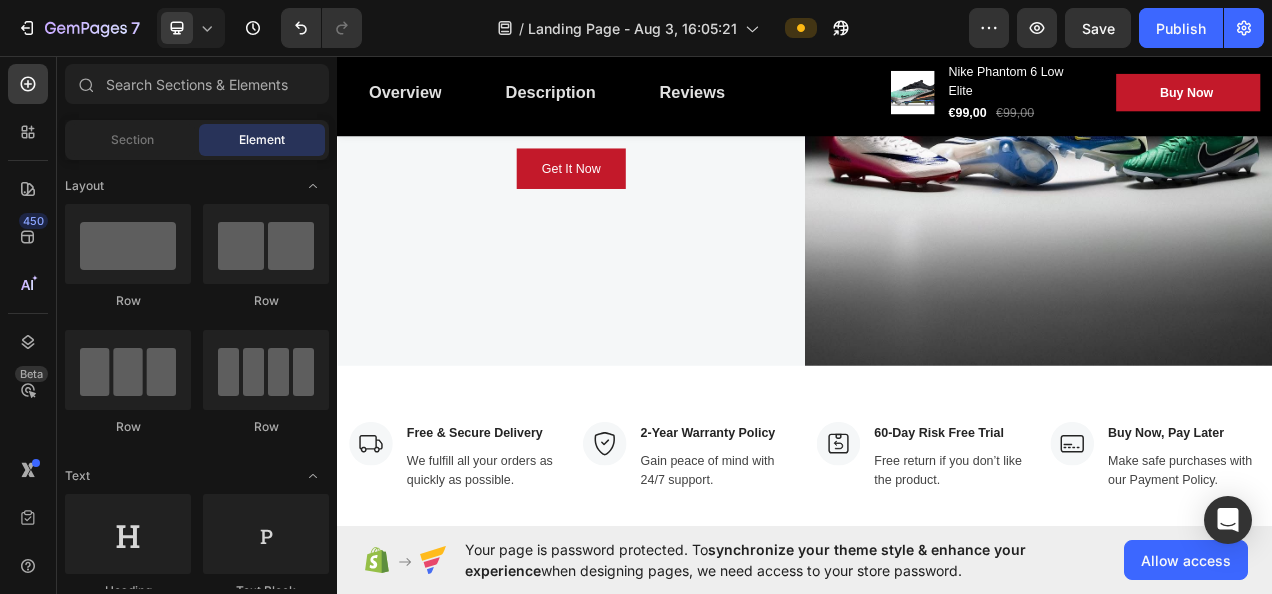scroll, scrollTop: 1900, scrollLeft: 0, axis: vertical 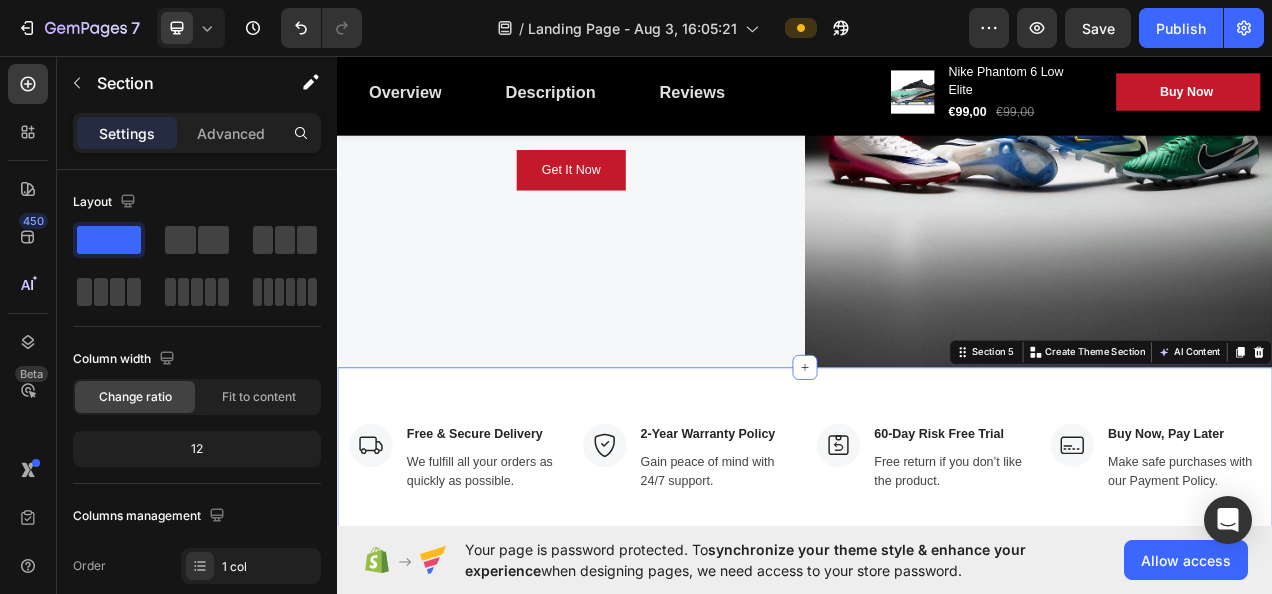 click on "Image Free & Secure Delivery Text block We fulfill all your orders as quickly as possible. Text block Row Image 2-Year Warranty Policy Text block Gain peace of mind with 24/7 support. Text block Row Image 60-Day Risk Free Trial Text block Free return if you don’t like the product. Text block Row Image Buy Now, Pay Later Text block Make safe purchases with our Payment Policy. Text block Row Row Section 5   You can create reusable sections Create Theme Section AI Content Write with GemAI What would you like to describe here? Tone and Voice Persuasive Product Nike Phantom 6 Low Elite Show more Generate" at bounding box center (937, 573) 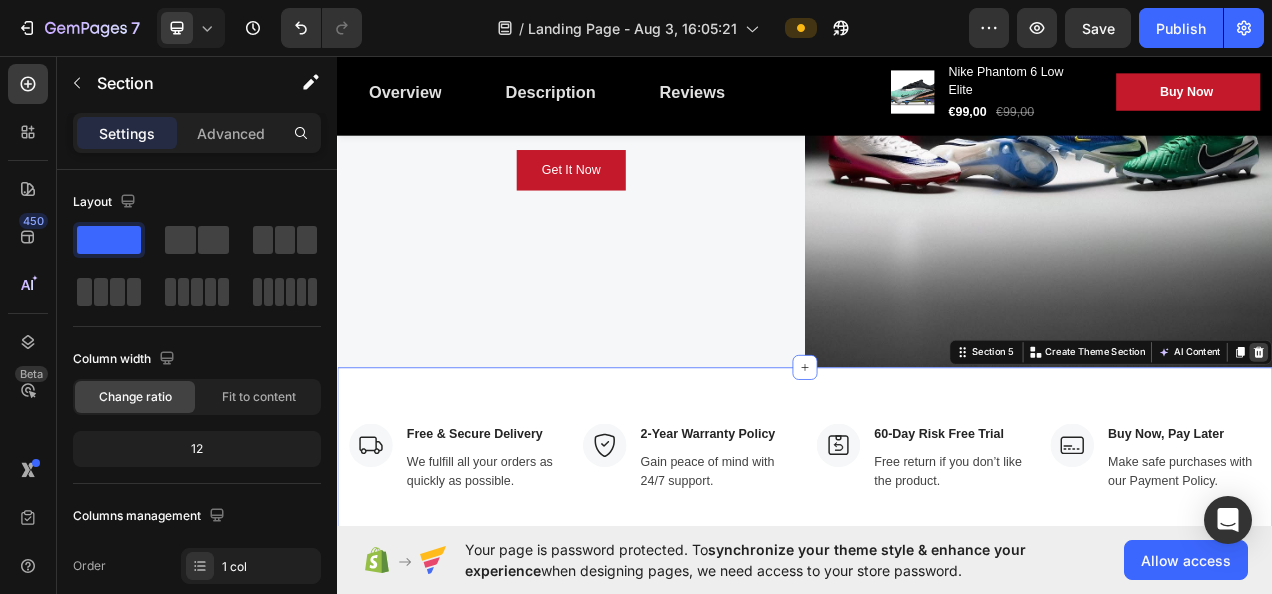 click at bounding box center [1520, 438] 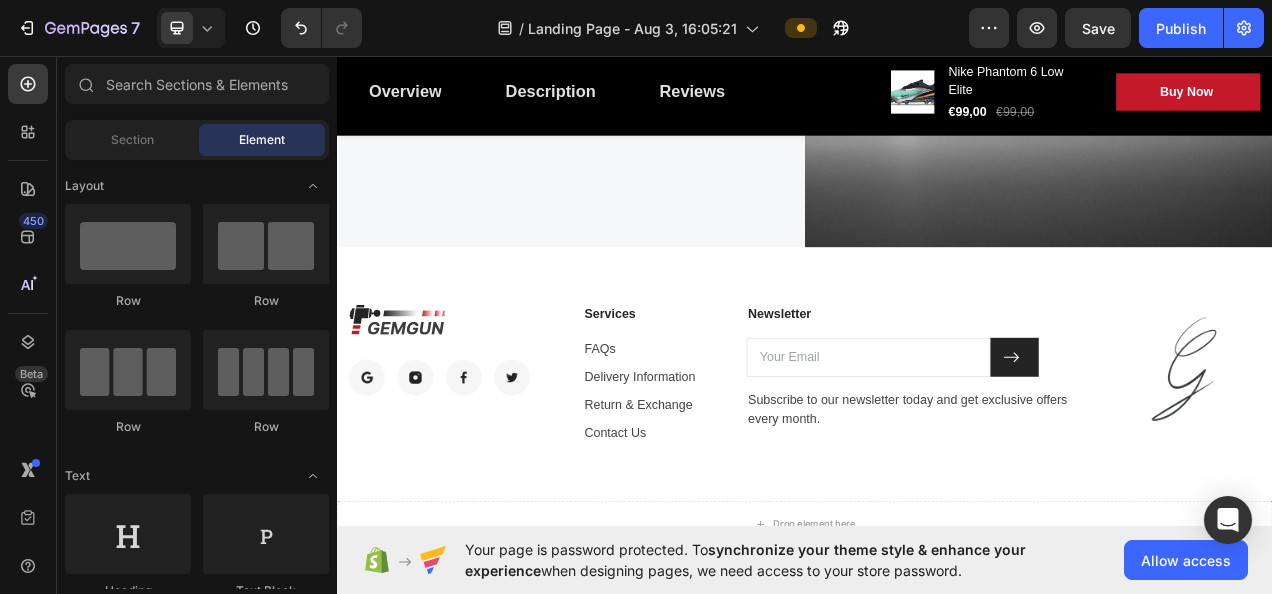 scroll, scrollTop: 2100, scrollLeft: 0, axis: vertical 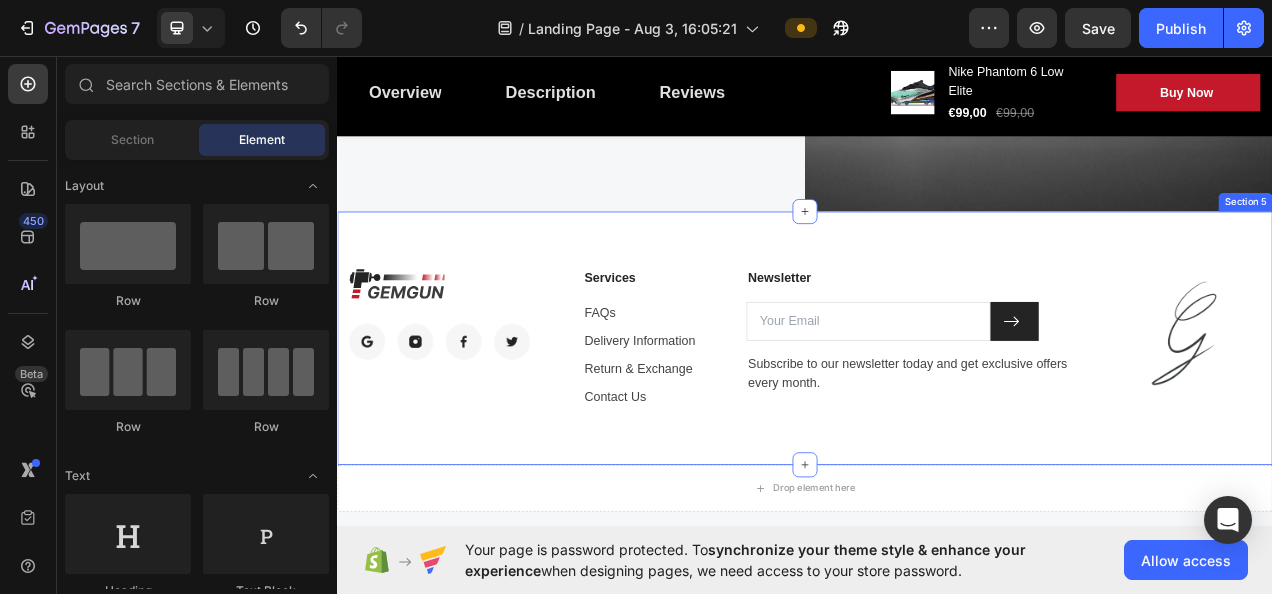 click on "Image Image Image Image Image Row Services Text block FAQs Text block Delivery Information Text block Return & Exchange  Text block Contact Us Text block Newsletter Text block Email Field
Submit Button Row Subscribe to our newsletter today and get exclusive offers every month. Text block Newsletter Image Row Section 5" at bounding box center (937, 419) 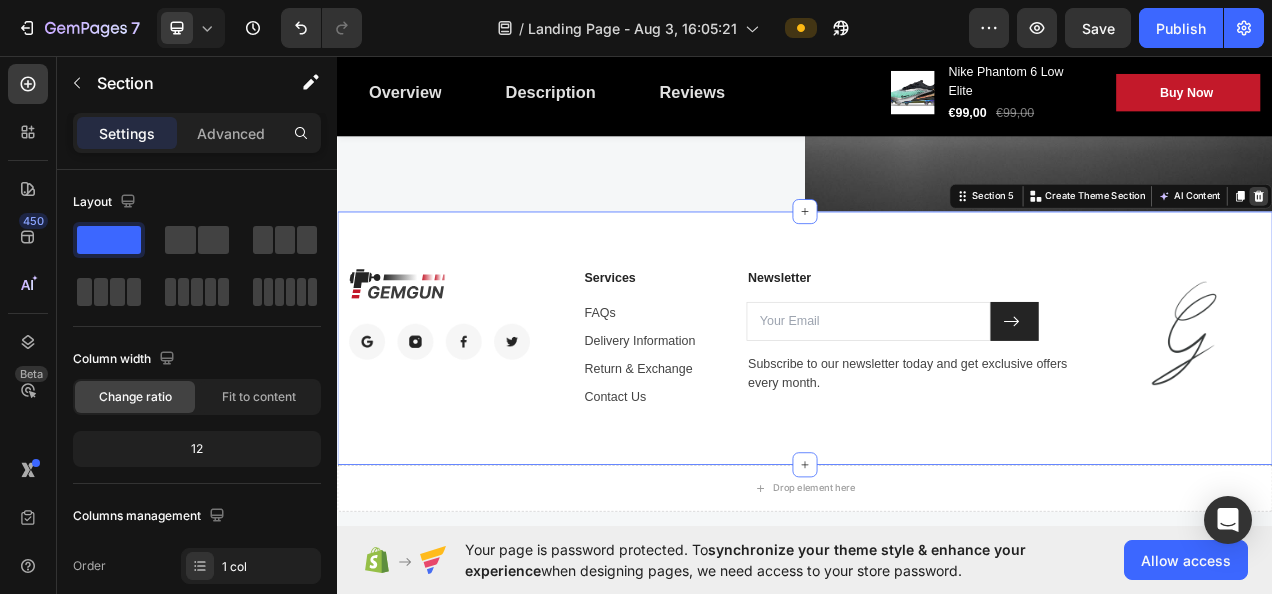 click 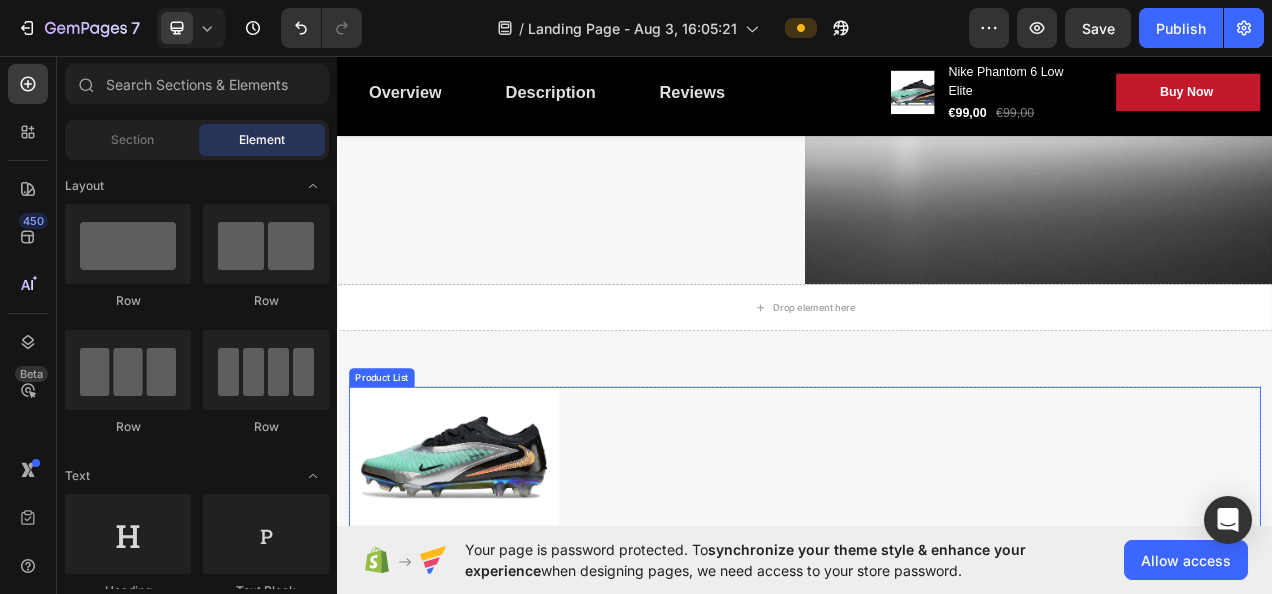 scroll, scrollTop: 2000, scrollLeft: 0, axis: vertical 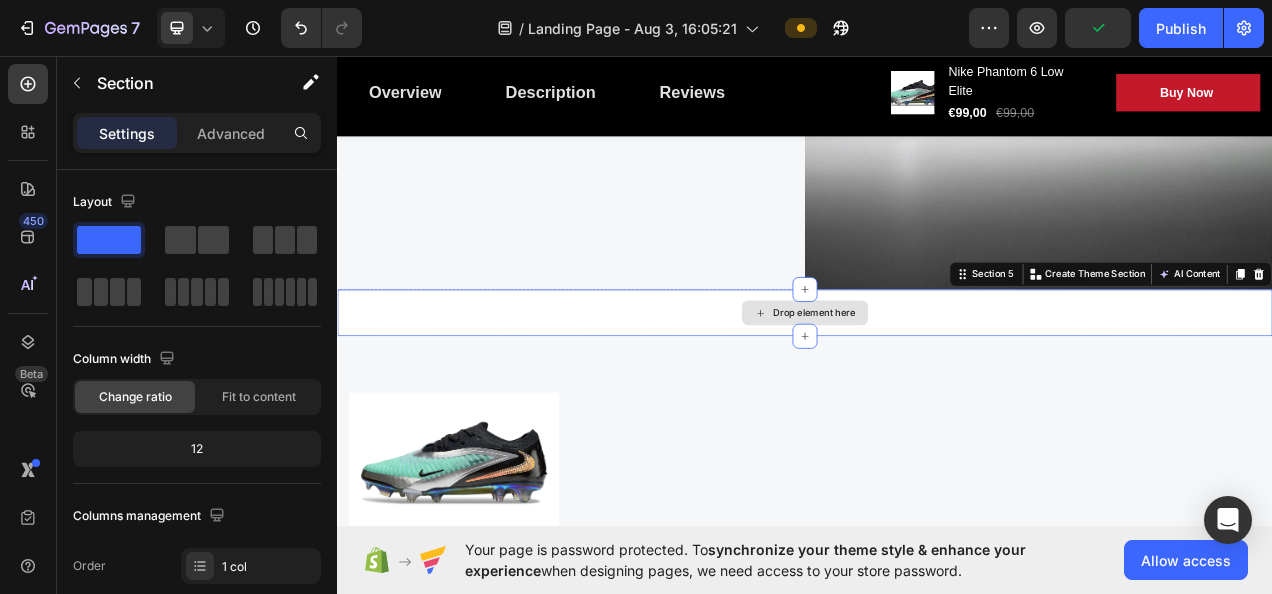 click on "Drop element here" at bounding box center (937, 387) 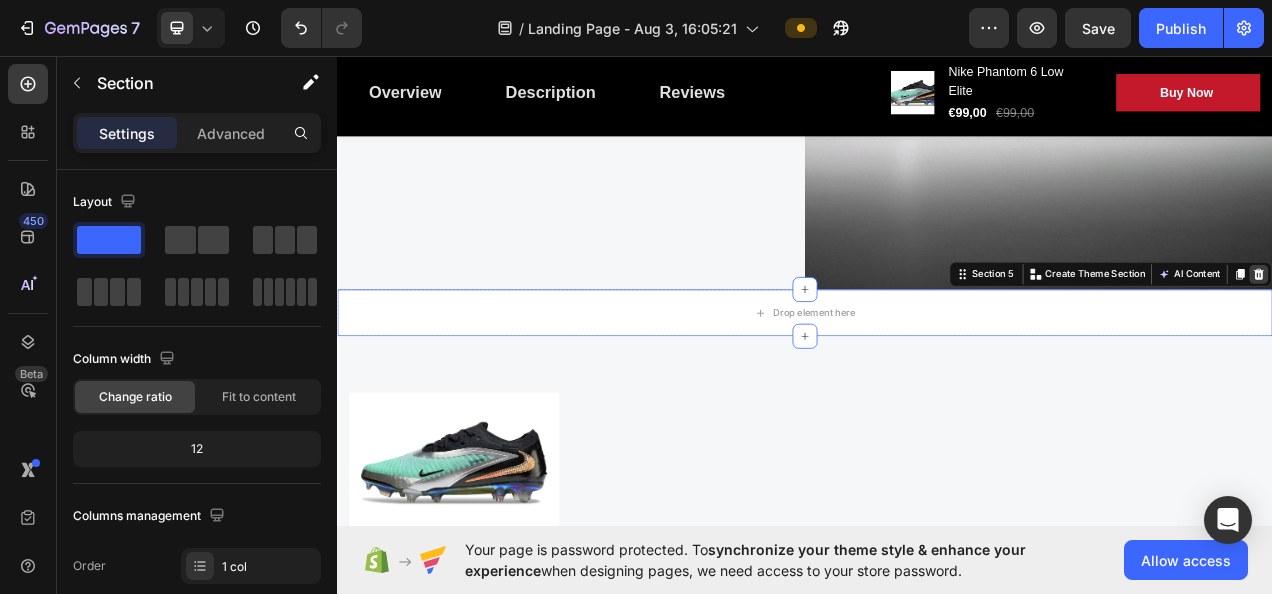 click 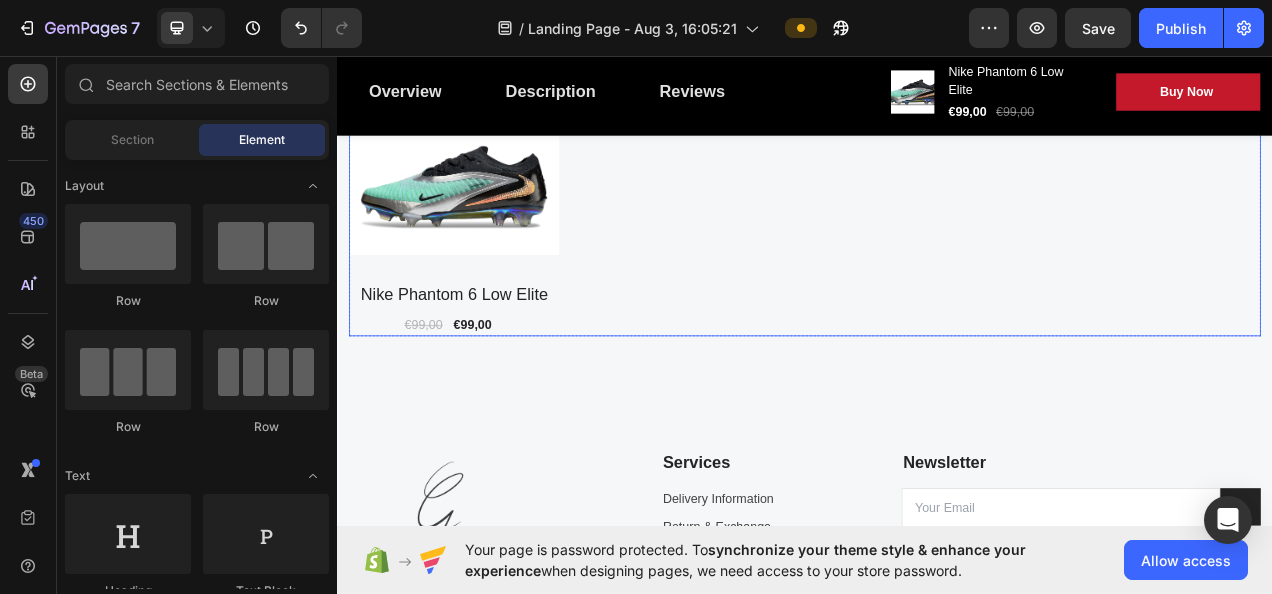 scroll, scrollTop: 2200, scrollLeft: 0, axis: vertical 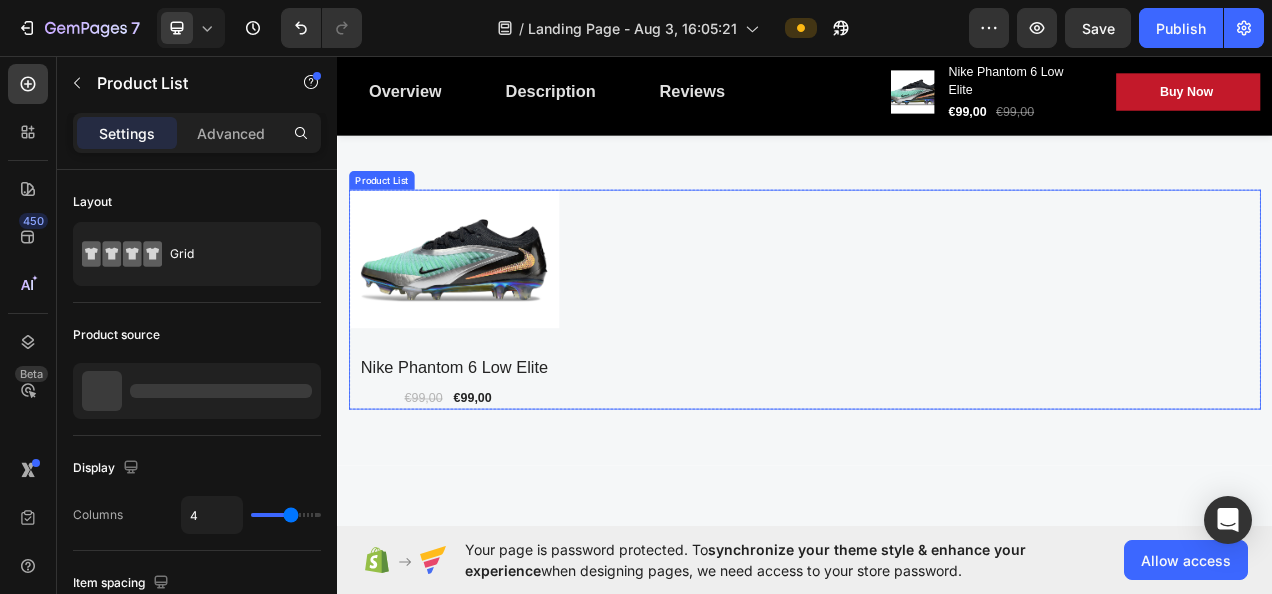 click on "(P) Images Nike Phantom 6 Low Elite (P) Title €99,00 (P) Price (P) Price €99,00 (P) Price (P) Price Row Row Product List" at bounding box center [937, 370] 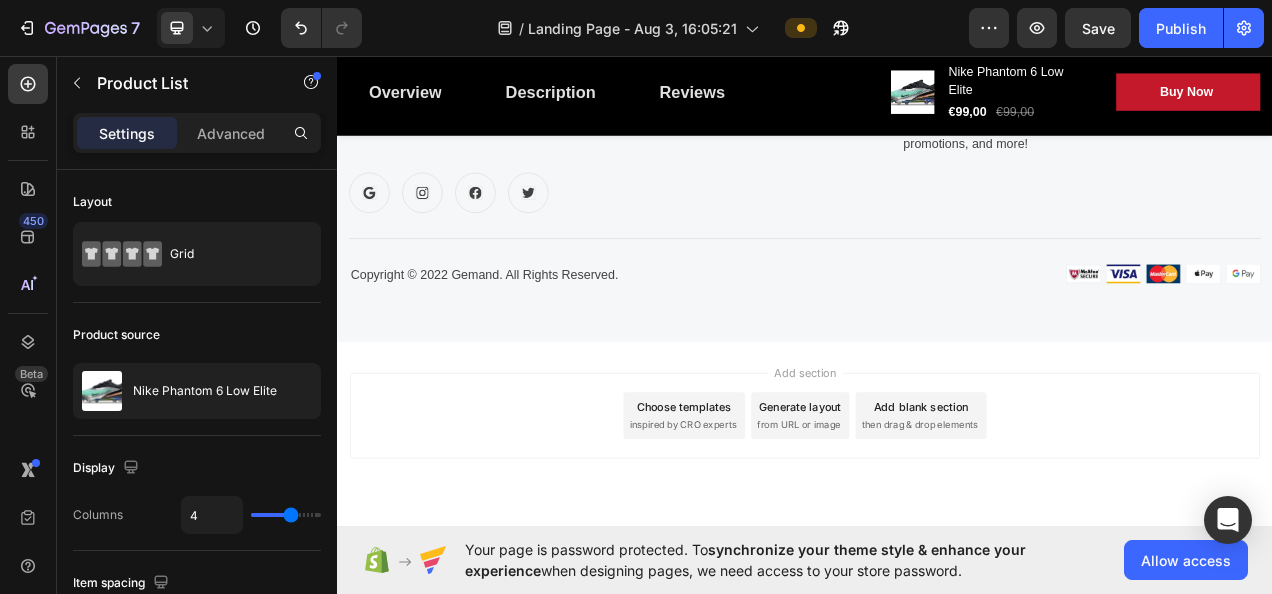scroll, scrollTop: 2865, scrollLeft: 0, axis: vertical 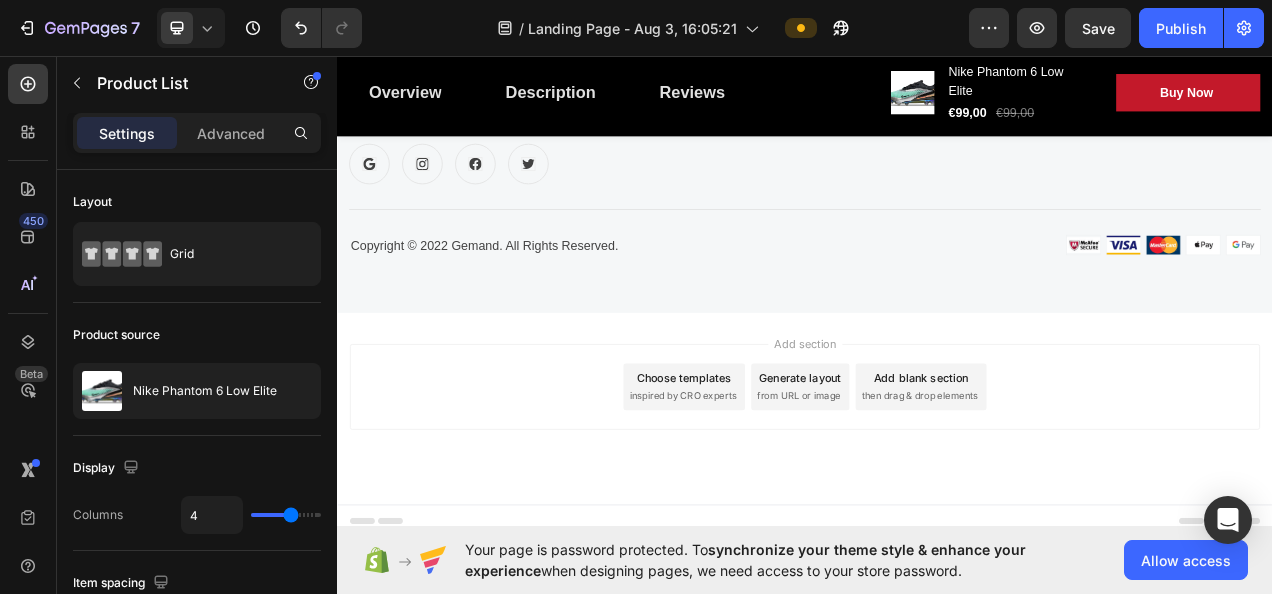 click on "Add section Choose templates inspired by CRO experts Generate layout from URL or image Add blank section then drag & drop elements" at bounding box center (937, 510) 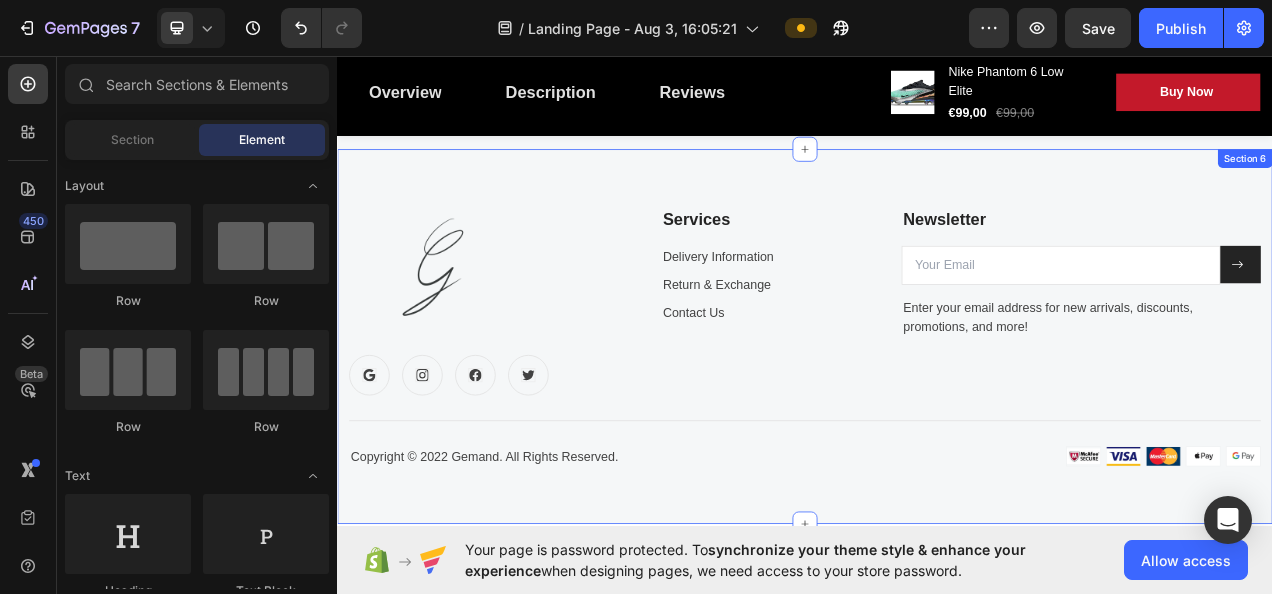 scroll, scrollTop: 2565, scrollLeft: 0, axis: vertical 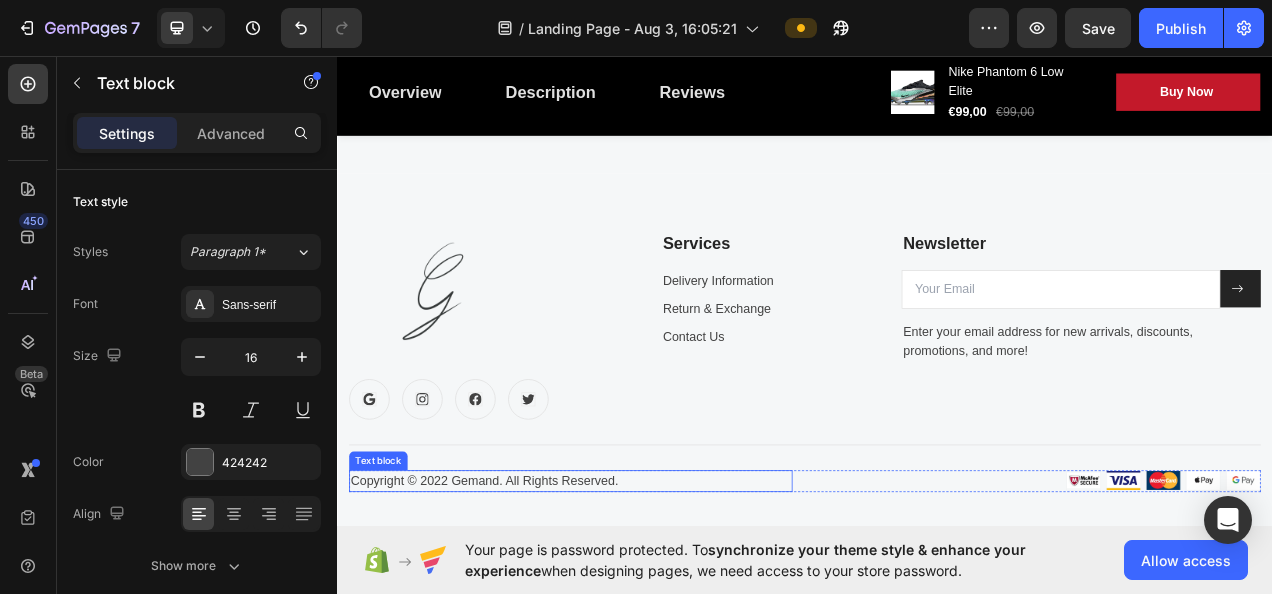 click on "Copyright © 2022 Gemand. All Rights Reserved." at bounding box center [636, 603] 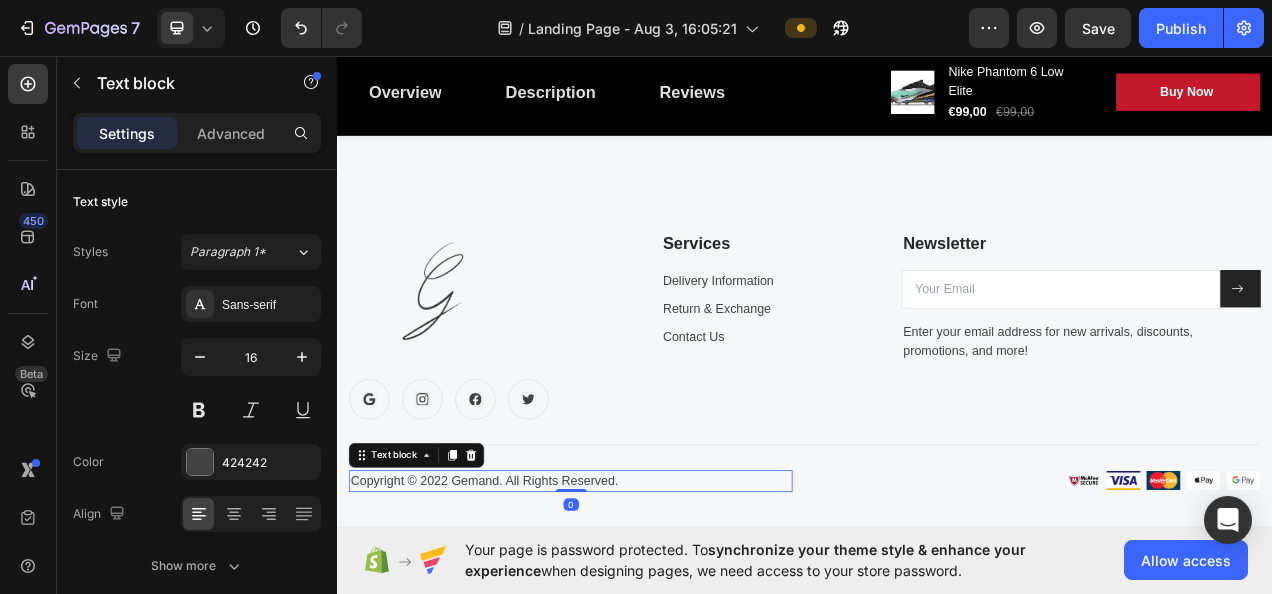 click on "Copyright © 2022 Gemand. All Rights Reserved." at bounding box center (636, 603) 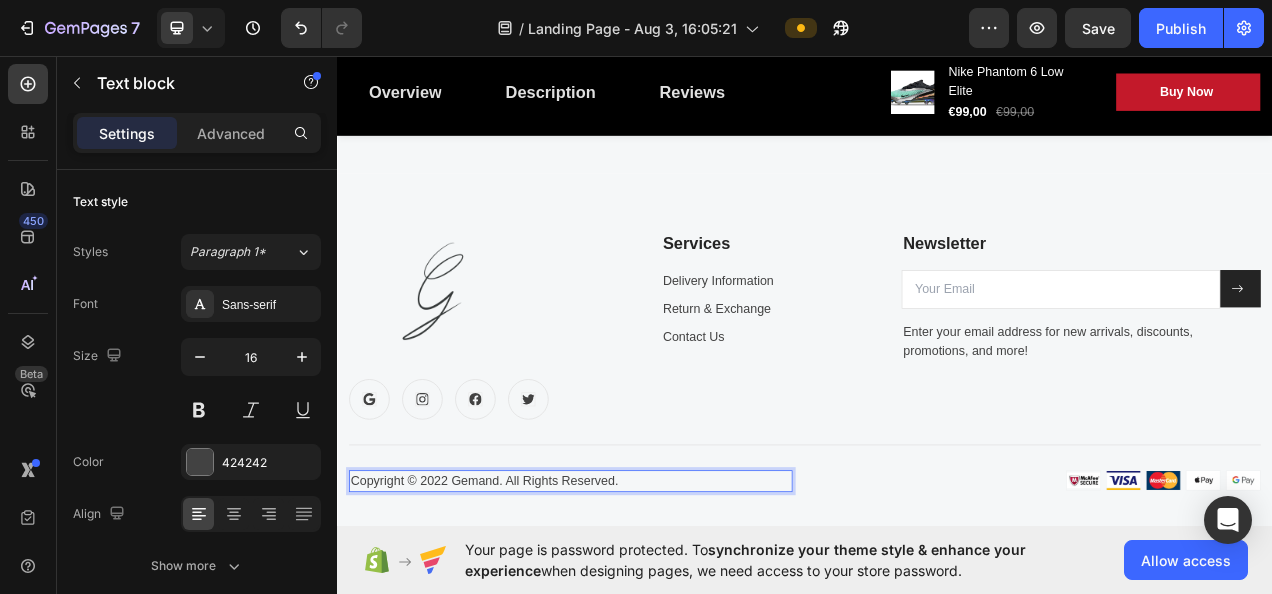 click on "Copyright © 2022 Gemand. All Rights Reserved." at bounding box center (636, 603) 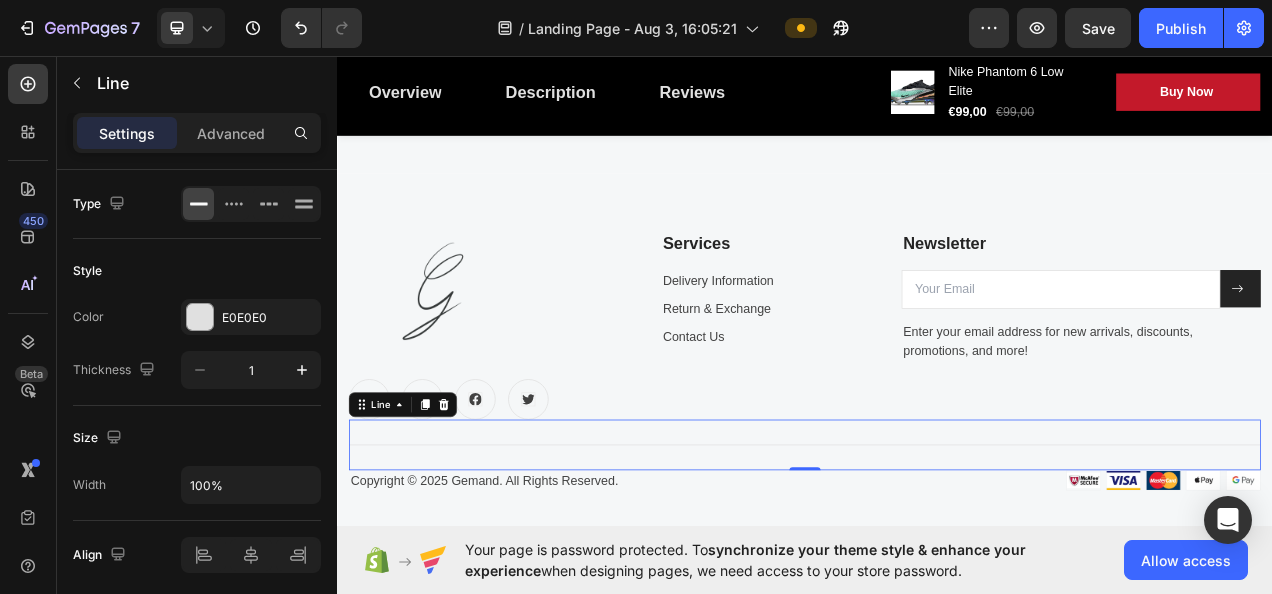 click on "Title Line   0" at bounding box center [937, 556] 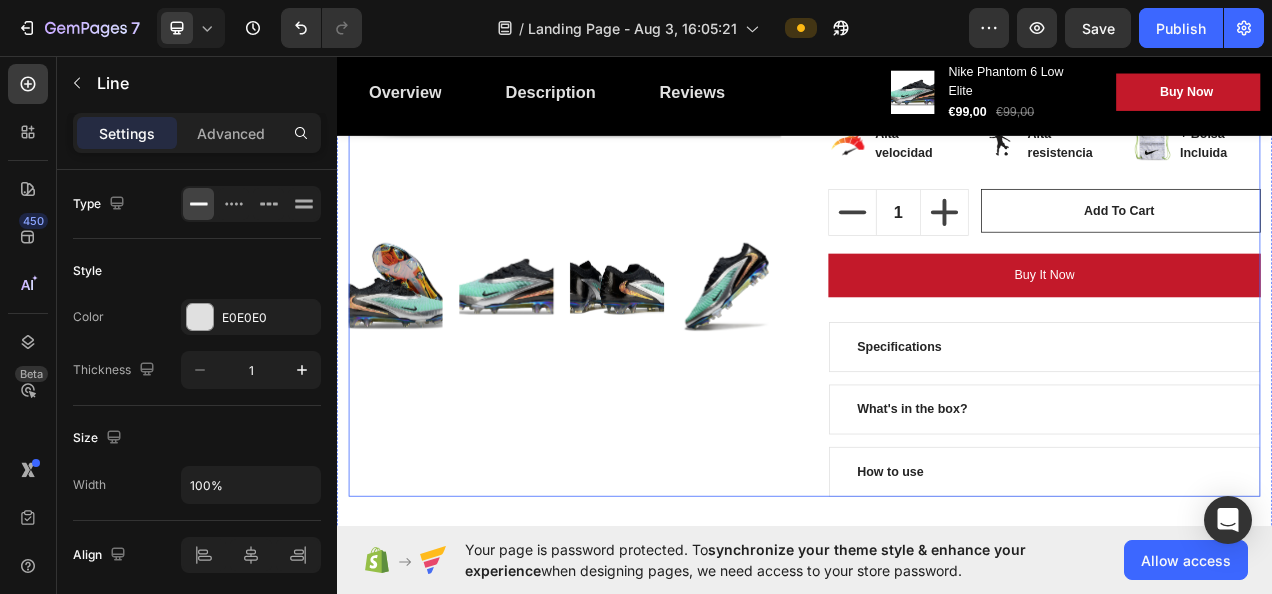 scroll, scrollTop: 665, scrollLeft: 0, axis: vertical 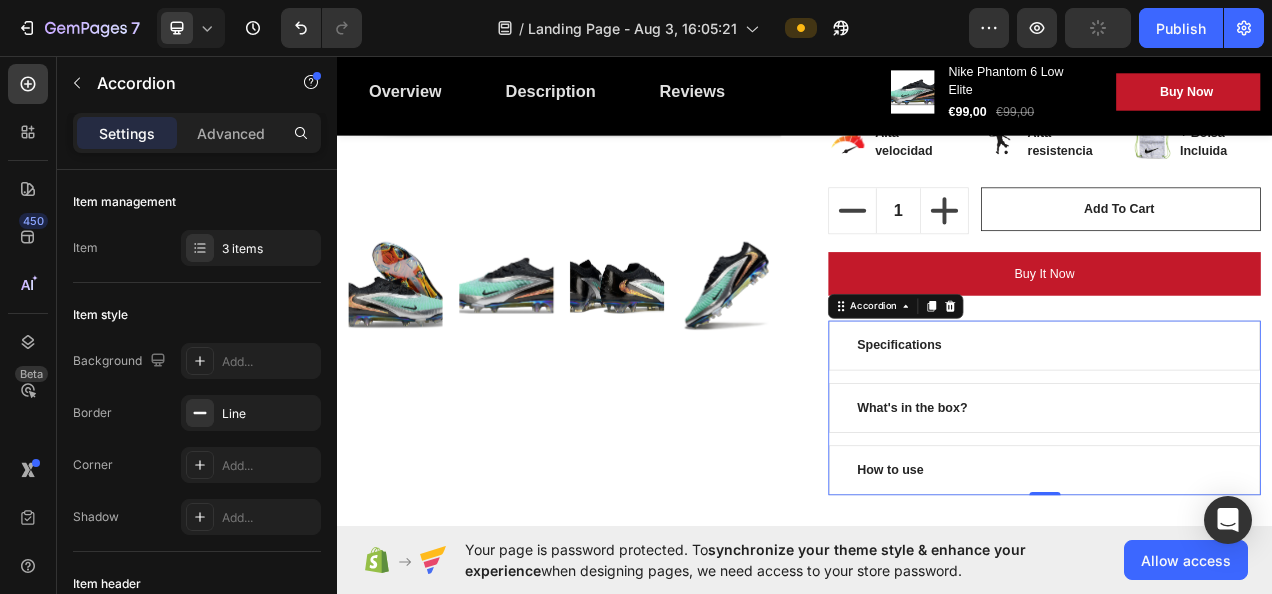 click on "Specifications" at bounding box center [1244, 429] 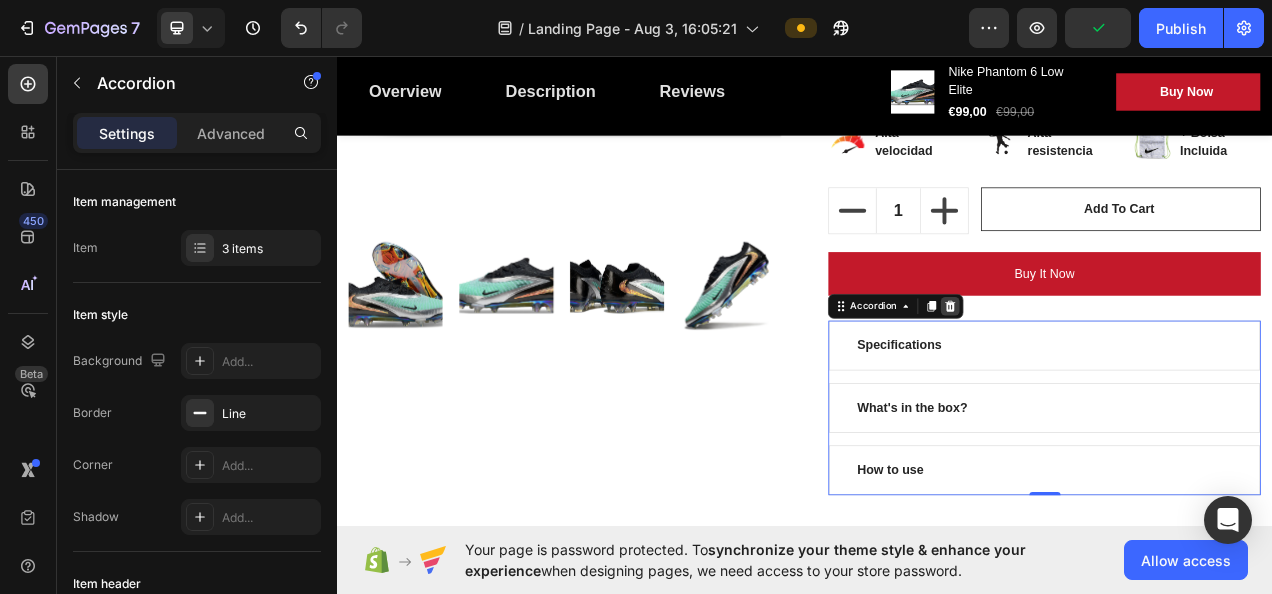 click 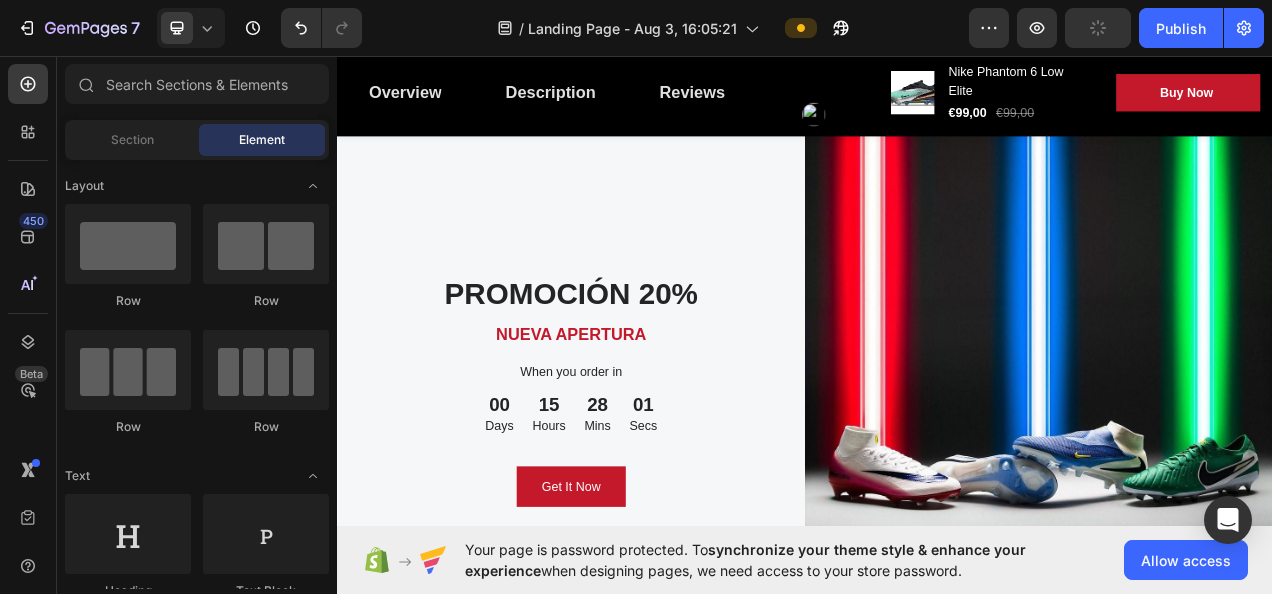 scroll, scrollTop: 1300, scrollLeft: 0, axis: vertical 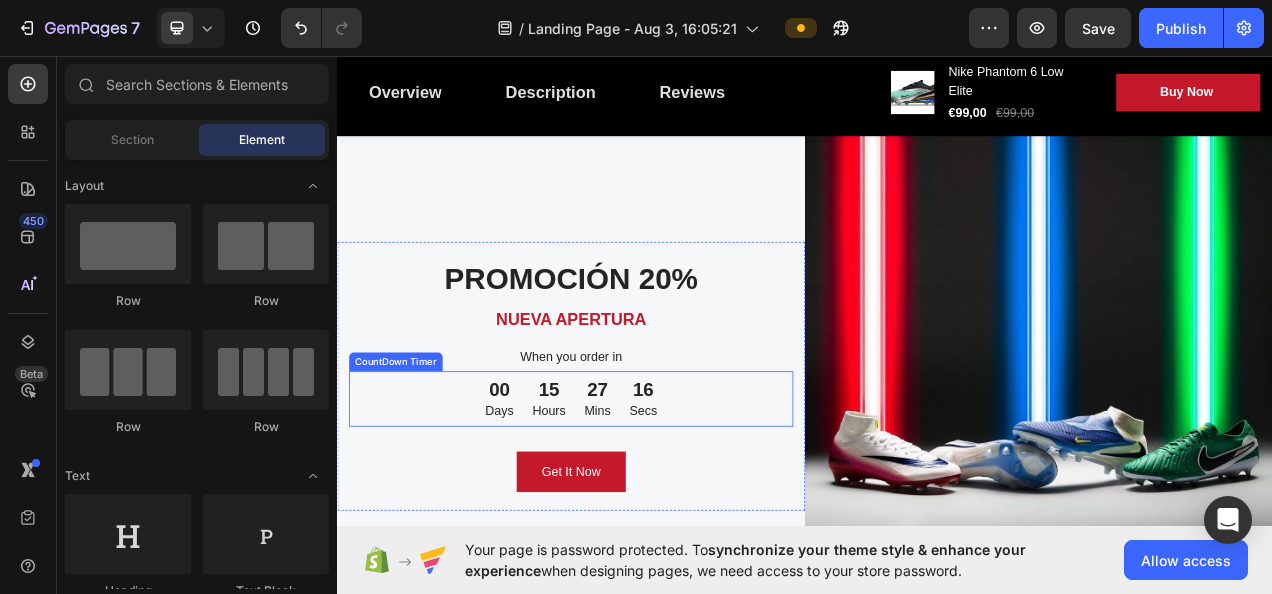 click on "00" at bounding box center [545, 485] 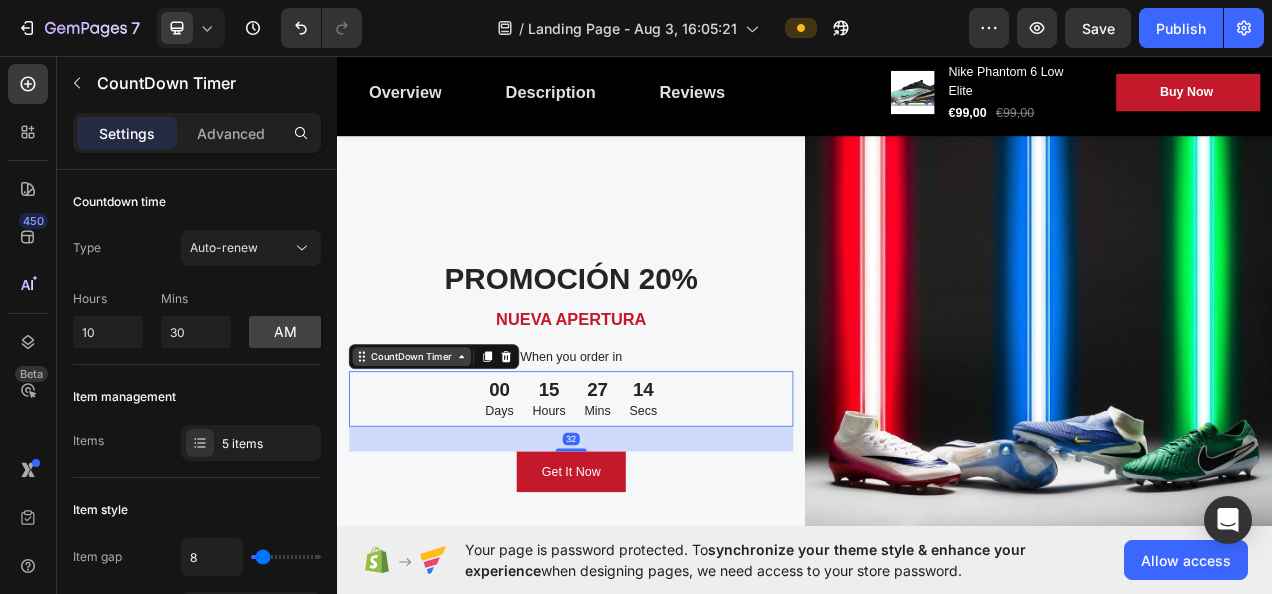 click 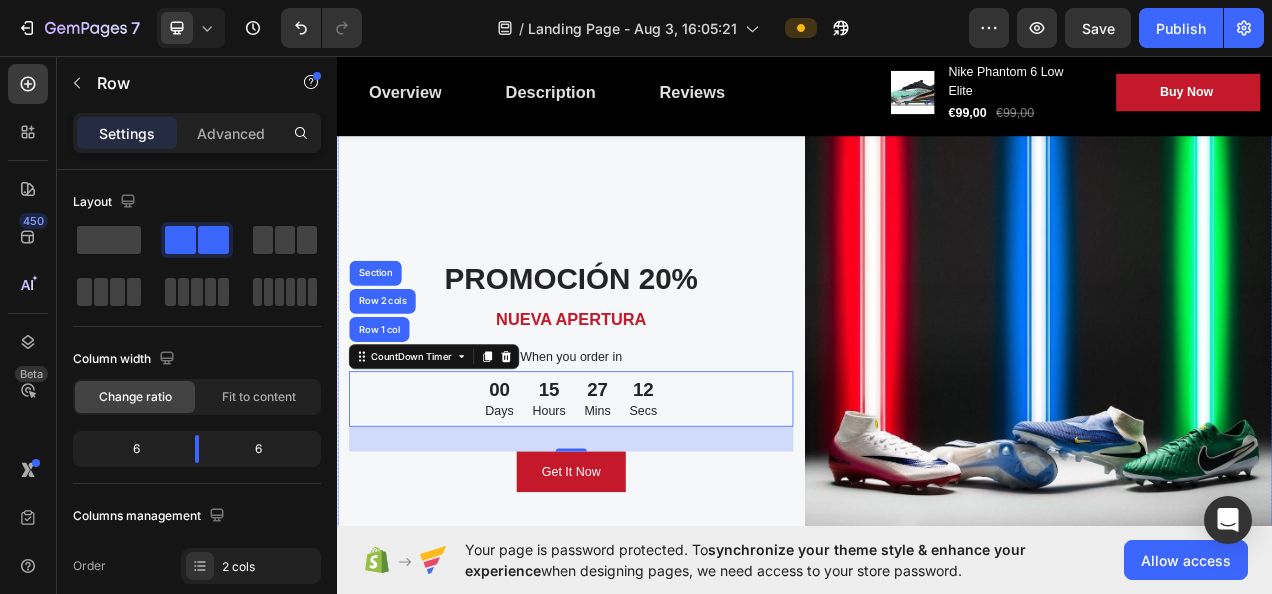 click on "PROMOCIÓN 20% Heading NUEVA APERTURA Text block When you order in Text block 00 Days 15 Hours 27 Mins 12 Secs CountDown Timer Row 1 col Row 2 cols Section   32 Get It Now Button Row" at bounding box center (637, 469) 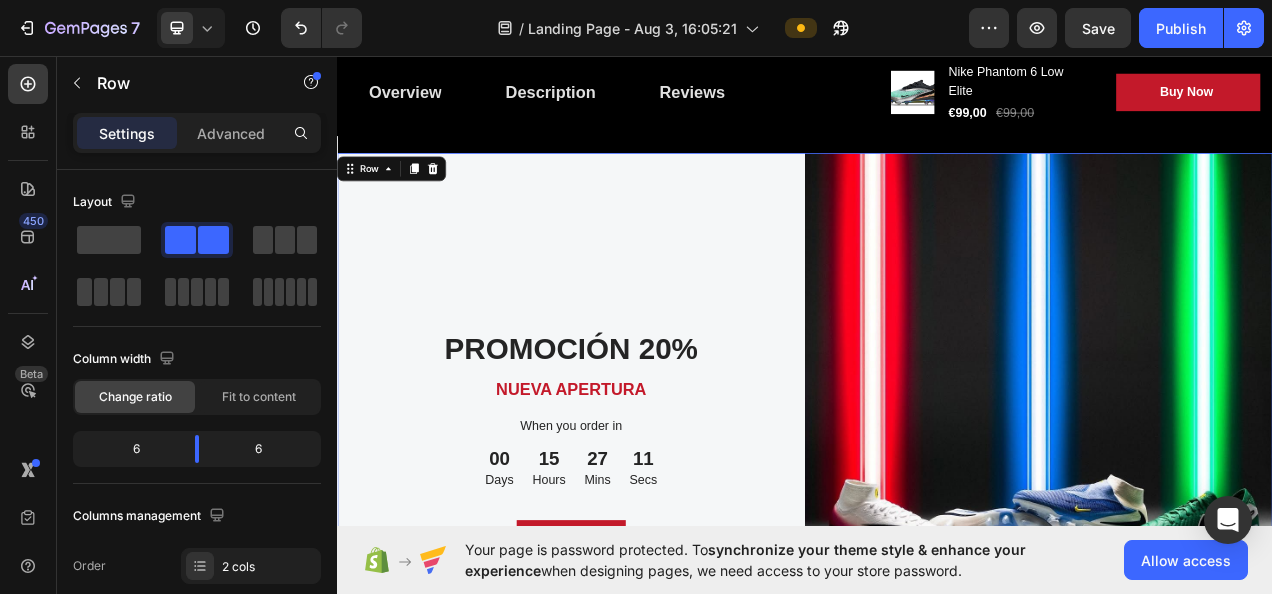 scroll, scrollTop: 900, scrollLeft: 0, axis: vertical 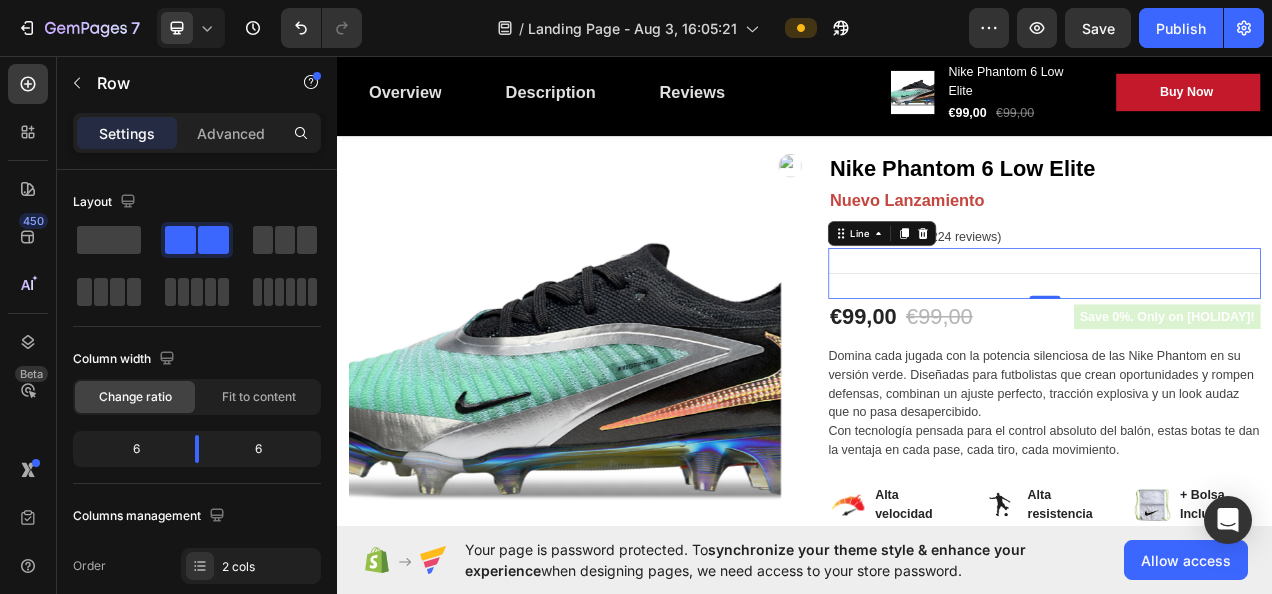 click on "Title Line   0" at bounding box center [1244, 336] 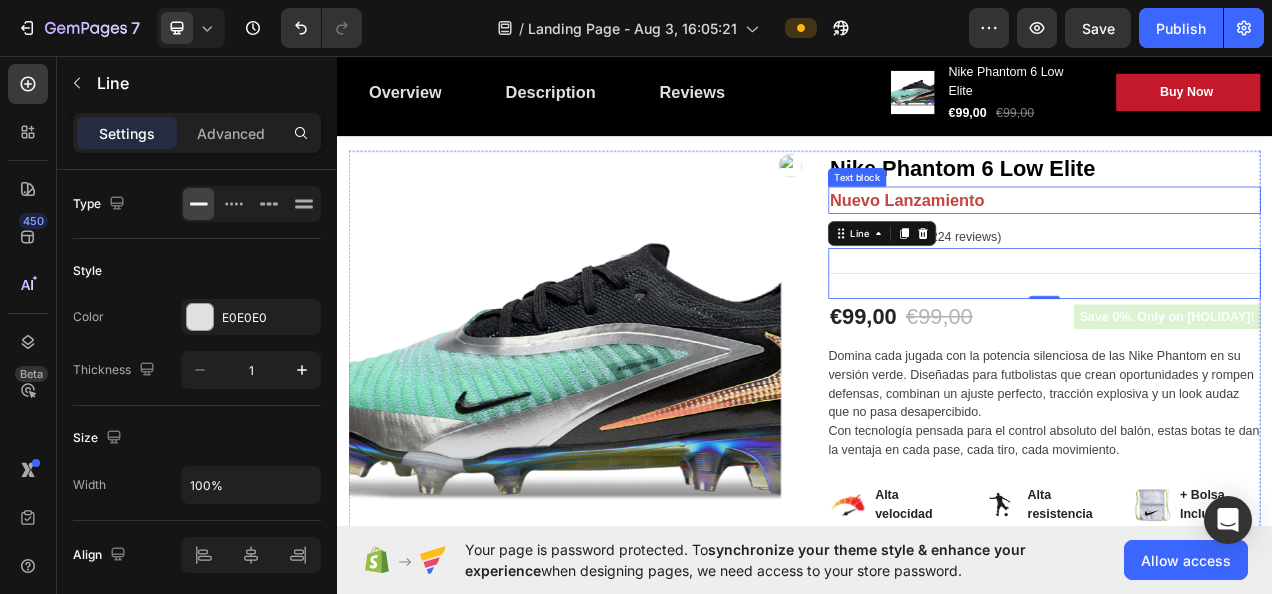 click on "Nuevo Lanzamiento" at bounding box center [1244, 243] 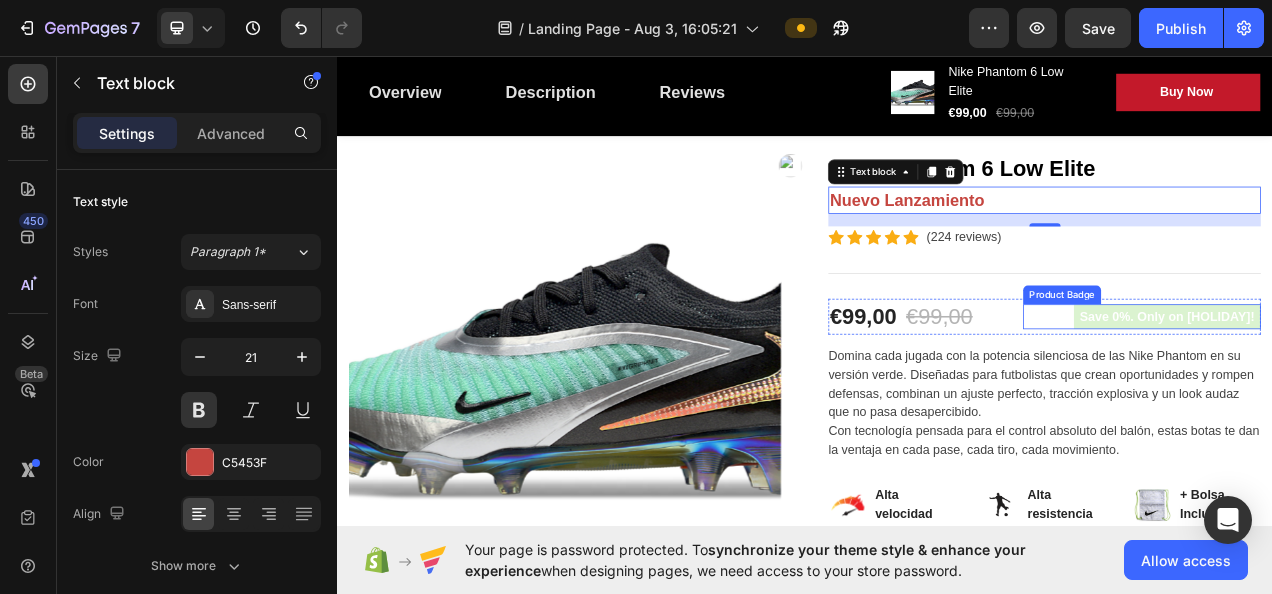 click on "Save 0%. Only on Mother's Day!" at bounding box center [1402, 392] 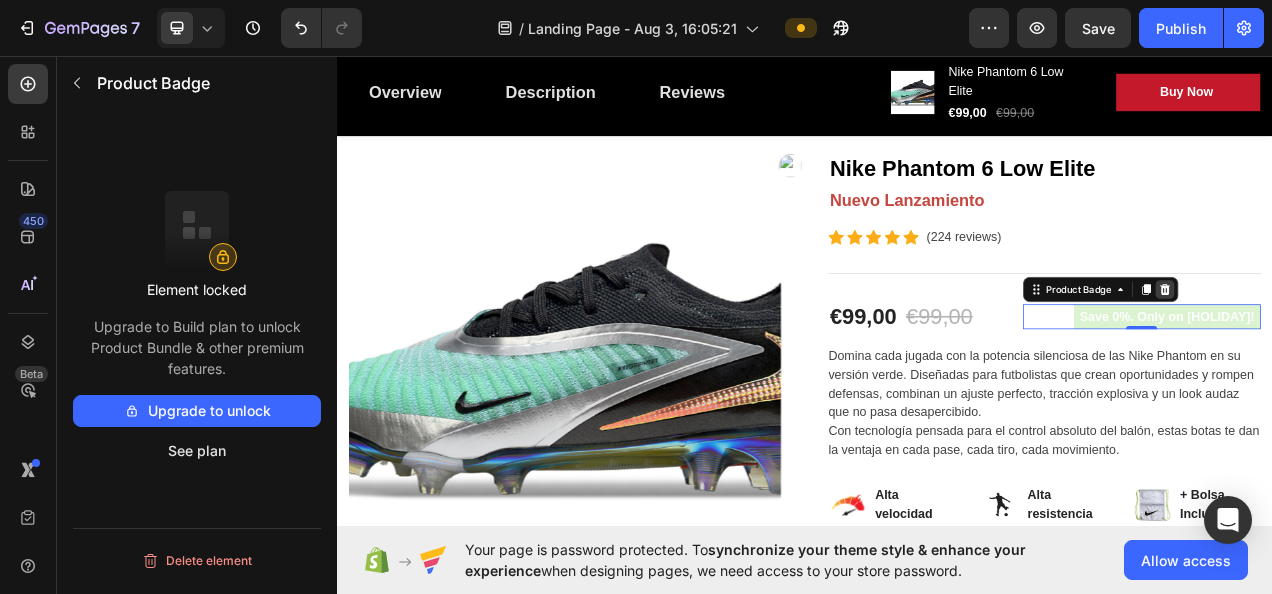 click 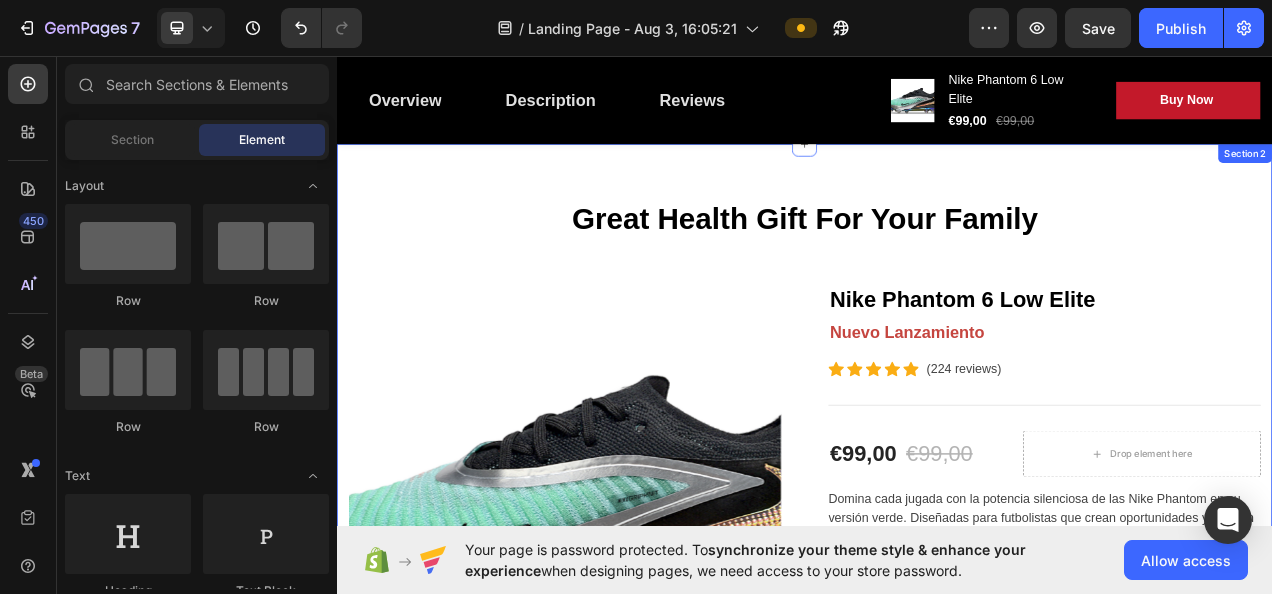 scroll, scrollTop: 0, scrollLeft: 0, axis: both 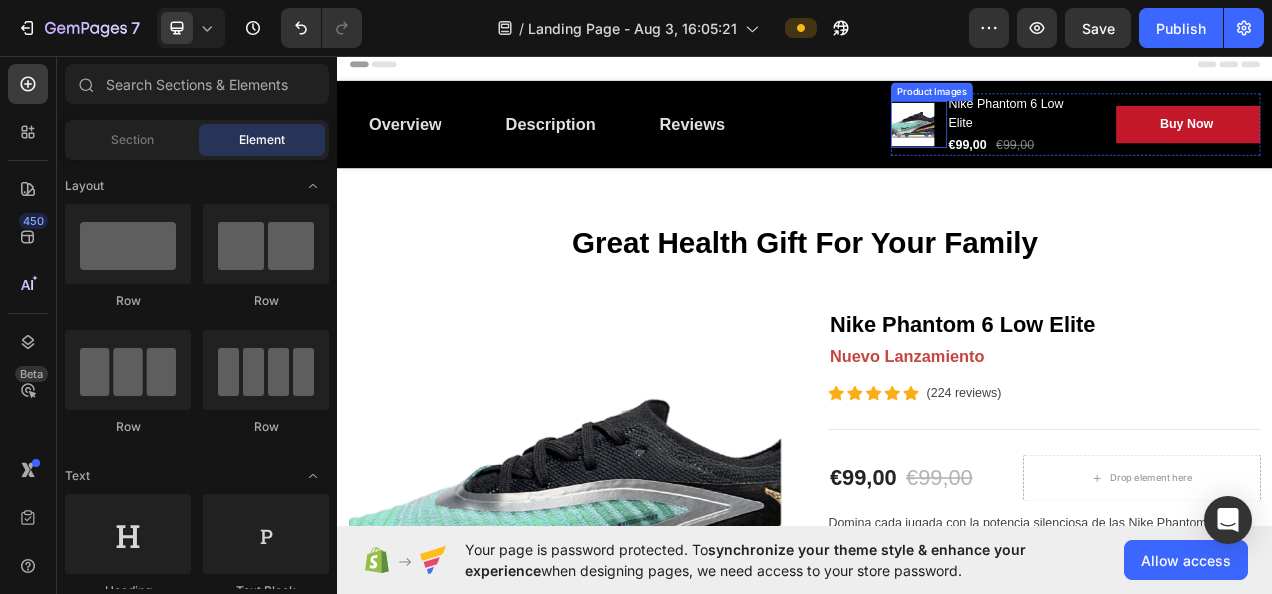 click at bounding box center (1076, 145) 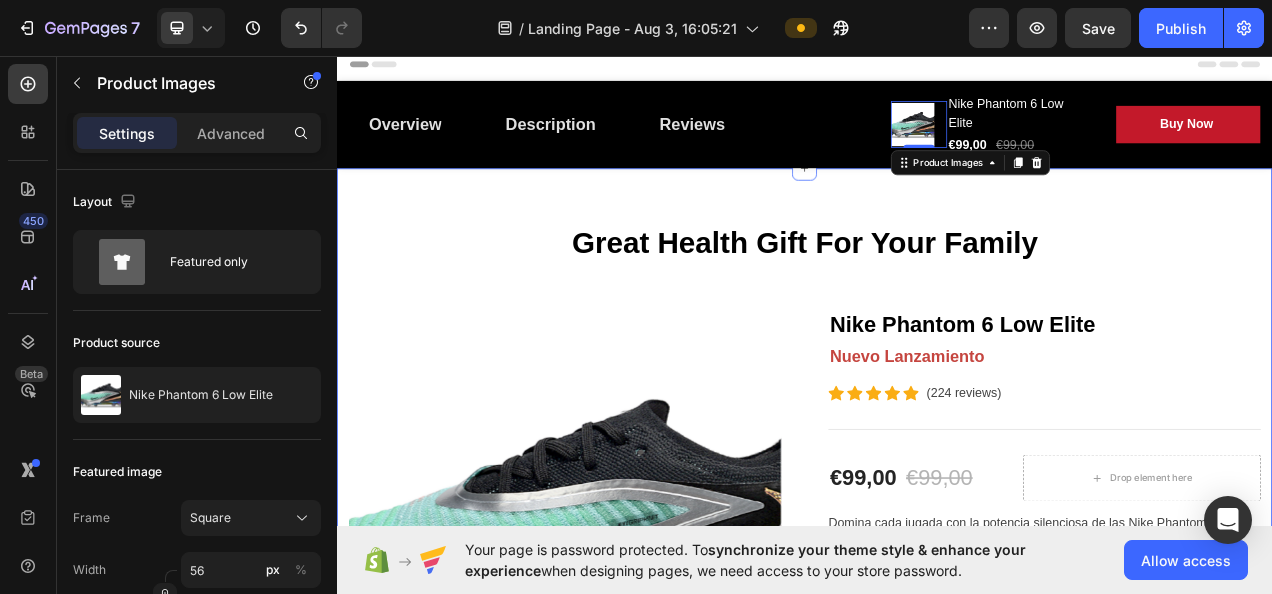 click on "Great Health Gift For Your Family Heading Row Product Images Nike Phantom 6 Low Elite (P) Title Nuevo Lanzamiento Text block                Icon                Icon                Icon                Icon                Icon Icon List Hoz (224 reviews) Text block Row                Title Line €99,00 (P) Price (P) Price €99,00 (P) Price (P) Price Row
Drop element here Row Domina cada jugada con la potencia silenciosa de las Nike Phantom en su versión verde. Diseñadas para futbolistas que crean oportunidades y rompen defensas, combinan un ajuste perfecto, tracción explosiva y un look audaz que no pasa desapercibido. Con tecnología pensada para el control absoluto del balón, estas botas te dan la ventaja en cada pase, cada tiro, cada movimiento.   (P) Description Image Alta velocidad Text block Row Image Alta resistencia Text block Row Image + Bolsa Incluida Text block Row Row
1
(P) Quantity Add to cart (P) Cart Button Row Buy it now (P) Dynamic Checkout" at bounding box center [937, 674] 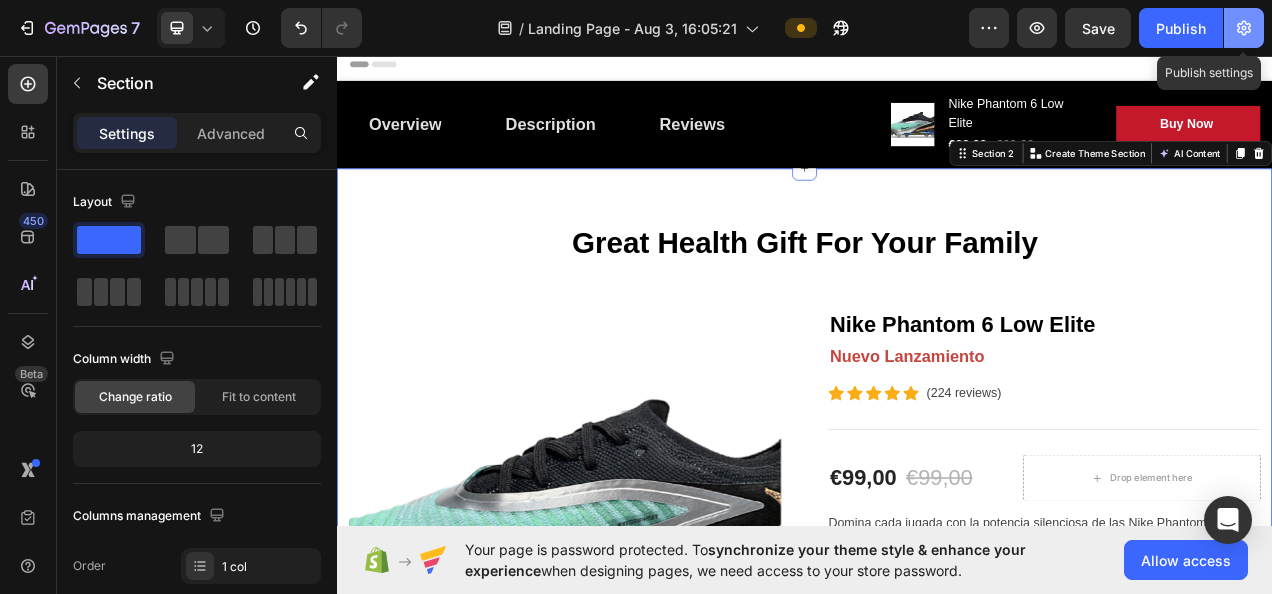 click 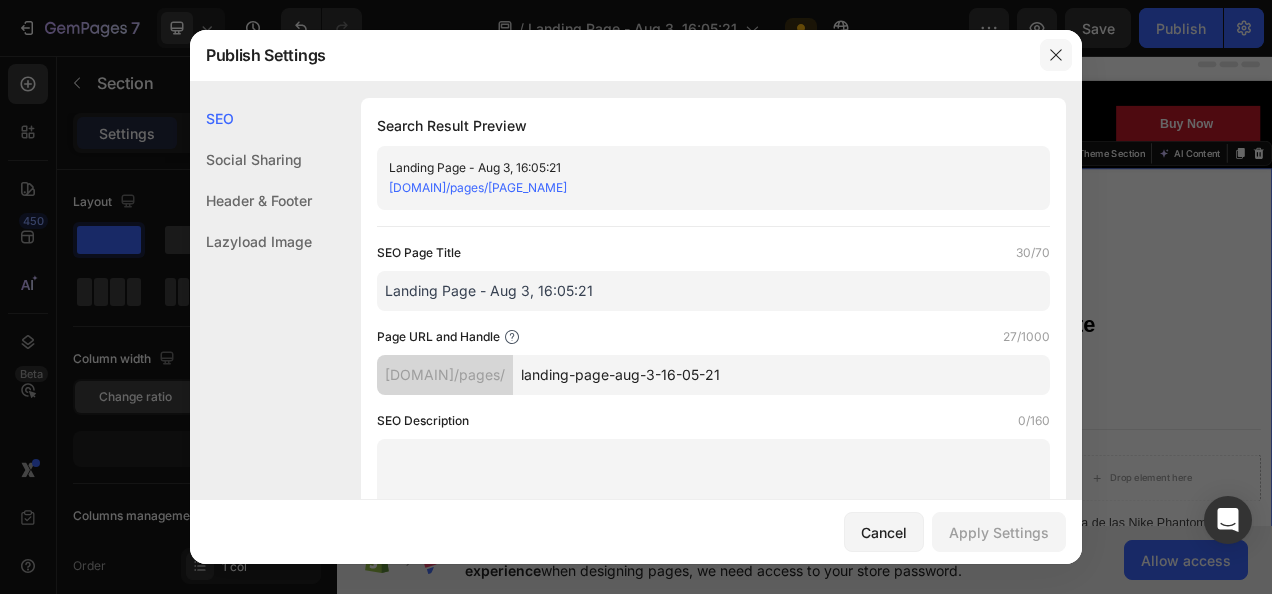 click 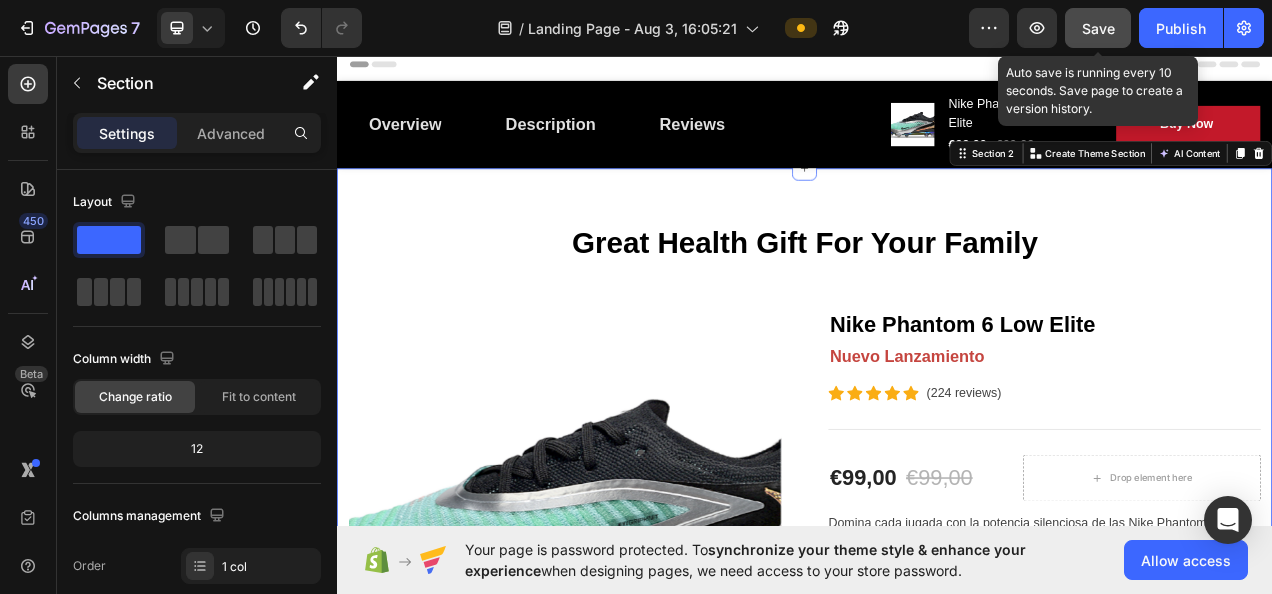 click on "Save" at bounding box center [1098, 28] 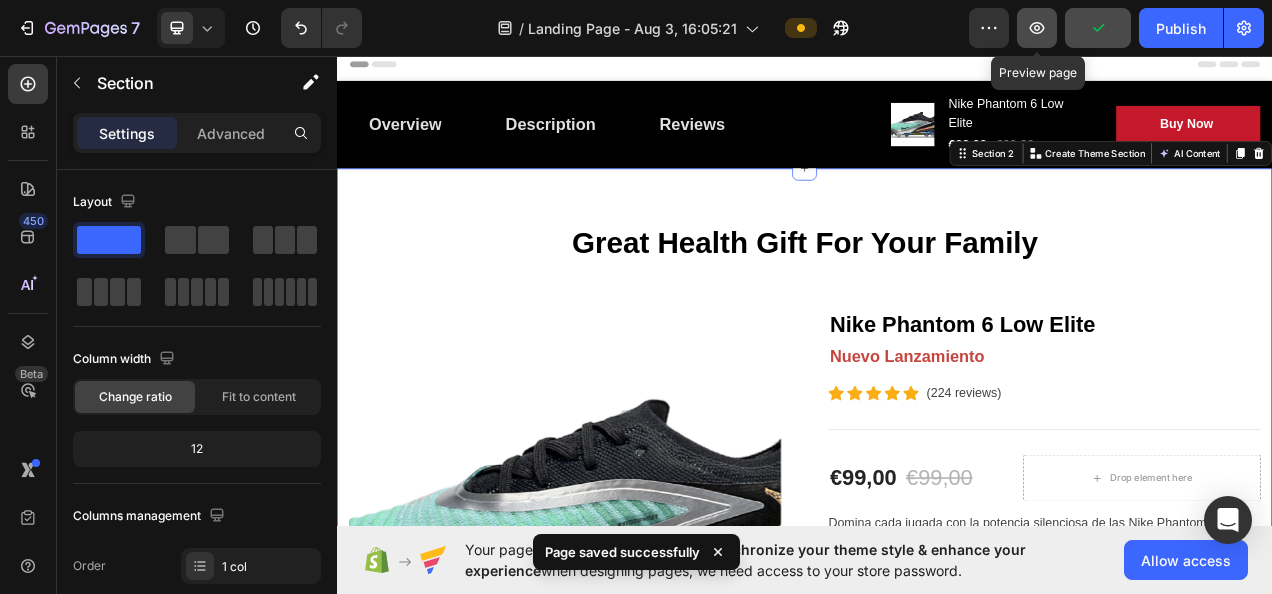 click 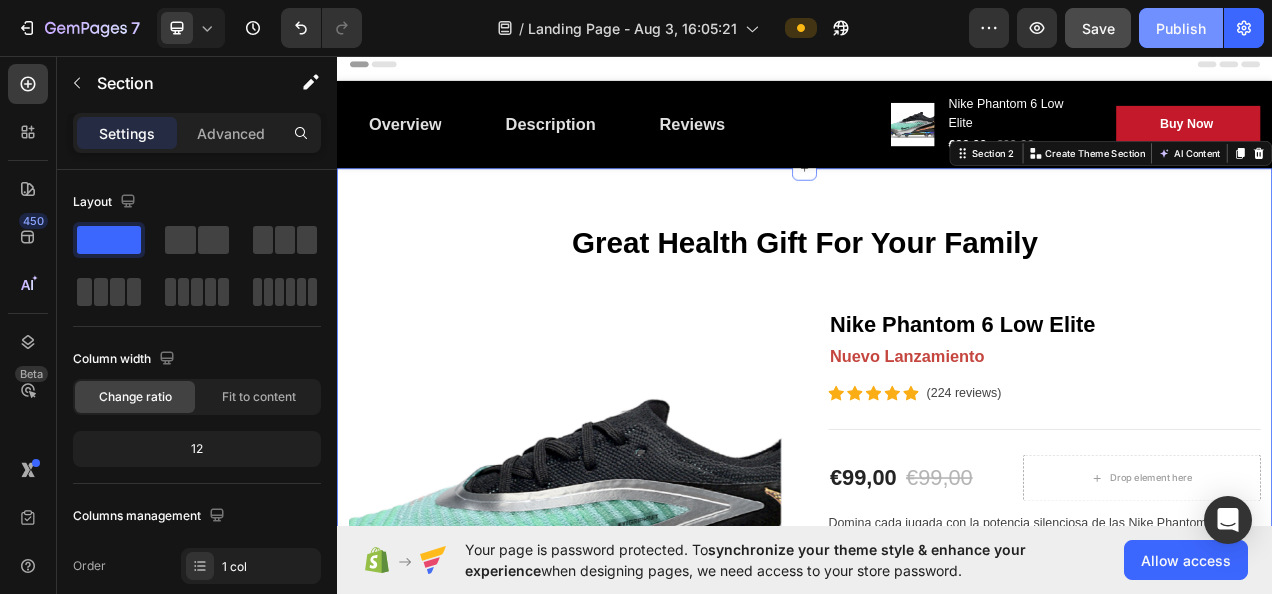 click on "Publish" at bounding box center (1181, 28) 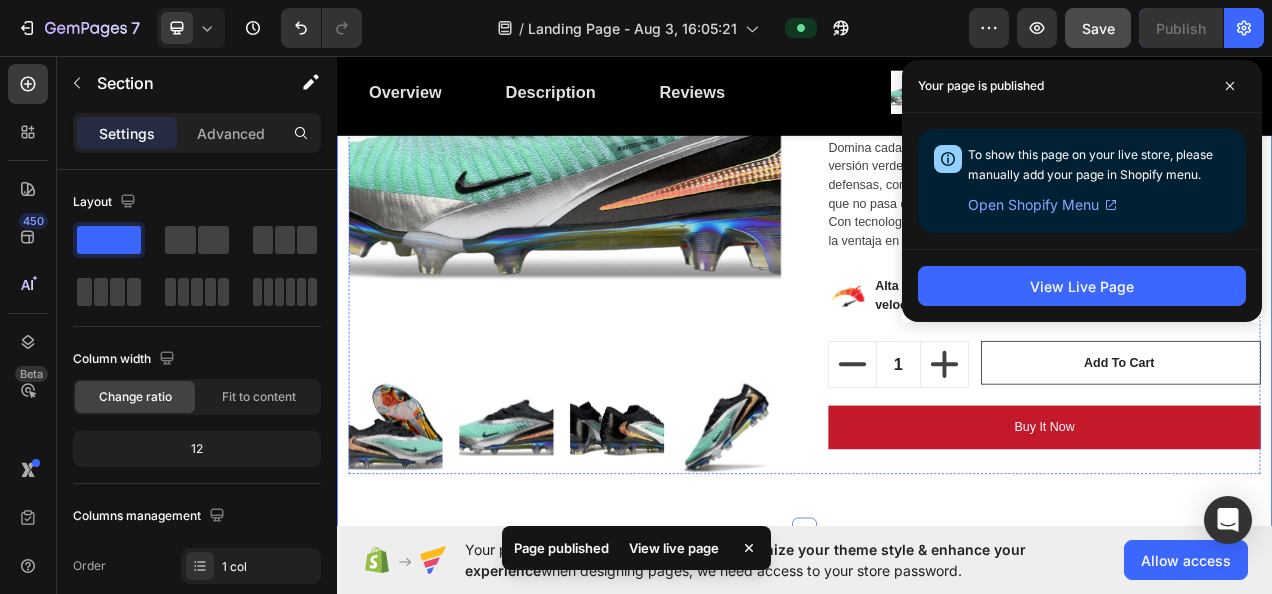 scroll, scrollTop: 500, scrollLeft: 0, axis: vertical 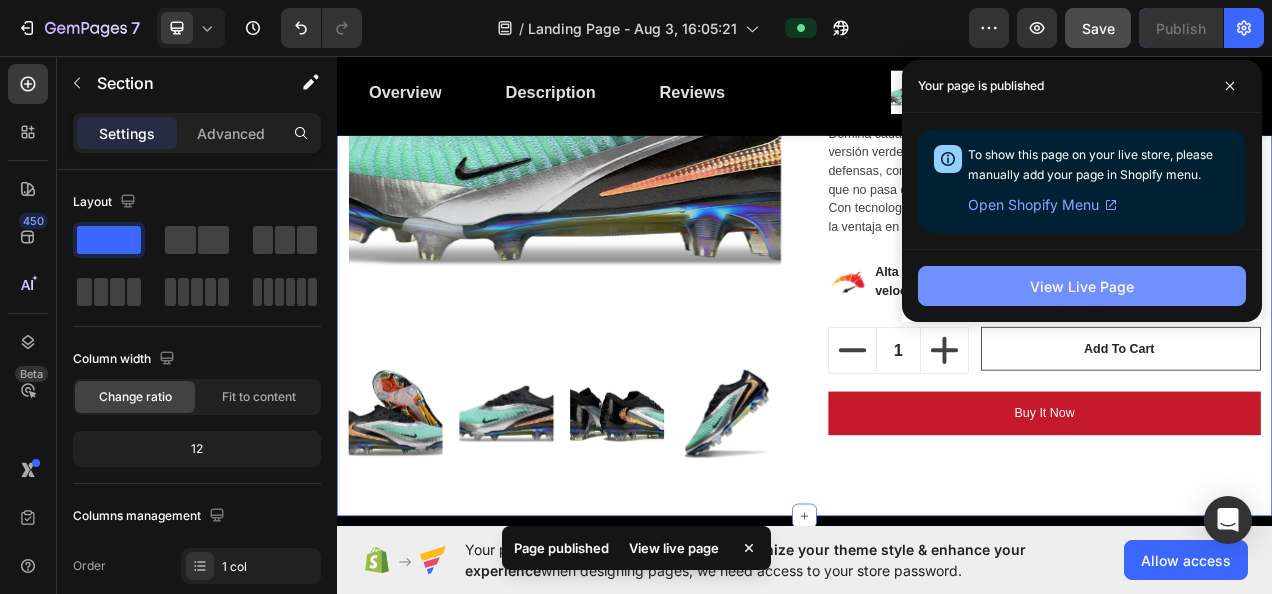 click on "View Live Page" at bounding box center [1082, 286] 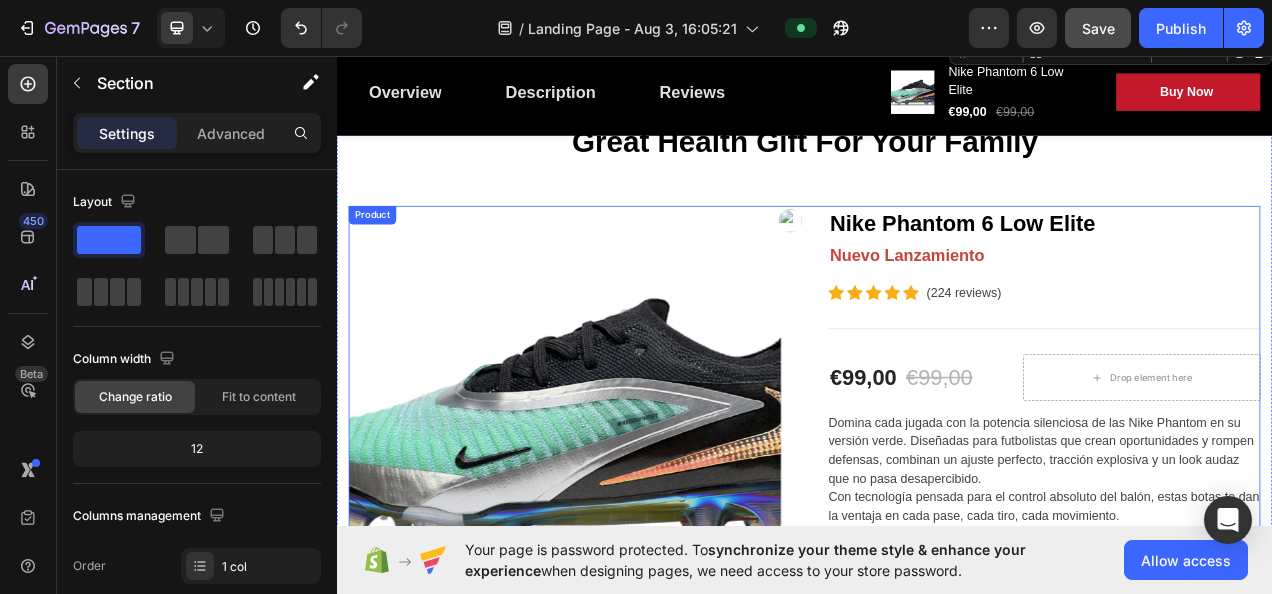 scroll, scrollTop: 0, scrollLeft: 0, axis: both 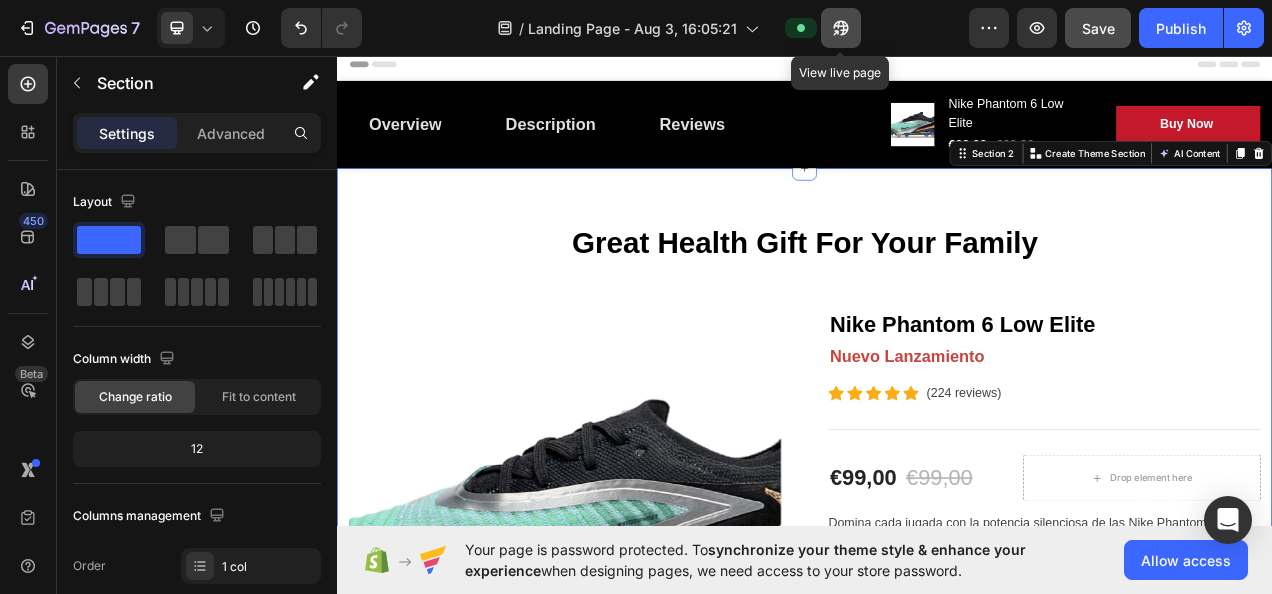 click 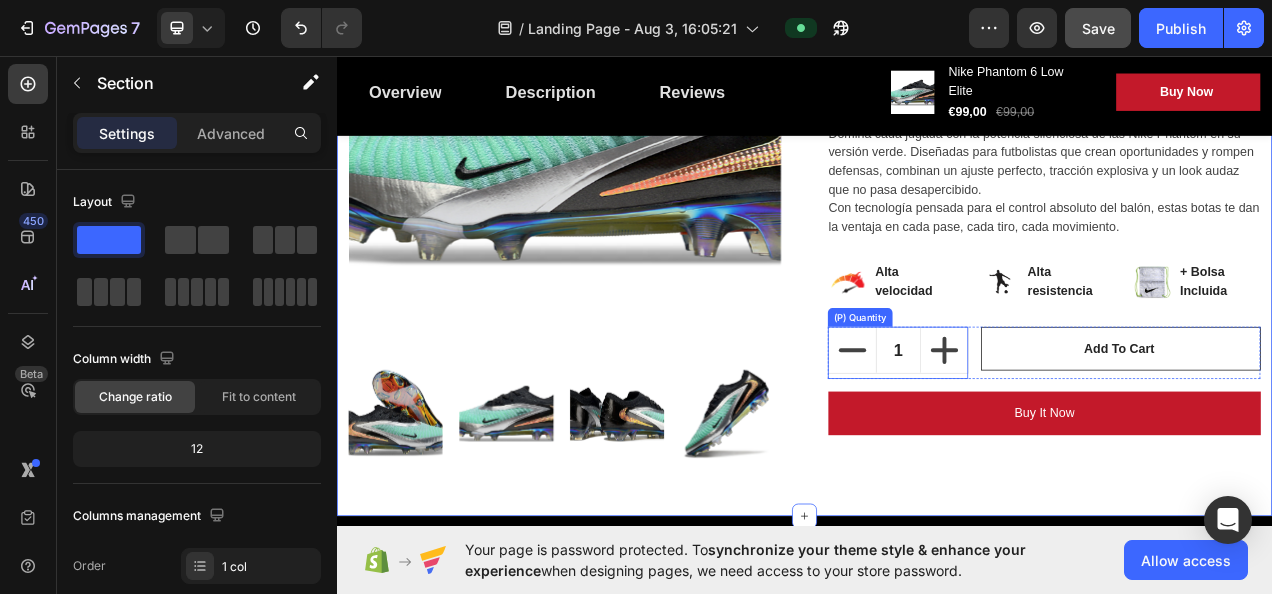 scroll, scrollTop: 900, scrollLeft: 0, axis: vertical 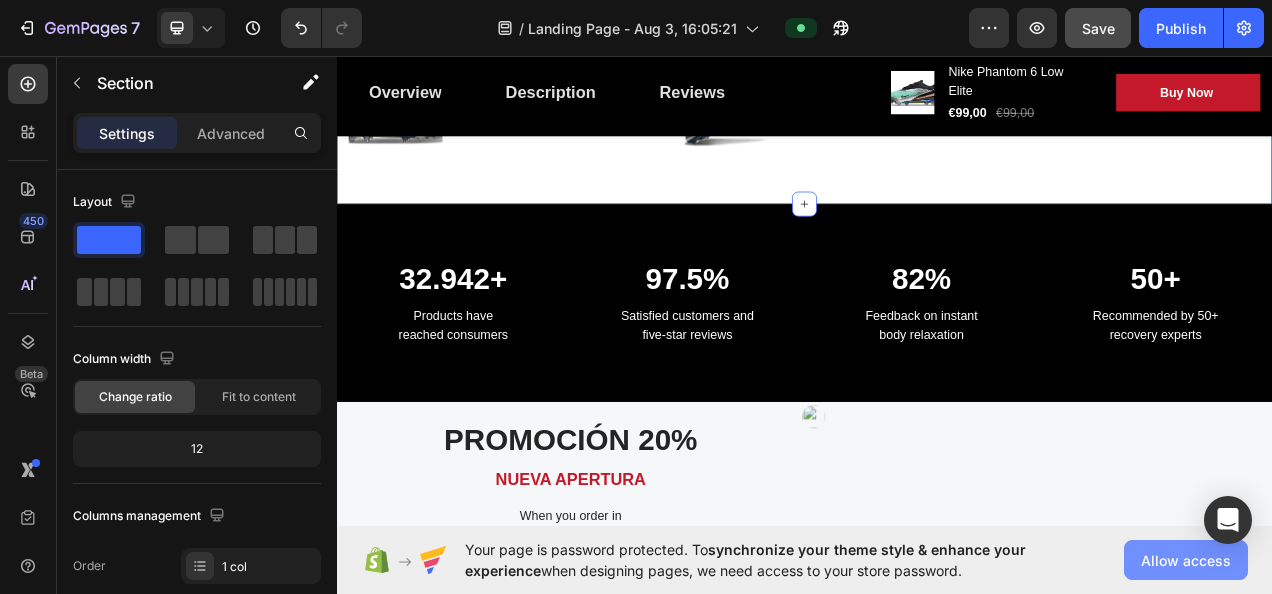 click on "Allow access" 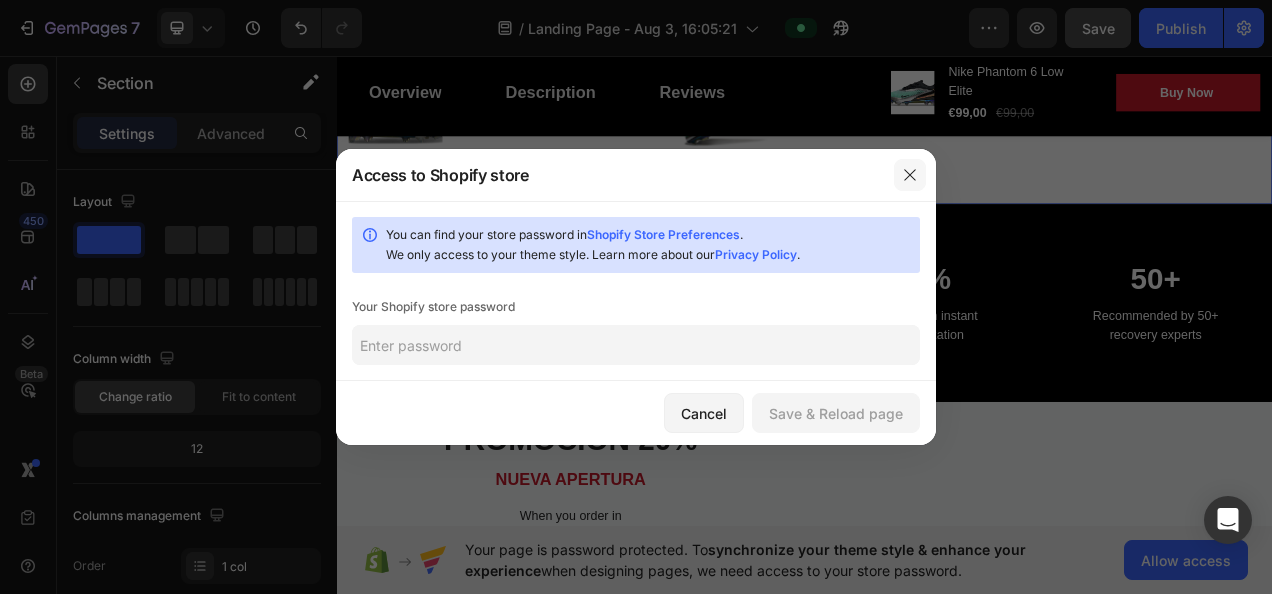 click 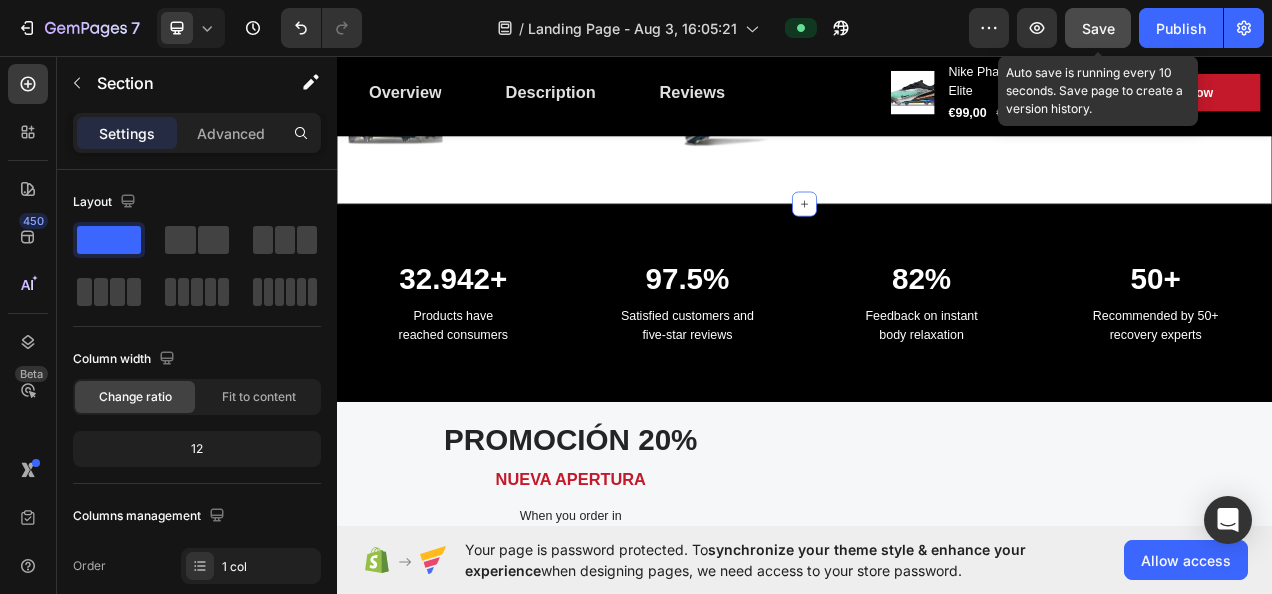 click on "Save" at bounding box center (1098, 28) 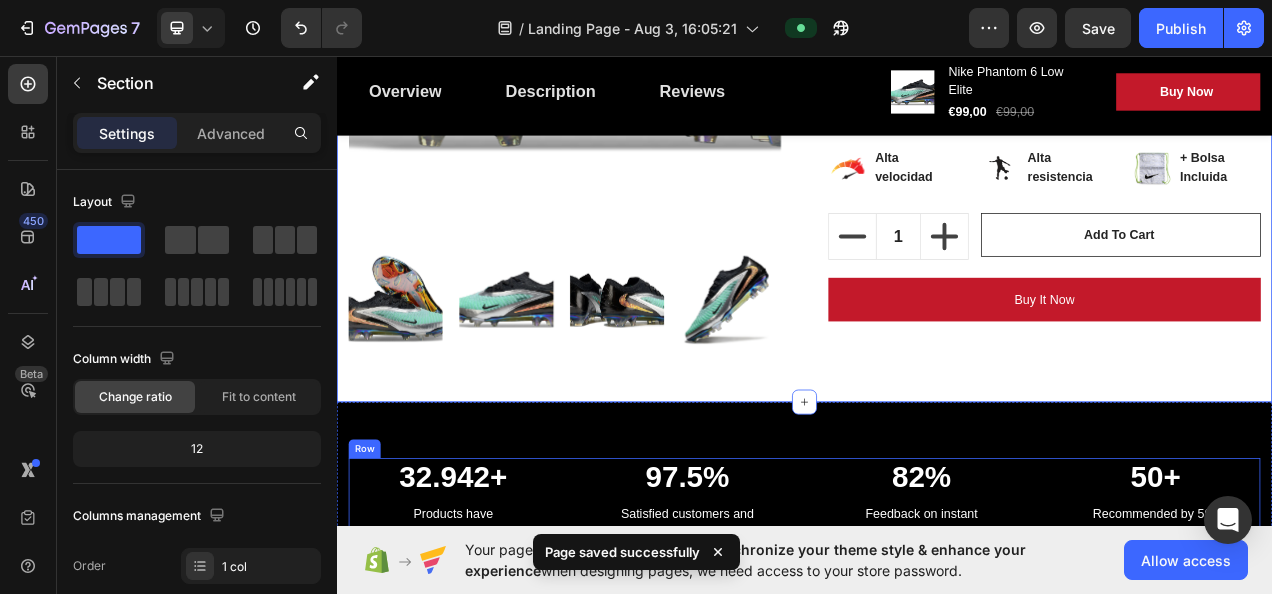 scroll, scrollTop: 500, scrollLeft: 0, axis: vertical 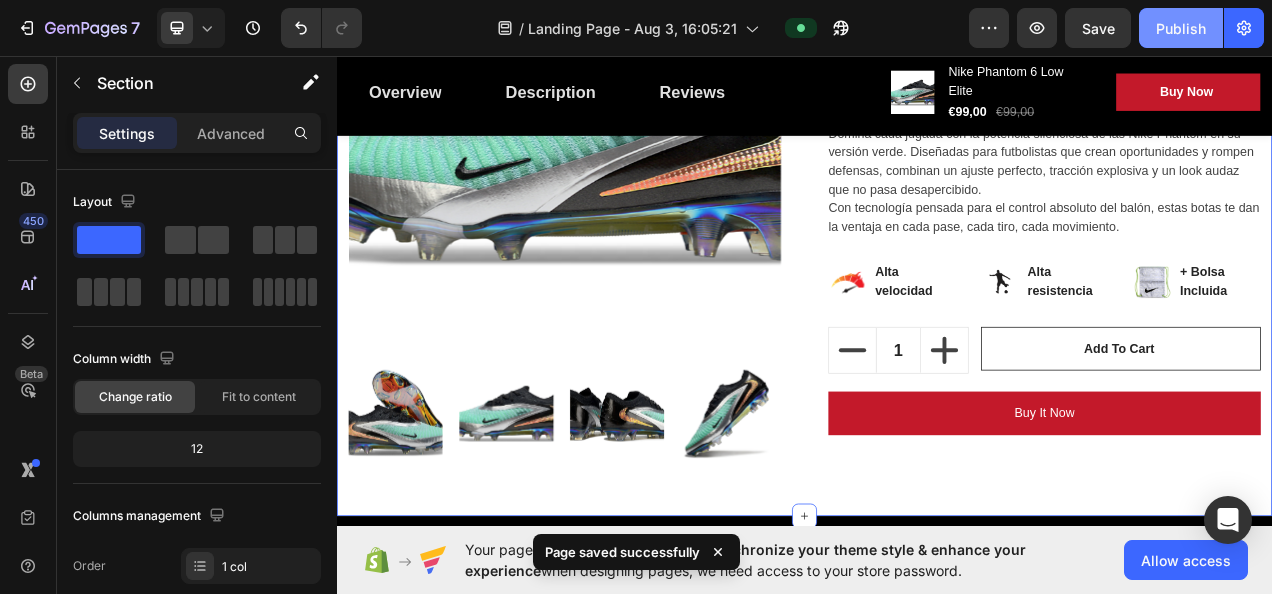 click on "Publish" at bounding box center (1181, 28) 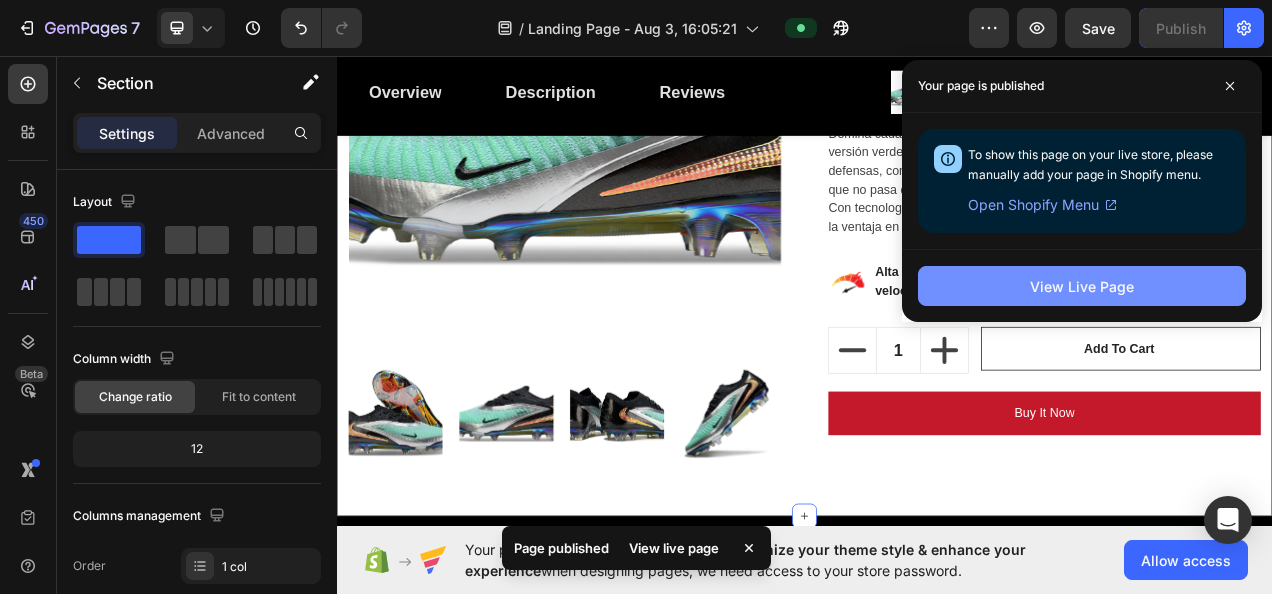 click on "View Live Page" at bounding box center [1082, 286] 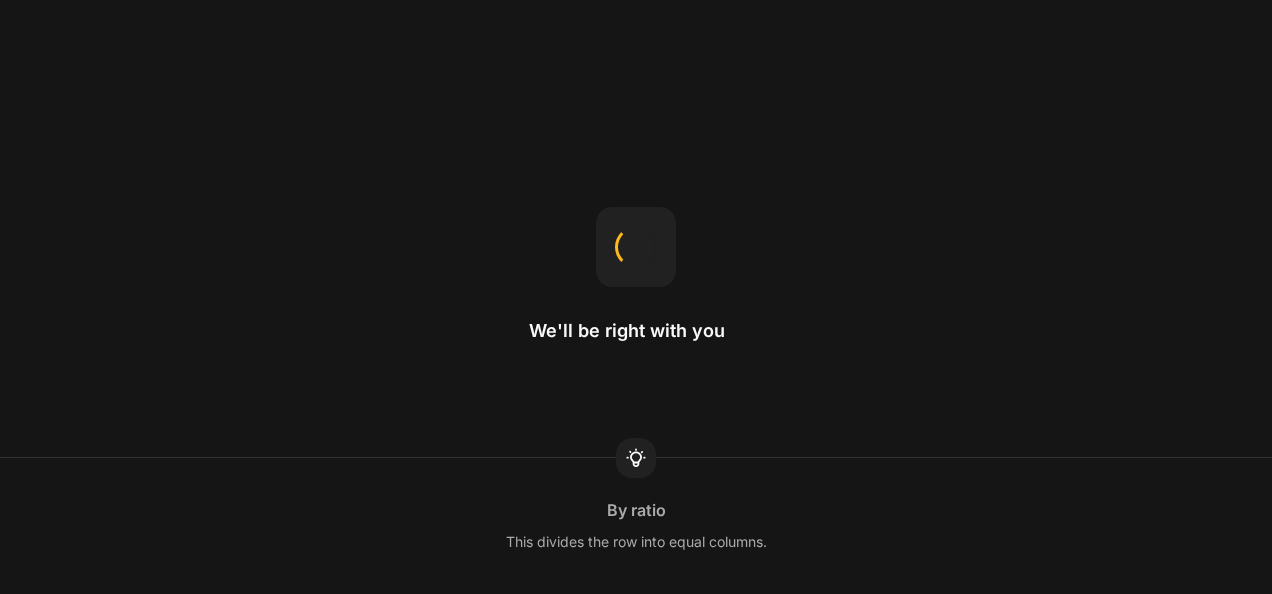 scroll, scrollTop: 0, scrollLeft: 0, axis: both 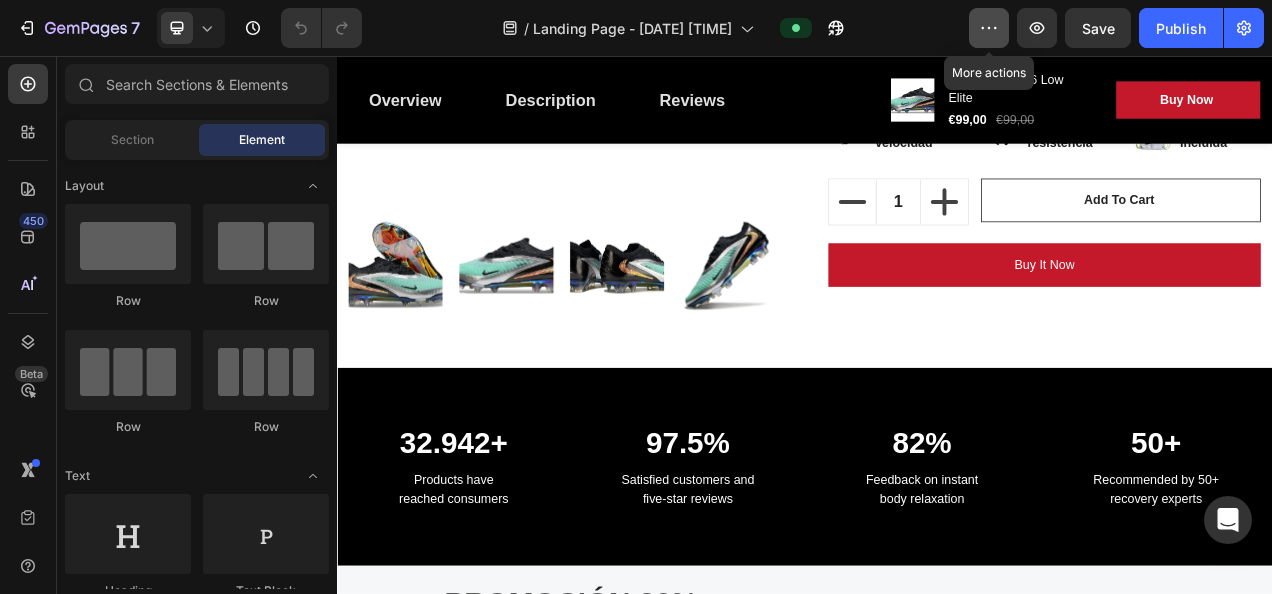 click 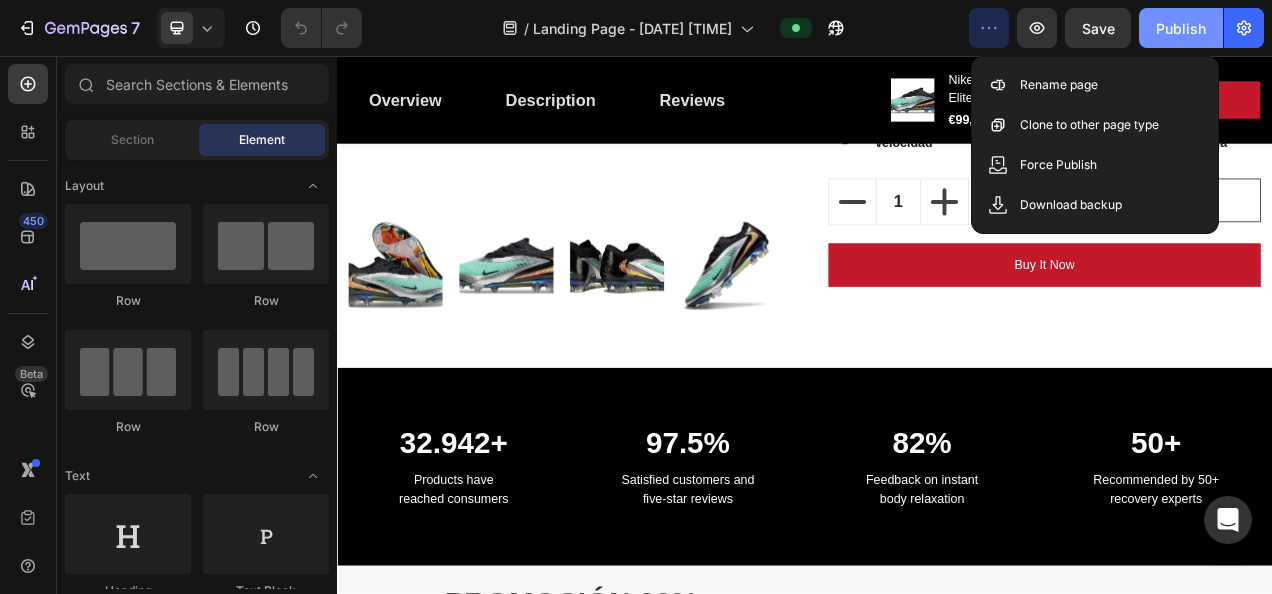 scroll, scrollTop: 680, scrollLeft: 0, axis: vertical 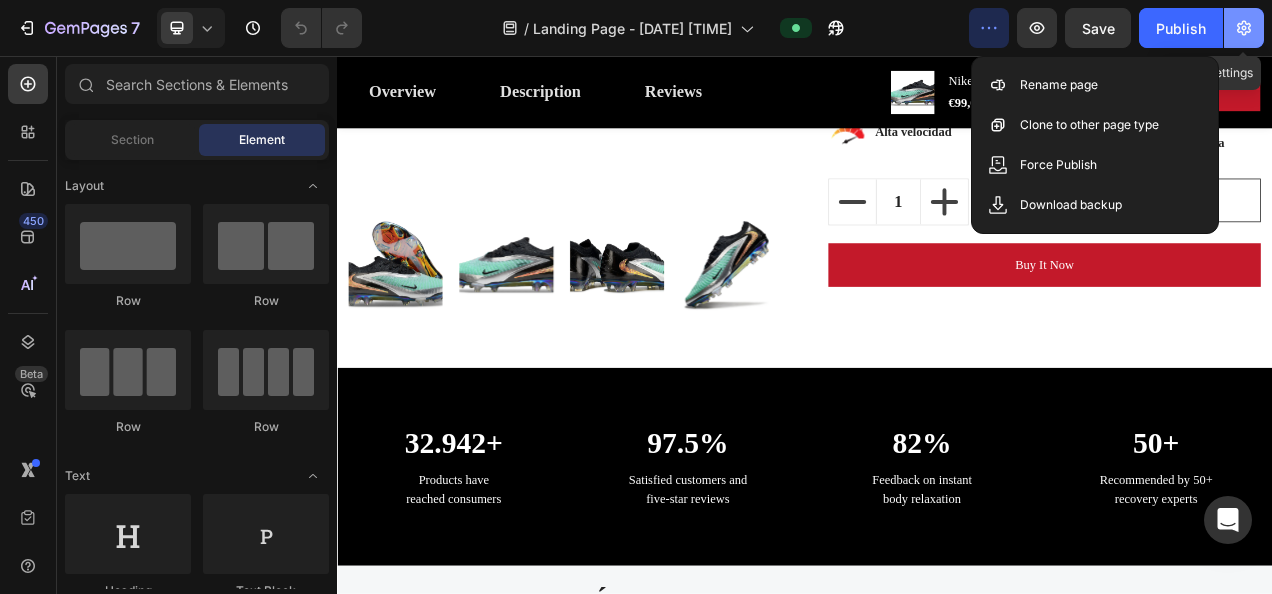 click 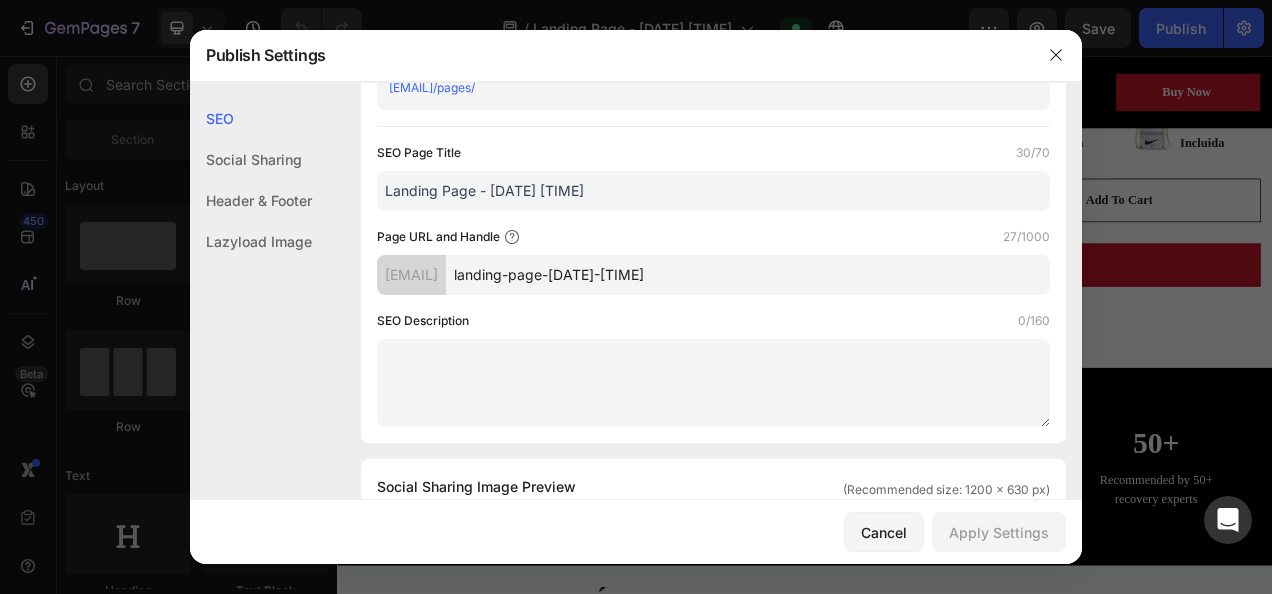 scroll, scrollTop: 0, scrollLeft: 0, axis: both 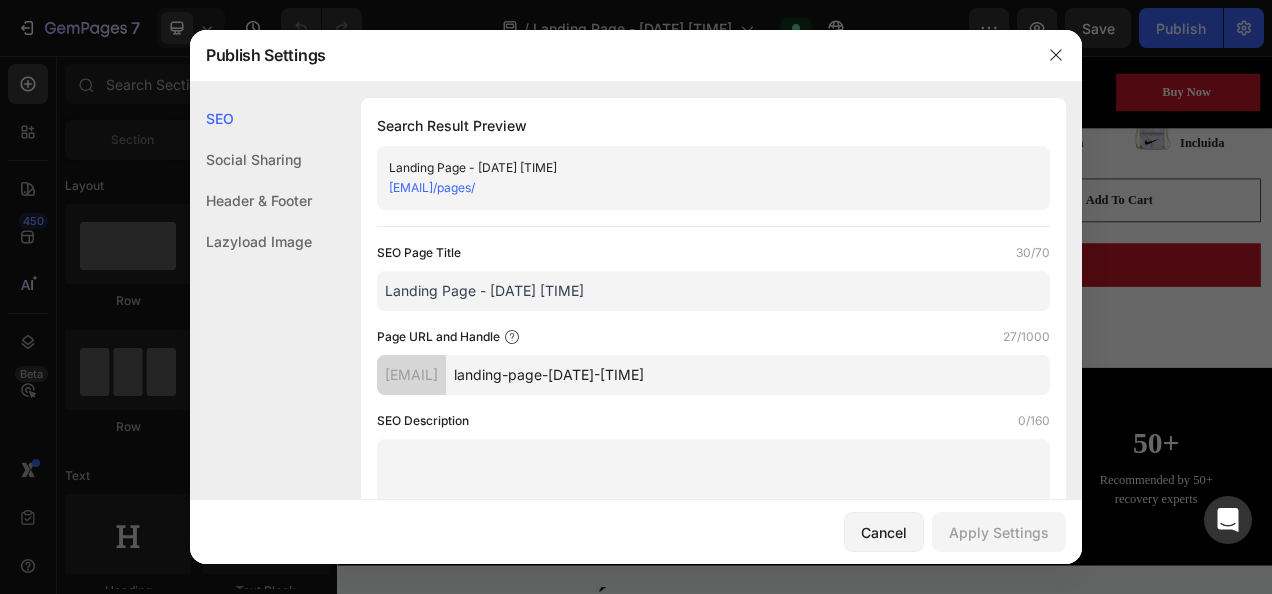 click on "Social Sharing" 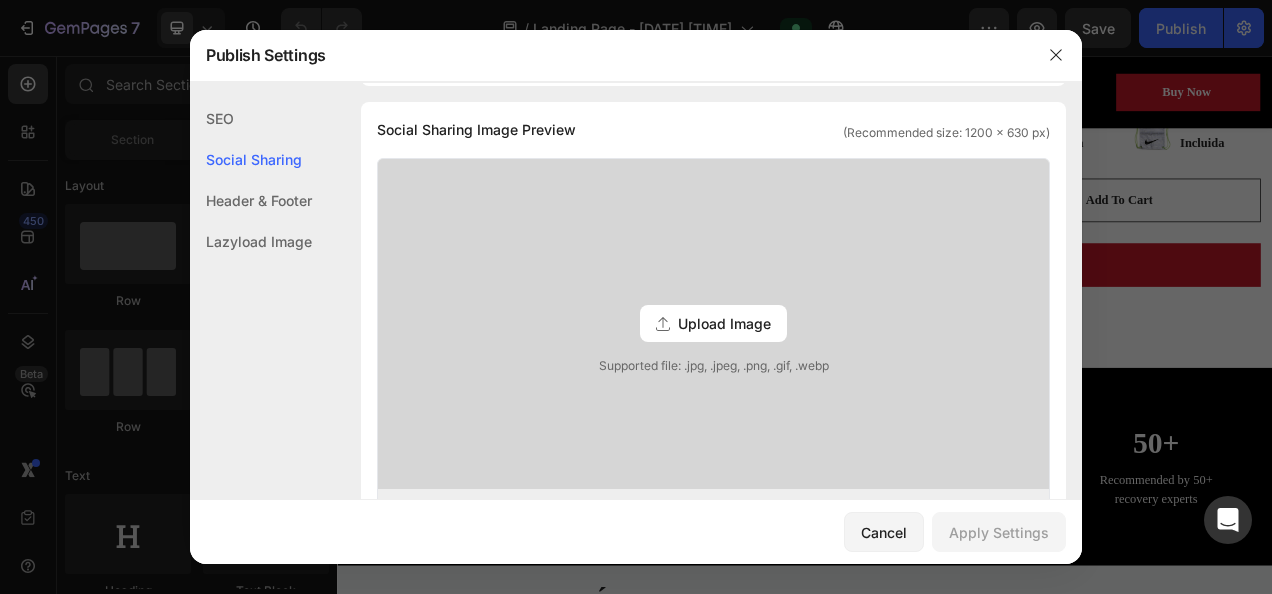 click on "Header & Footer" 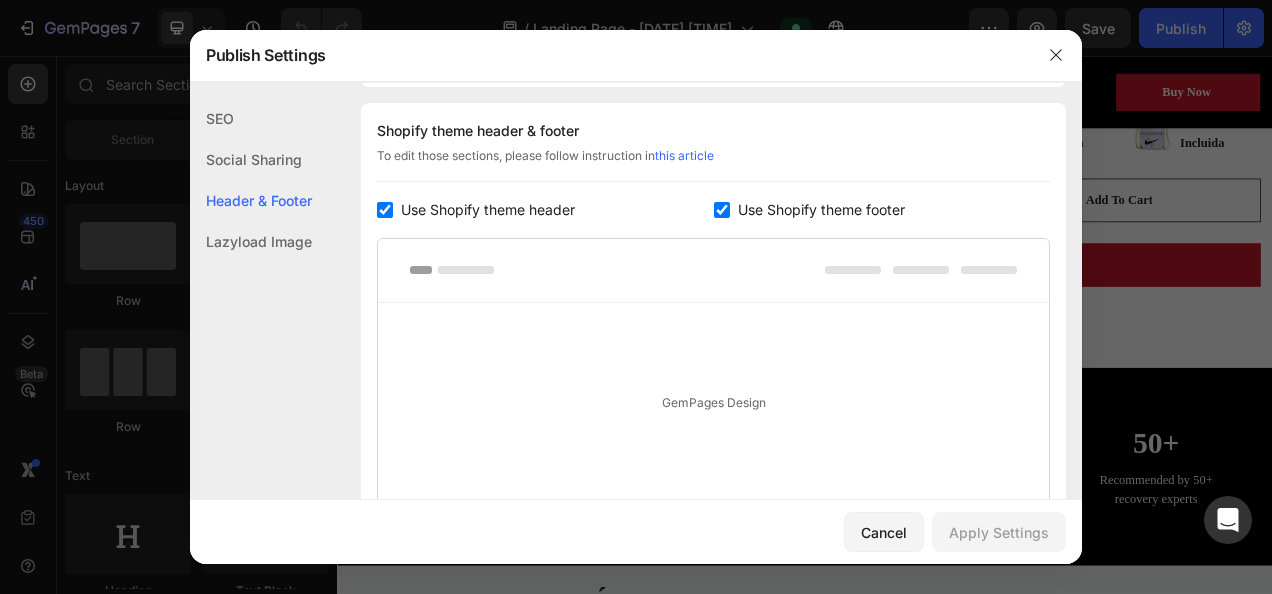 click on "Lazyload Image" 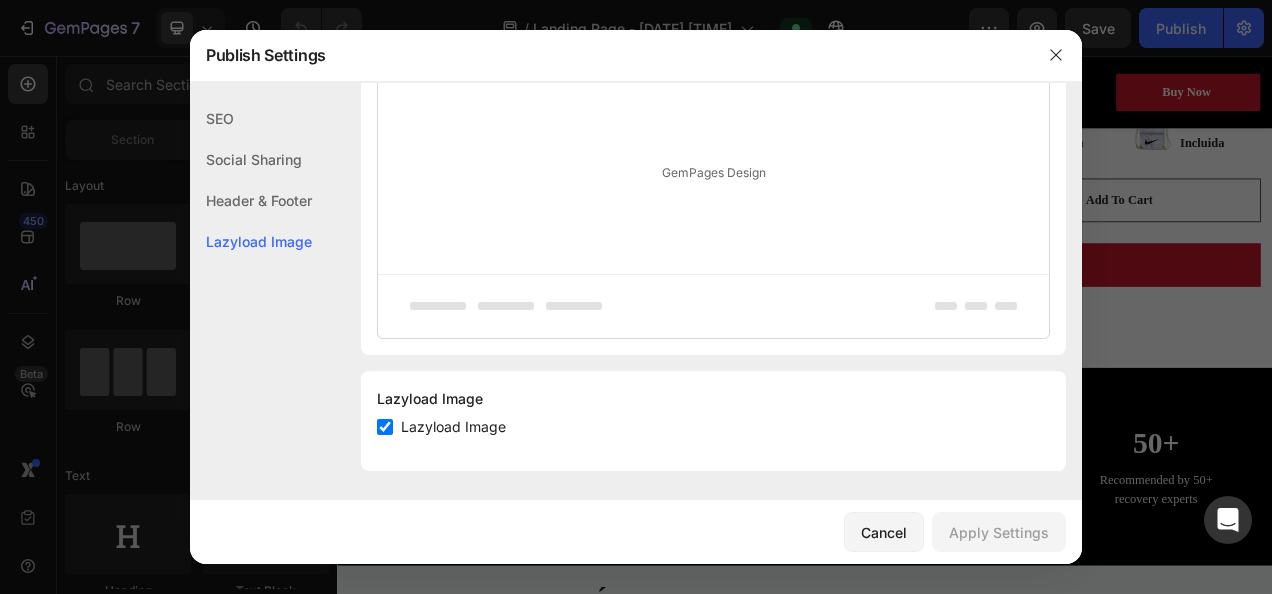 click on "Header & Footer" 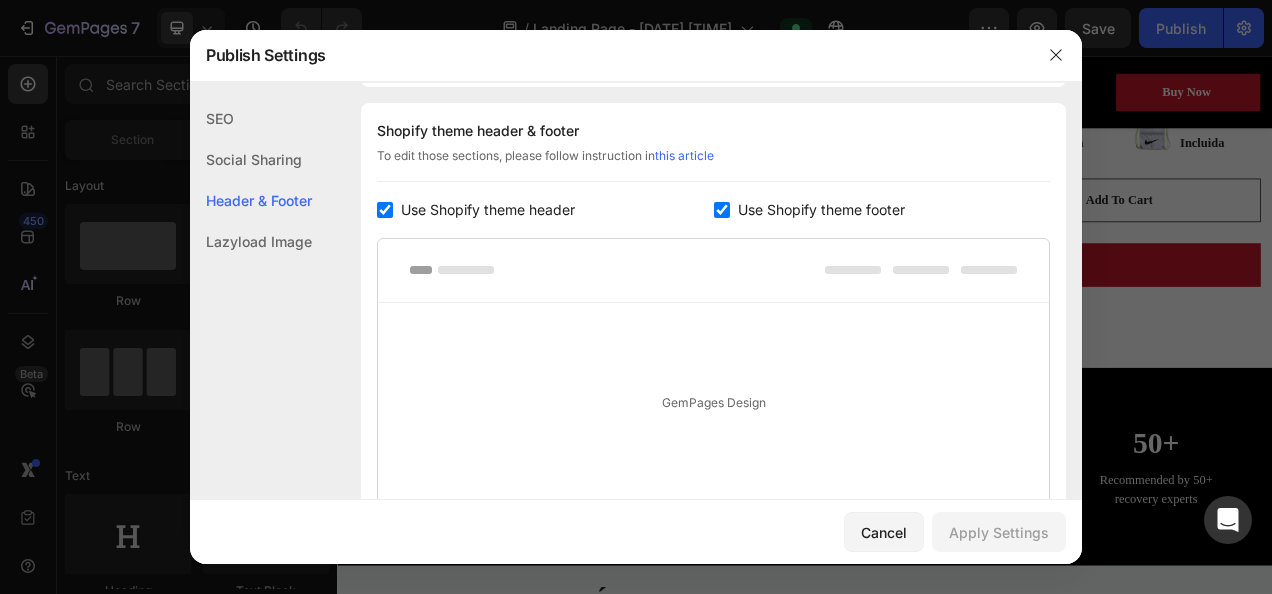 click on "Header & Footer" 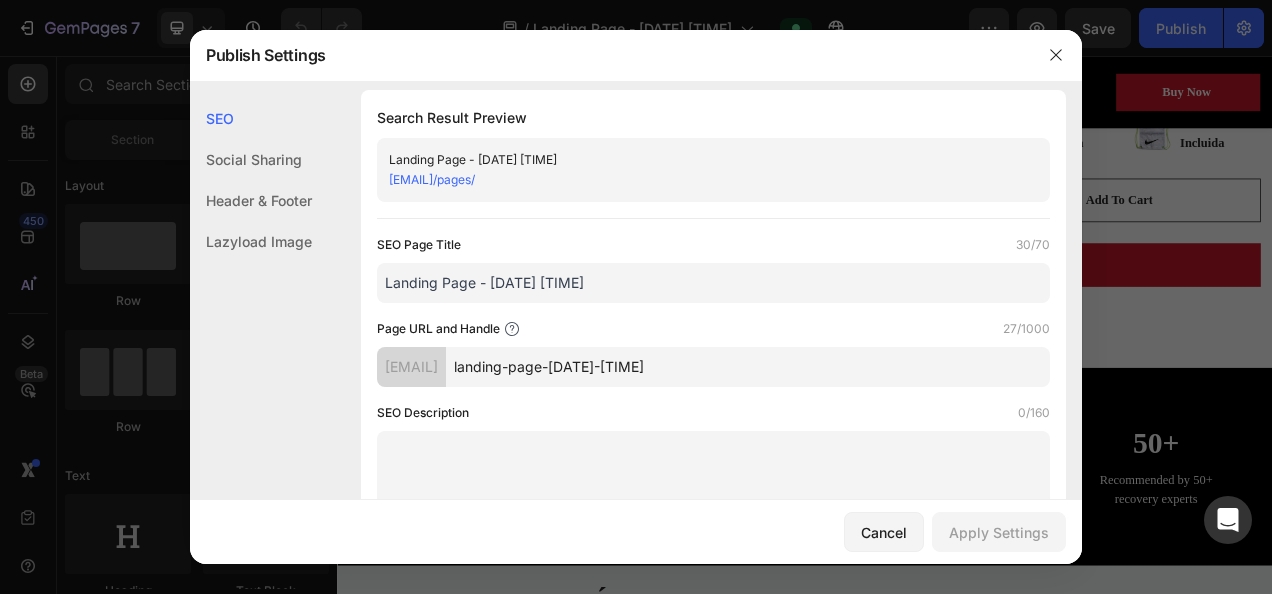 scroll, scrollTop: 0, scrollLeft: 0, axis: both 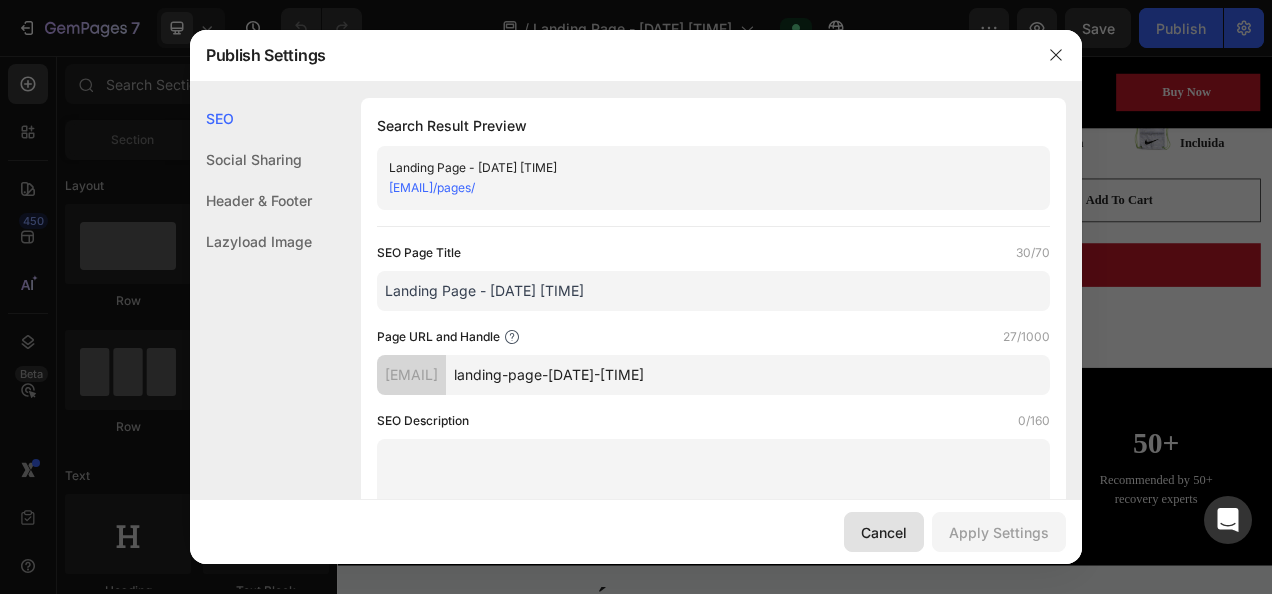 click on "Cancel" at bounding box center (884, 532) 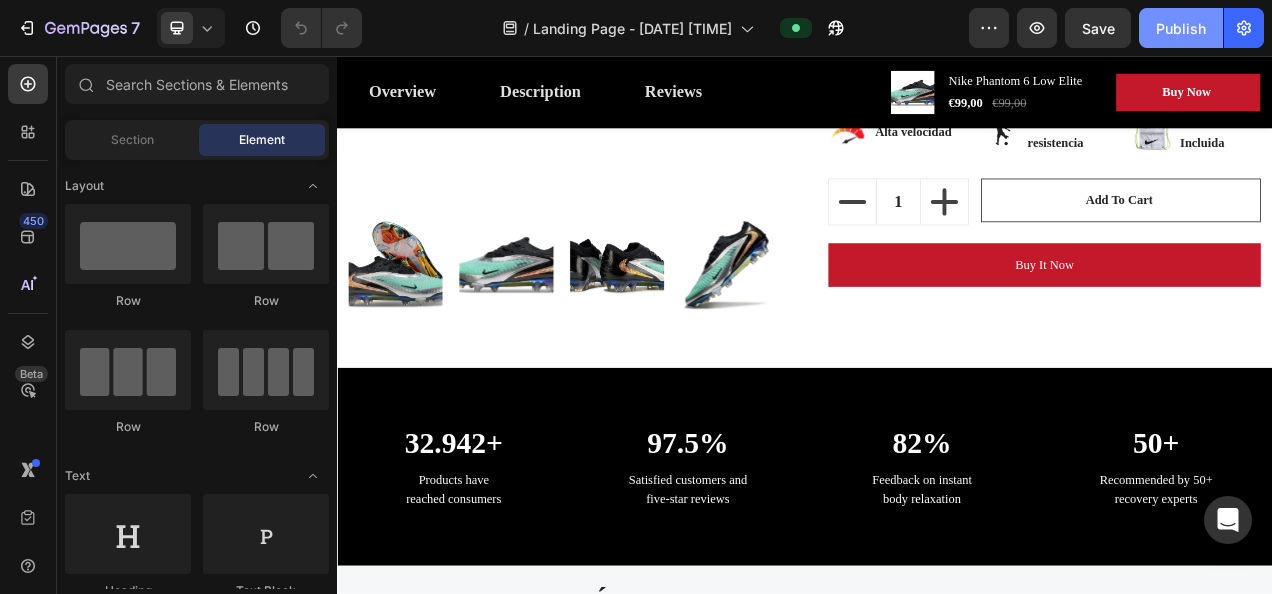 click on "Publish" 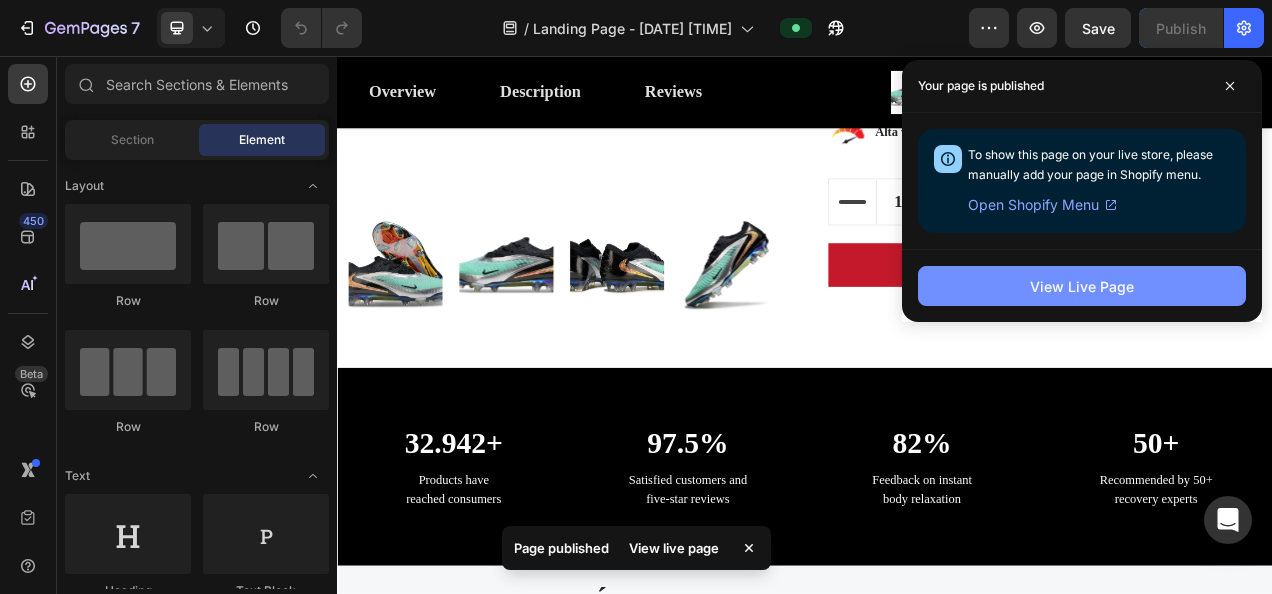 click on "View Live Page" at bounding box center [1082, 286] 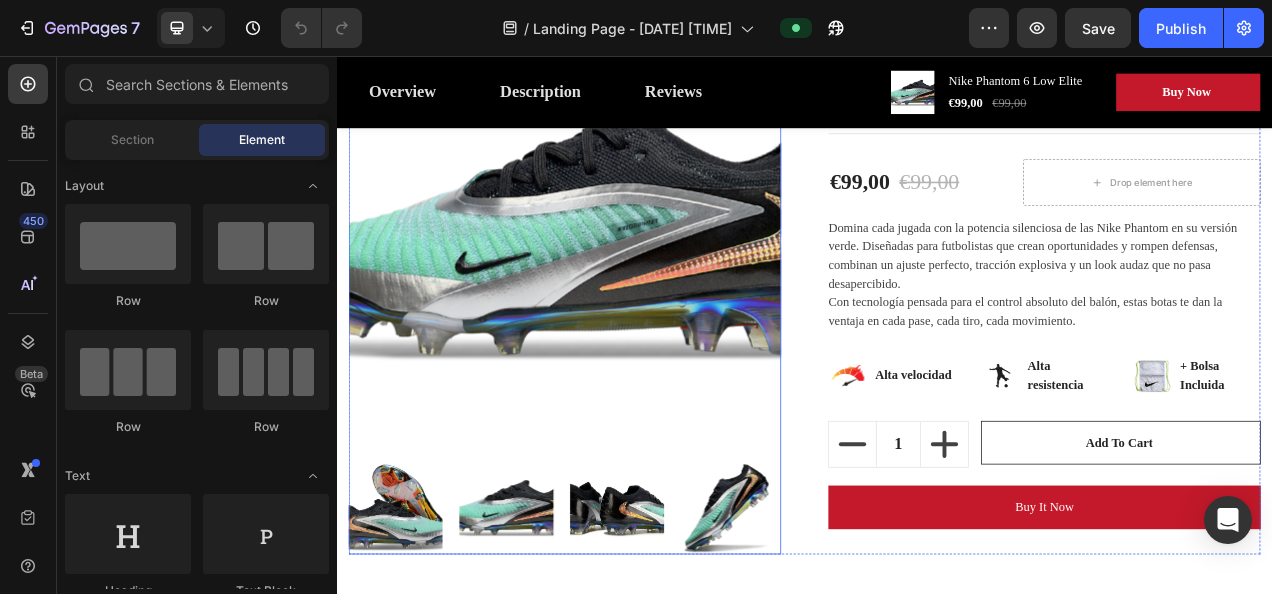 scroll, scrollTop: 80, scrollLeft: 0, axis: vertical 